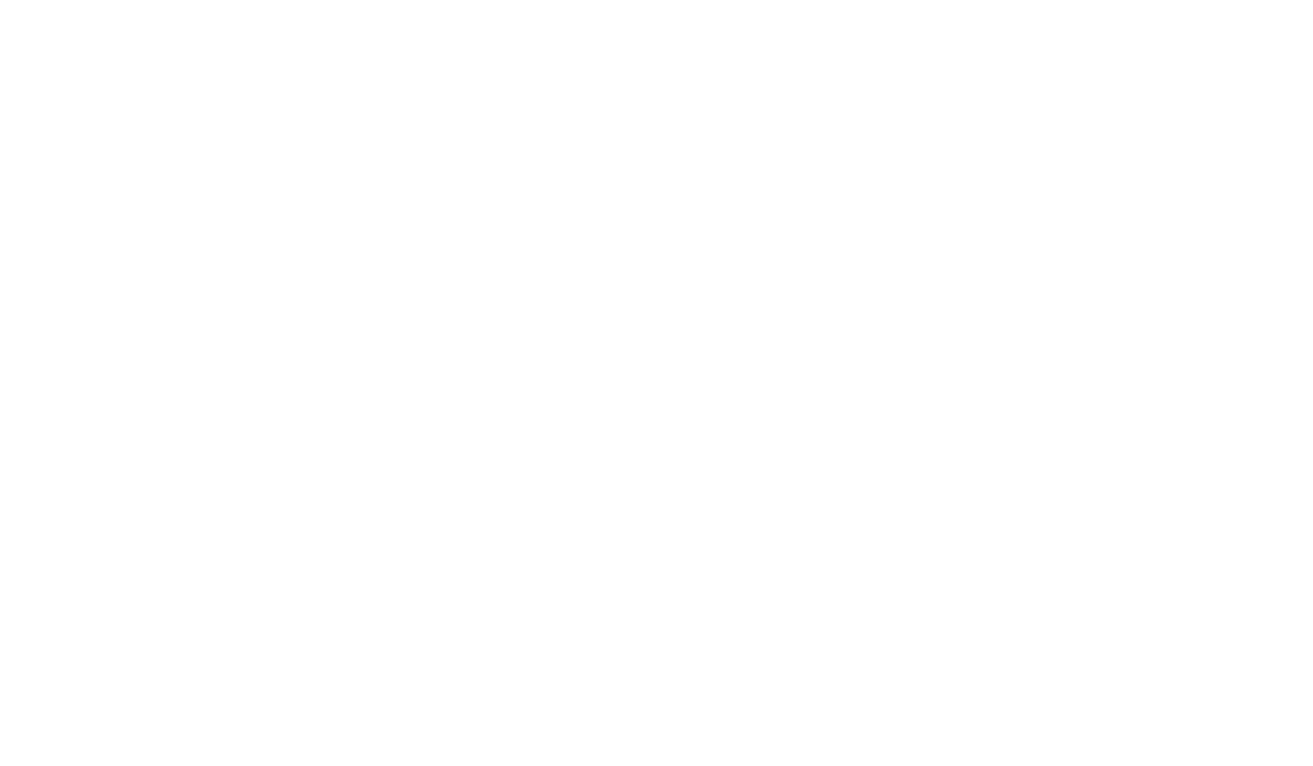 scroll, scrollTop: 0, scrollLeft: 0, axis: both 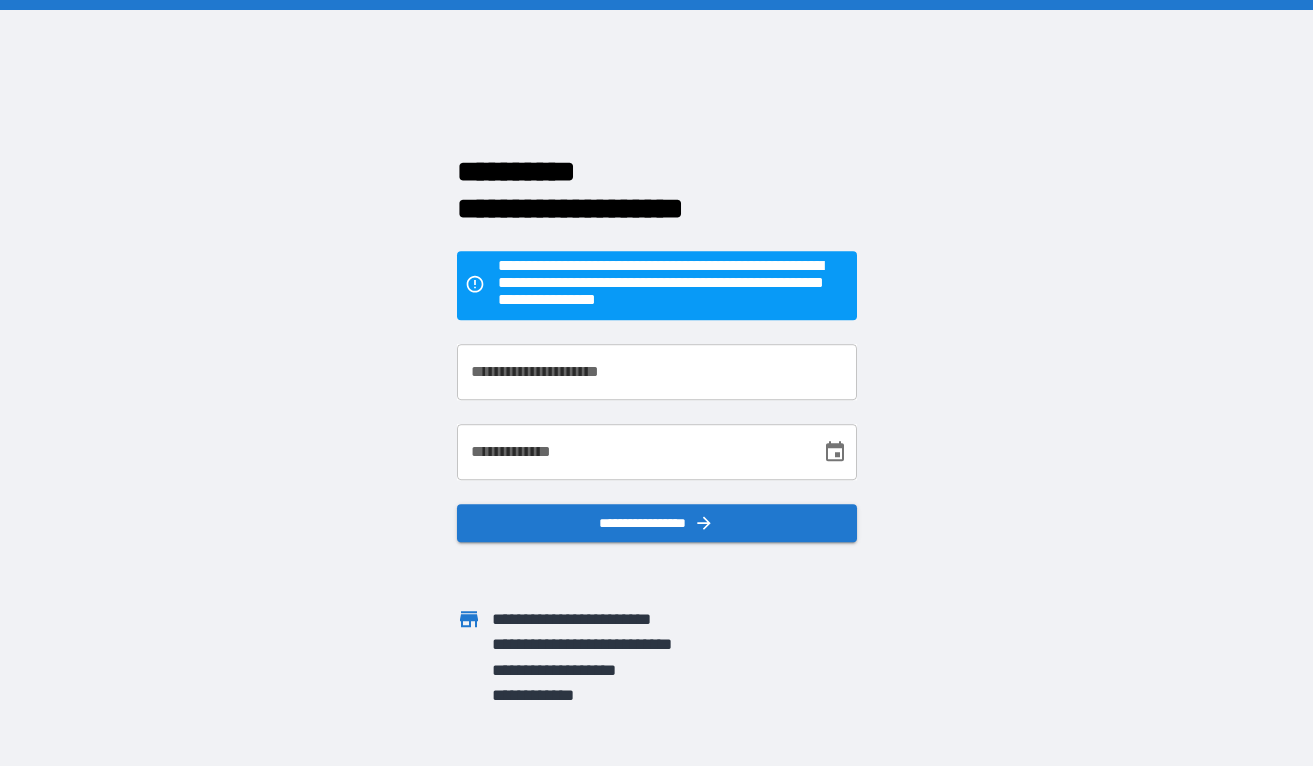 click on "**********" at bounding box center (657, 372) 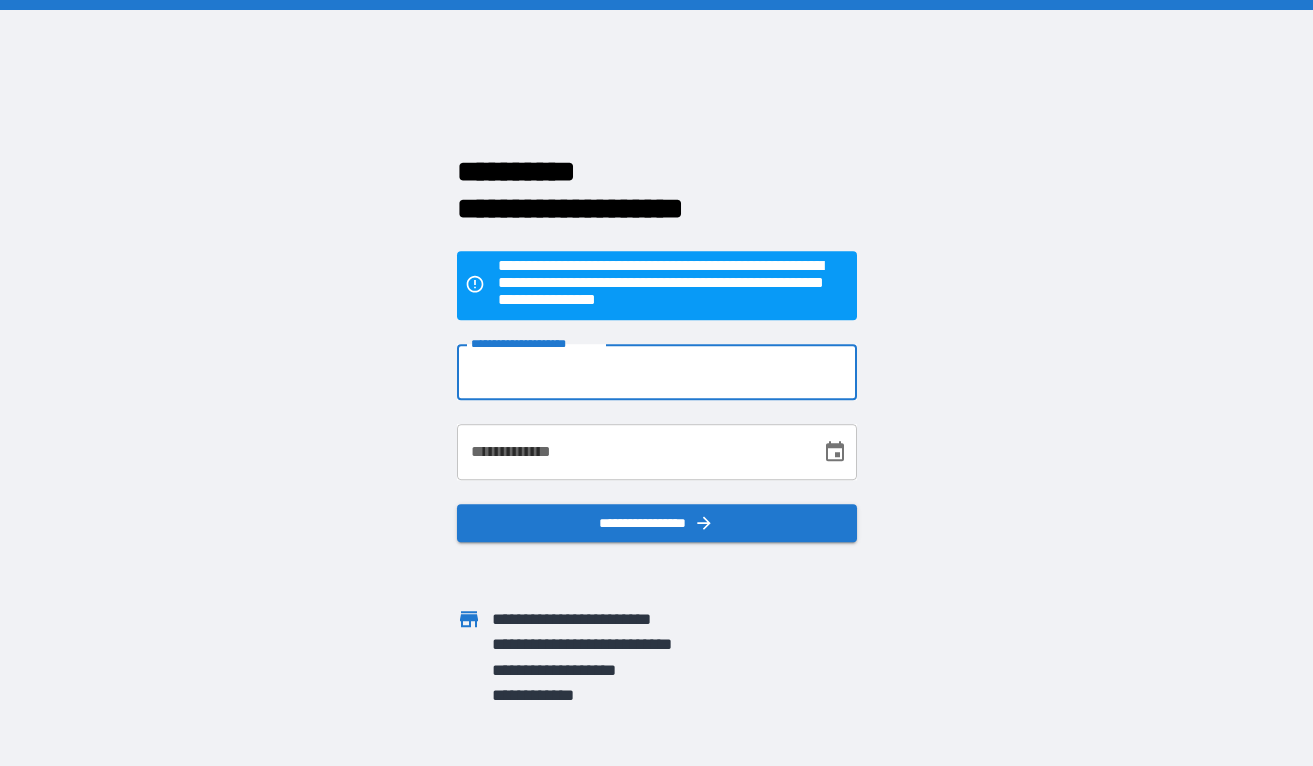 type on "**********" 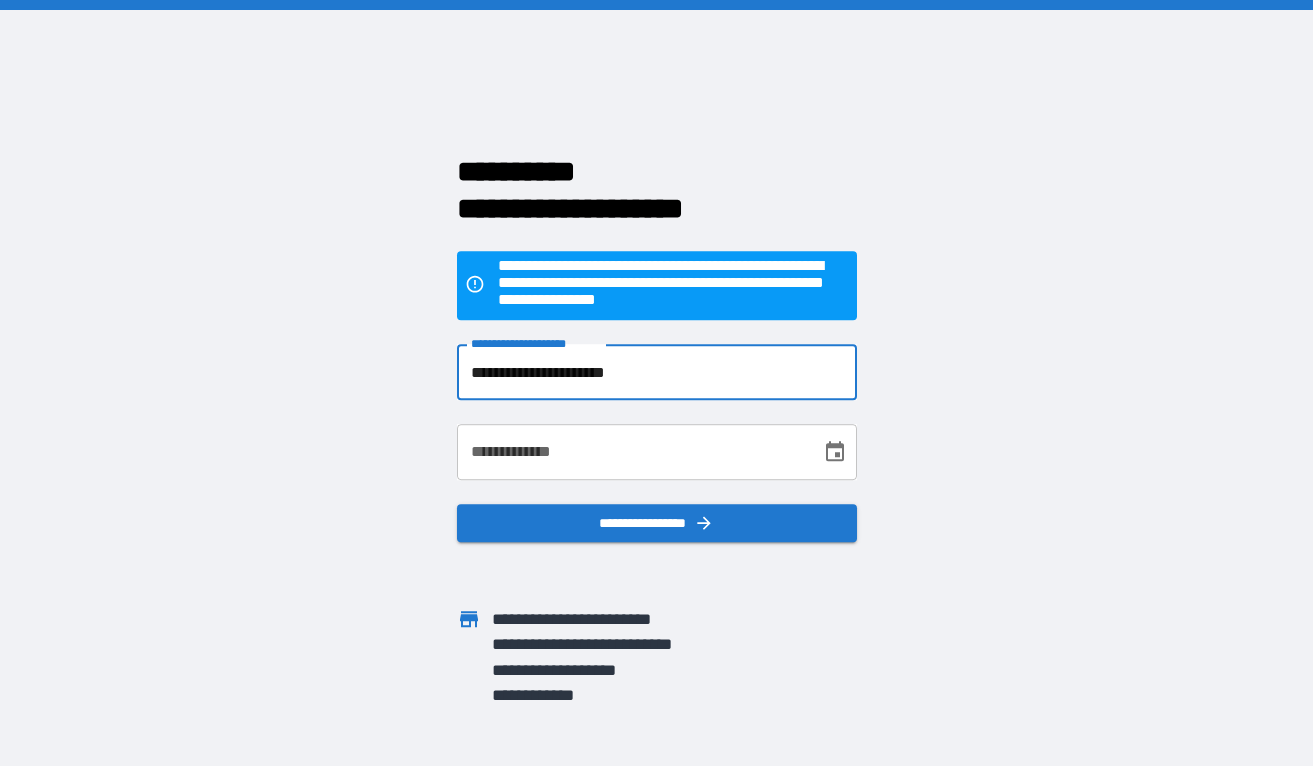 type on "**********" 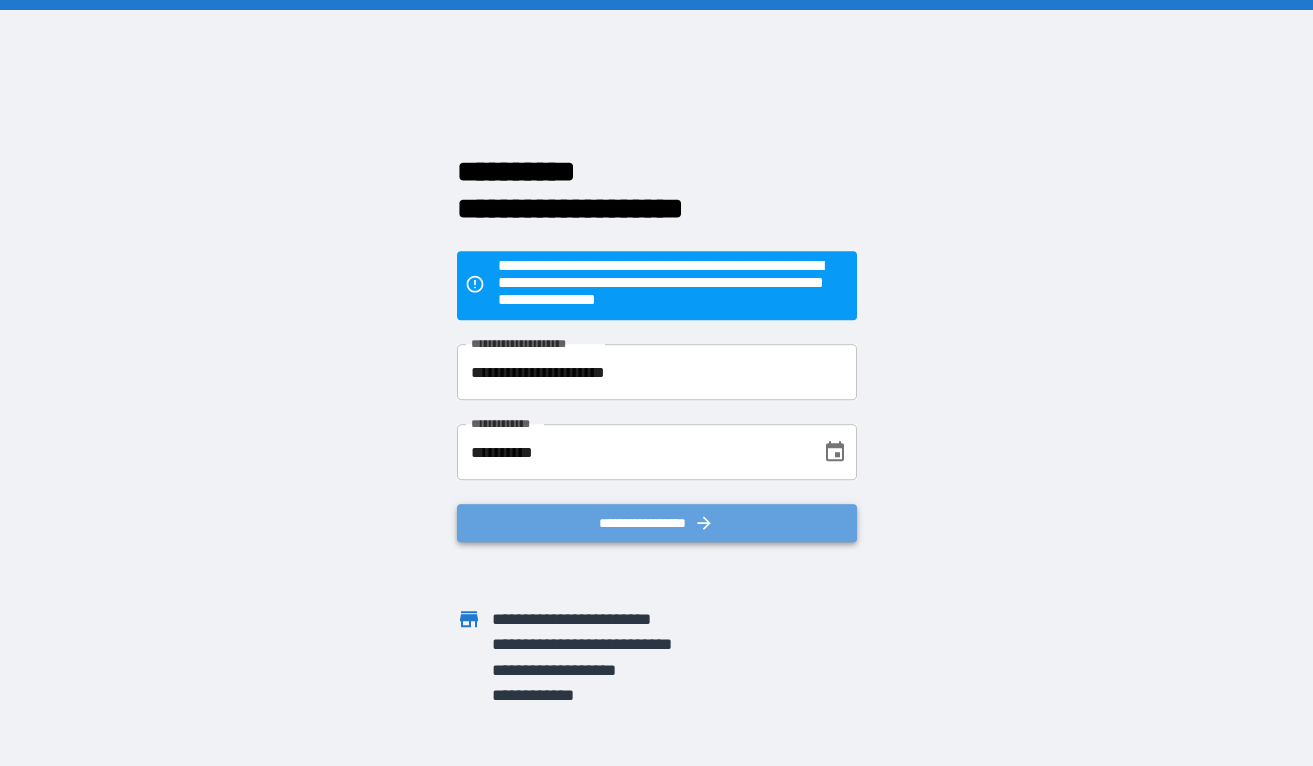 click on "**********" at bounding box center (657, 523) 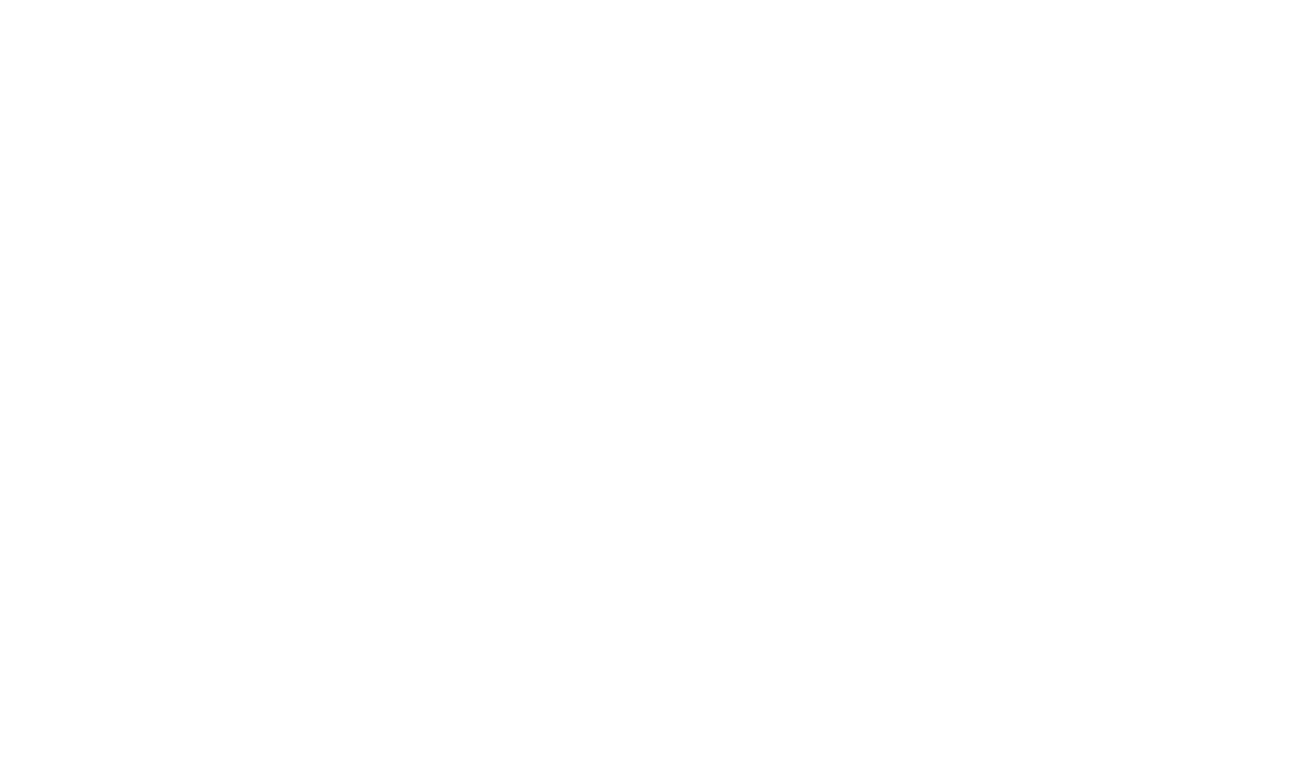 scroll, scrollTop: 0, scrollLeft: 0, axis: both 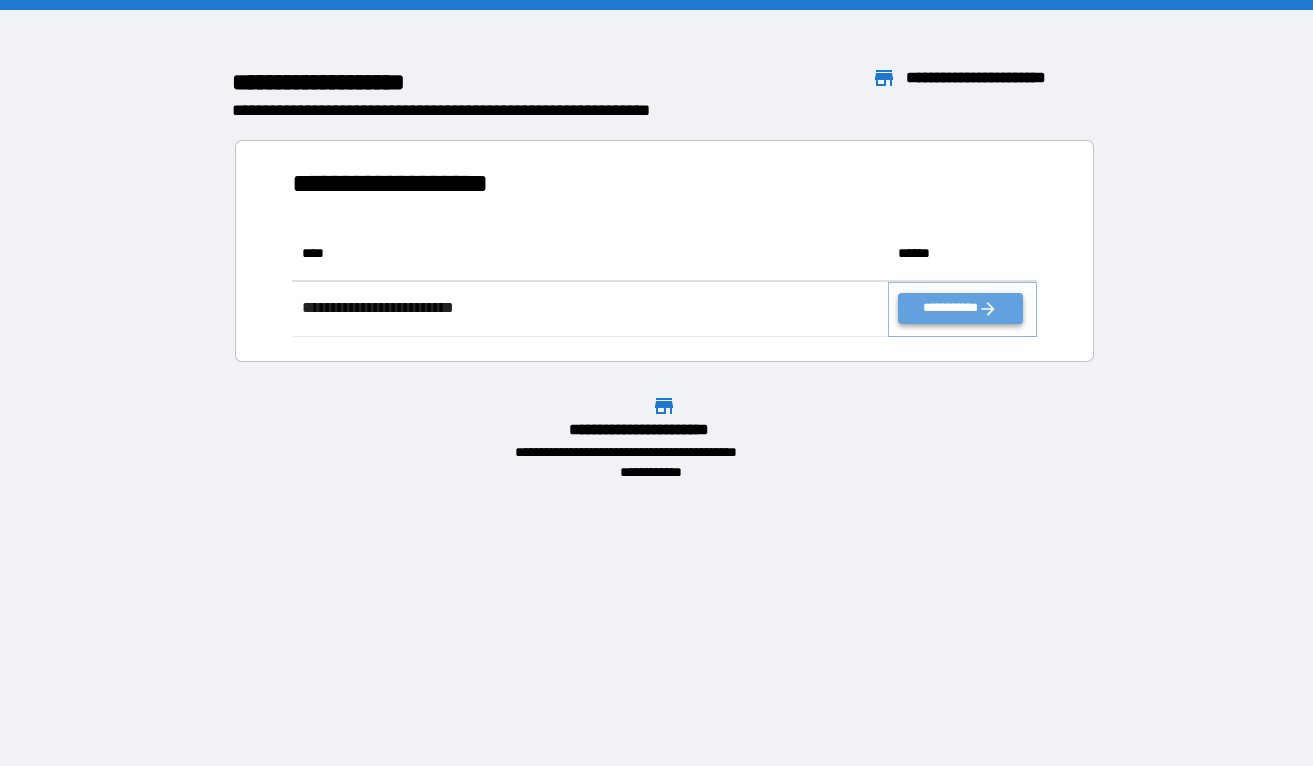 click on "**********" at bounding box center [960, 308] 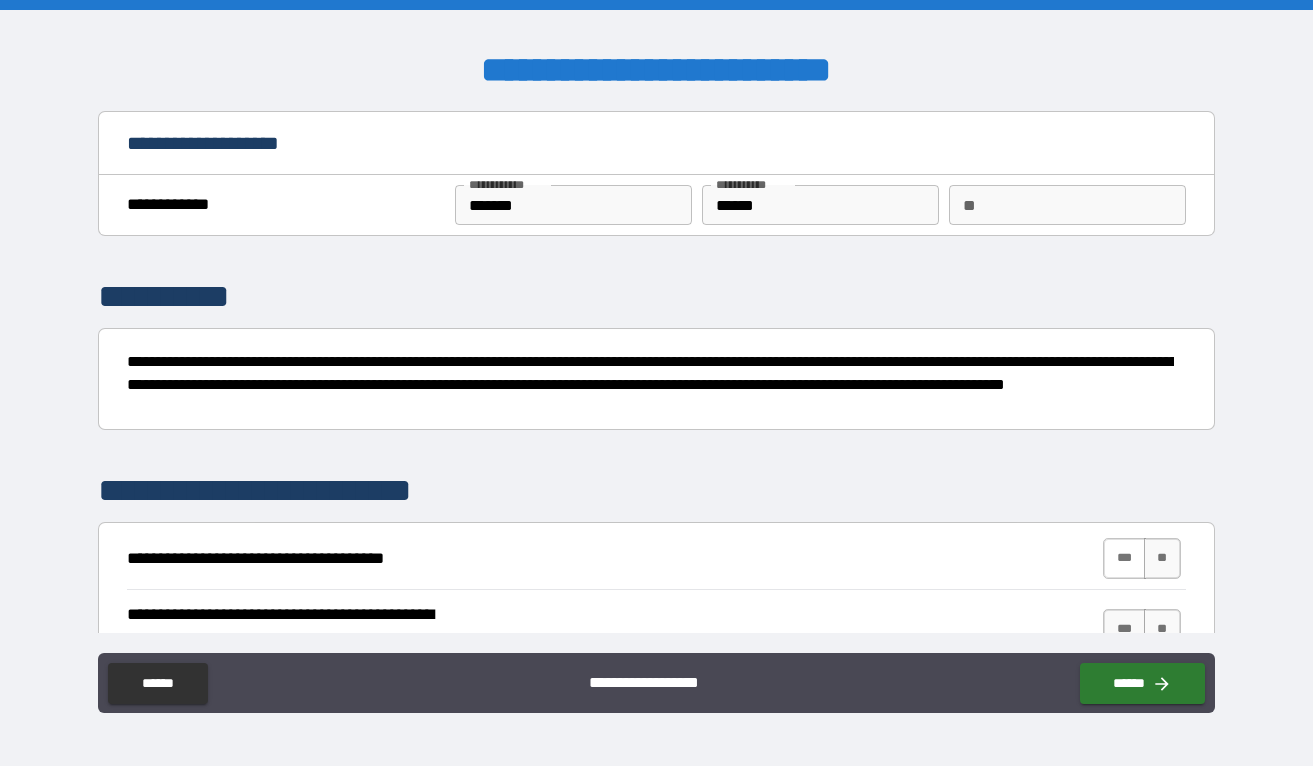 click on "***" at bounding box center [1124, 558] 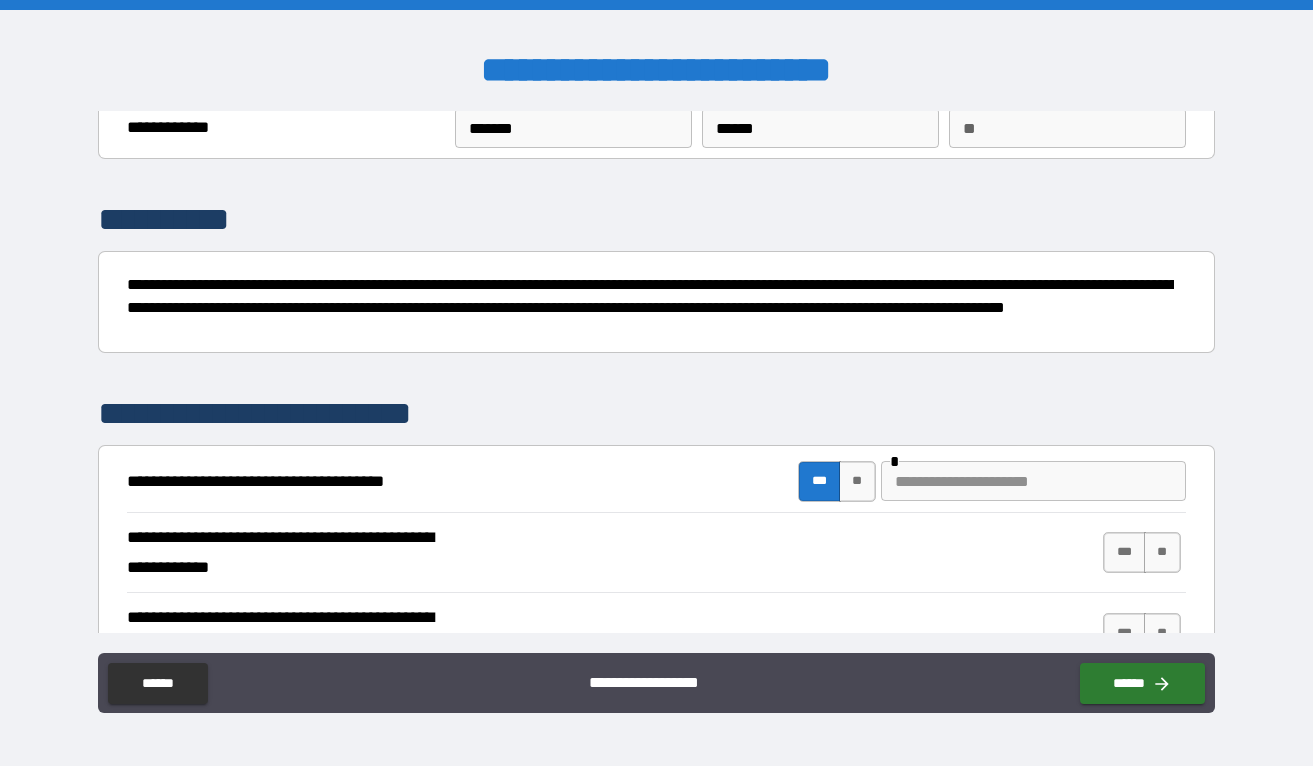 scroll, scrollTop: 302, scrollLeft: 0, axis: vertical 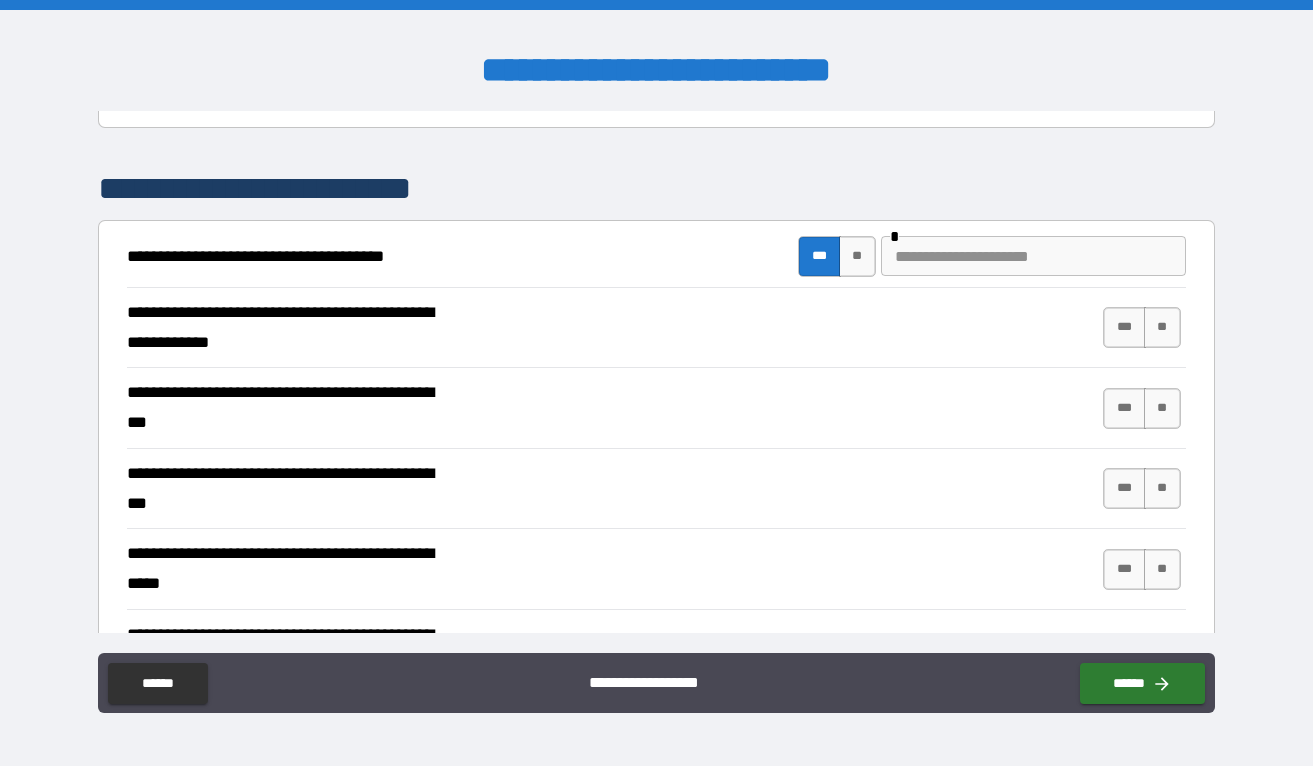 click at bounding box center [1033, 256] 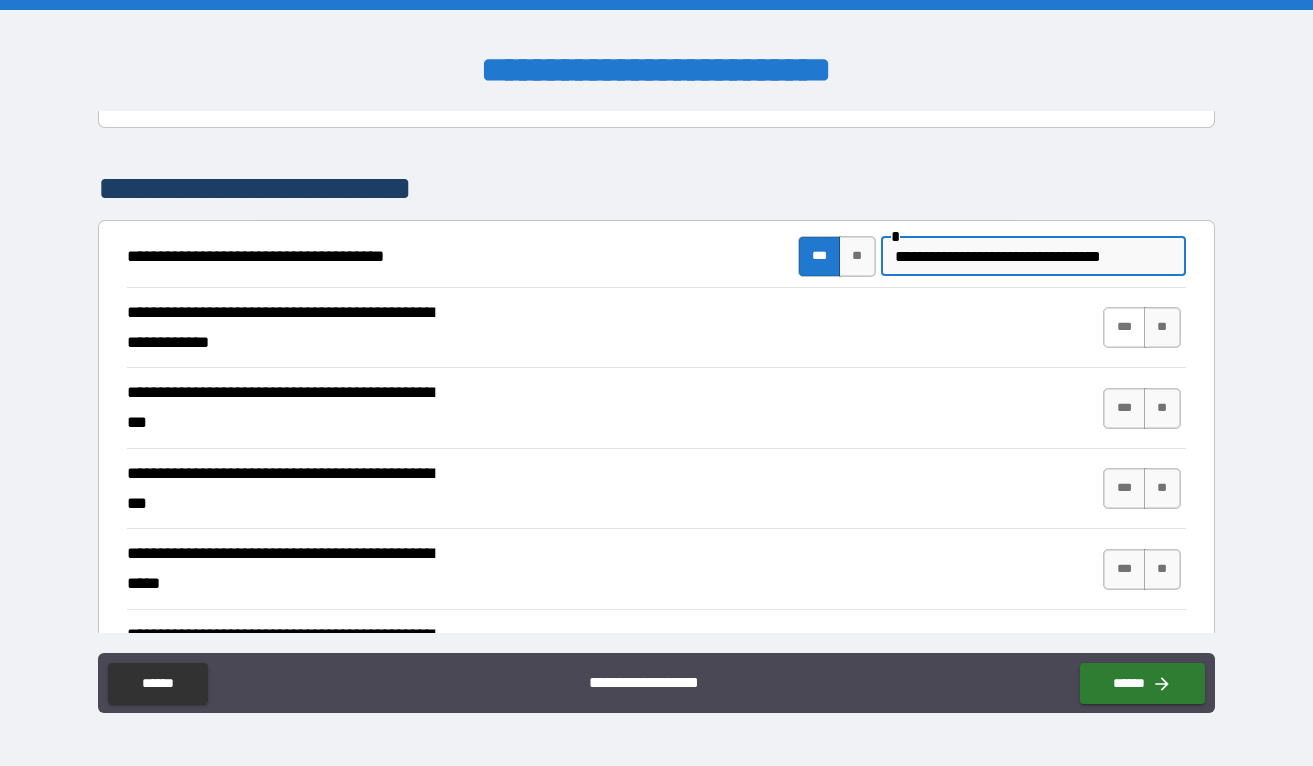 type on "**********" 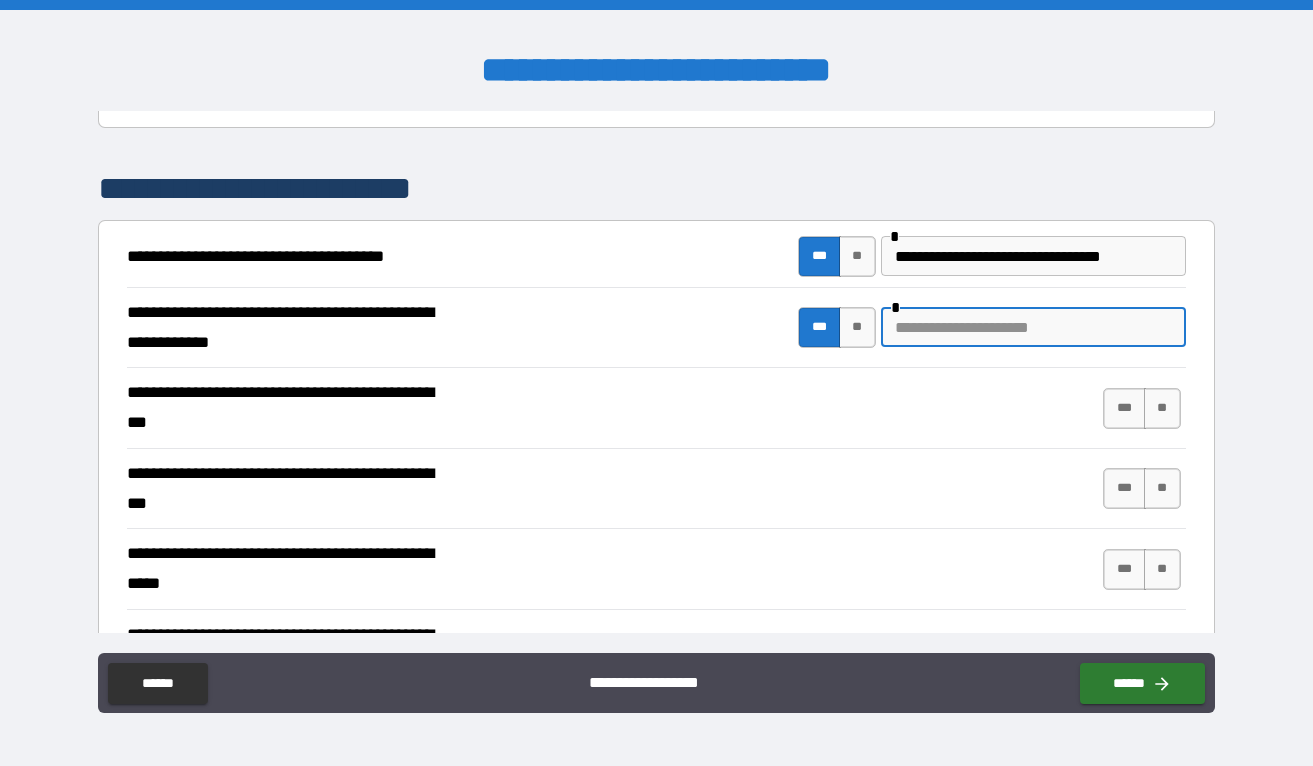 click at bounding box center [1033, 327] 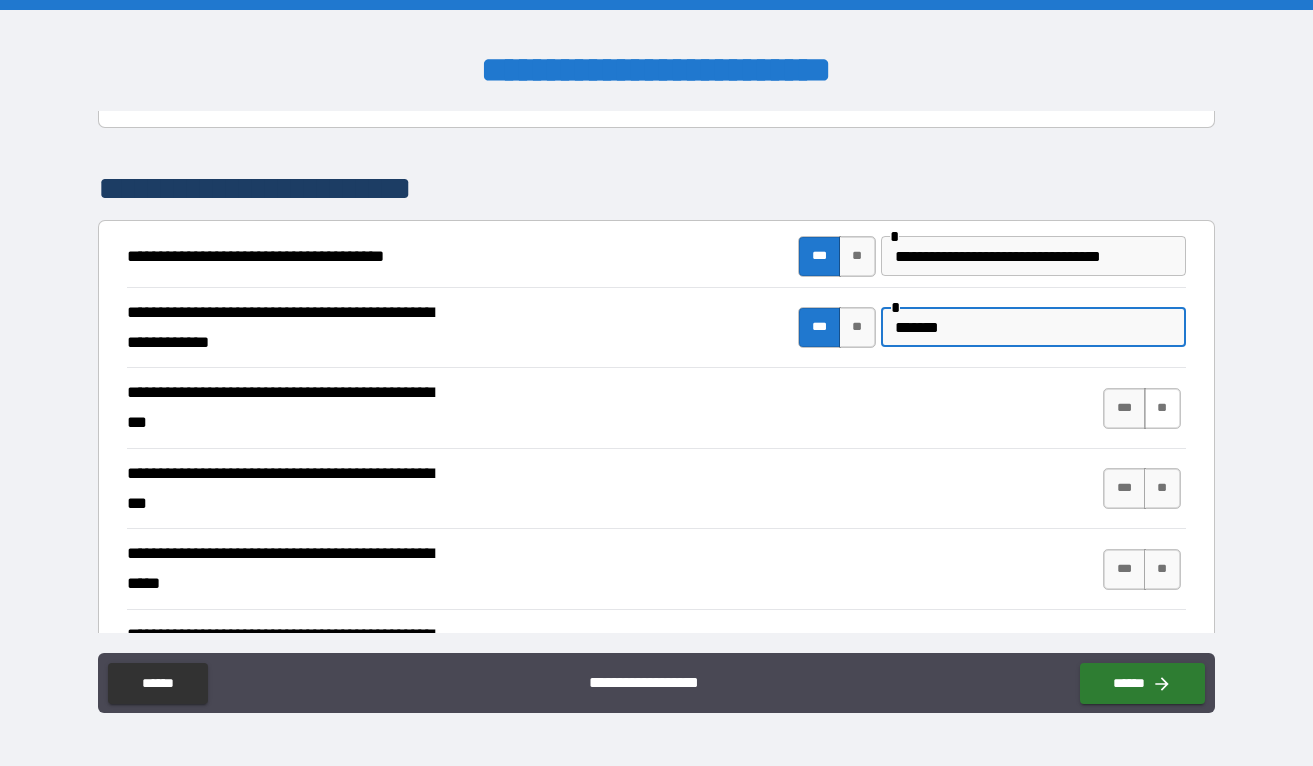 type on "*******" 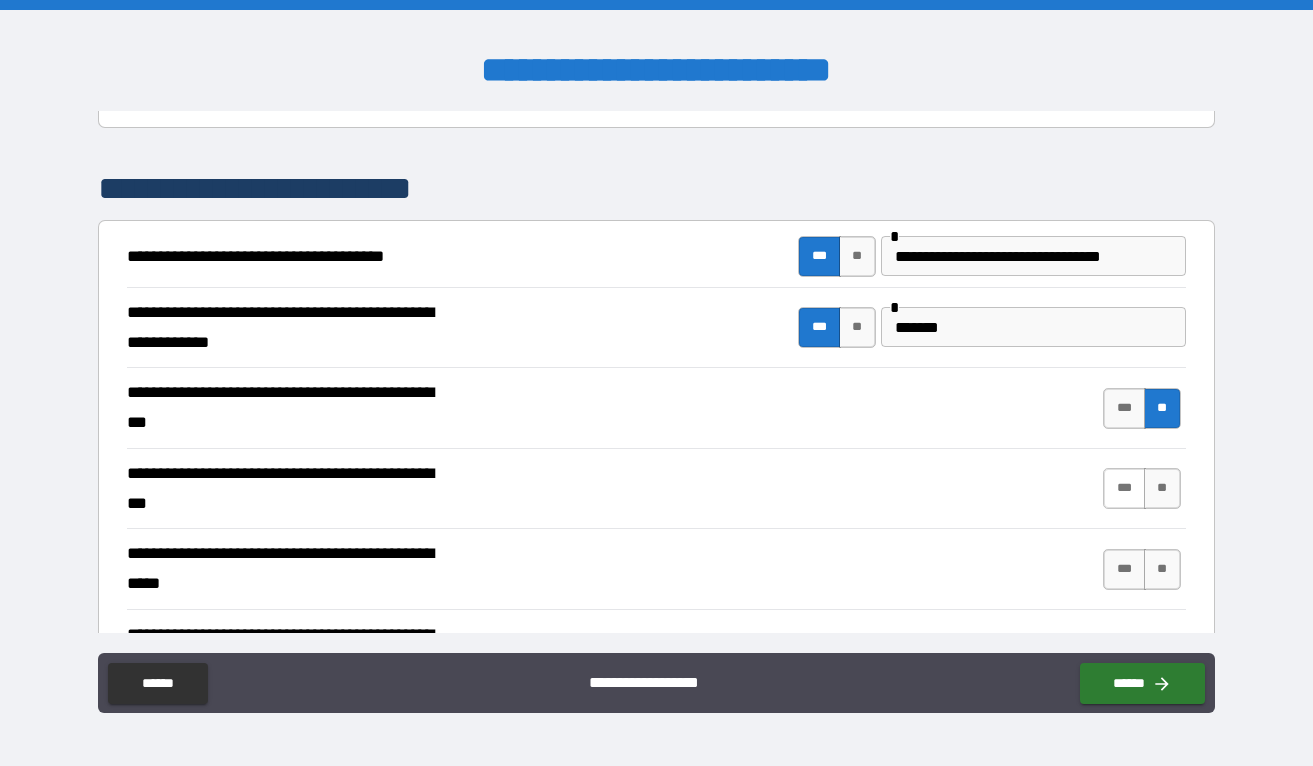 click on "***" at bounding box center [1124, 488] 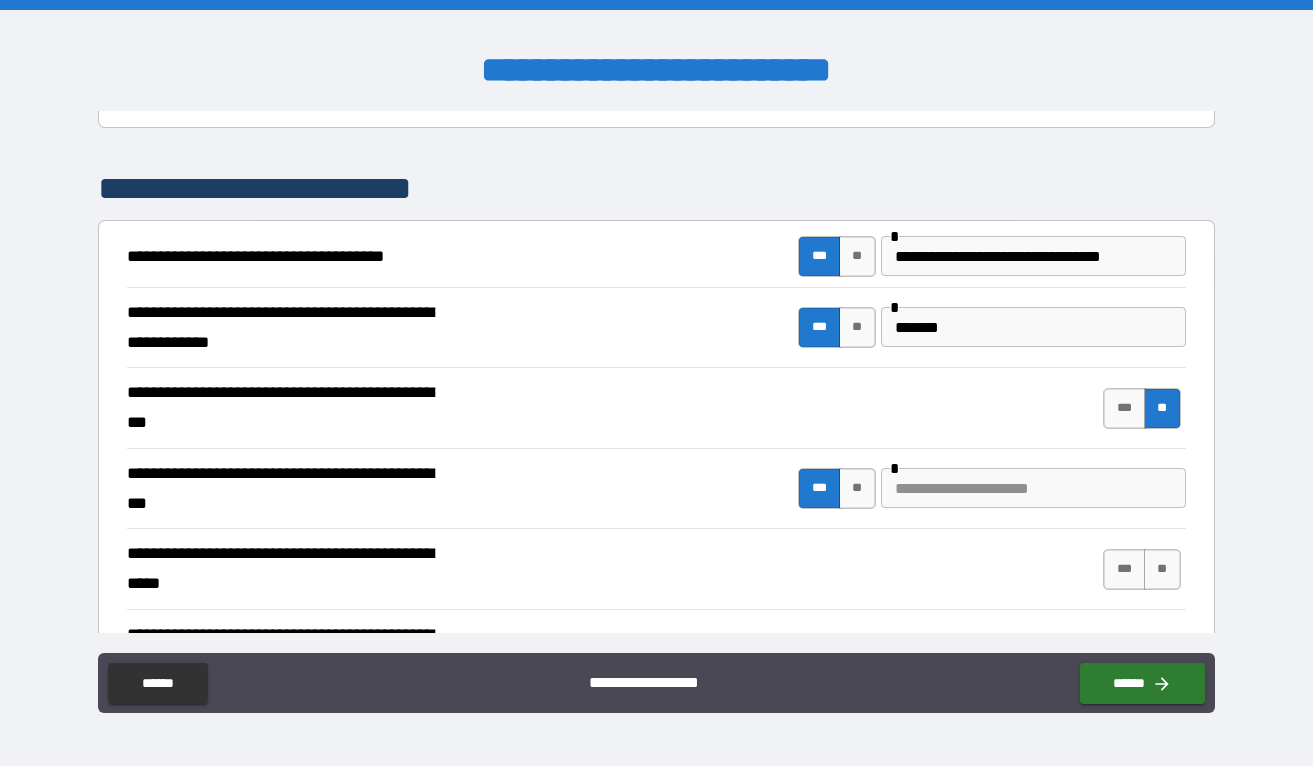 click at bounding box center [1033, 488] 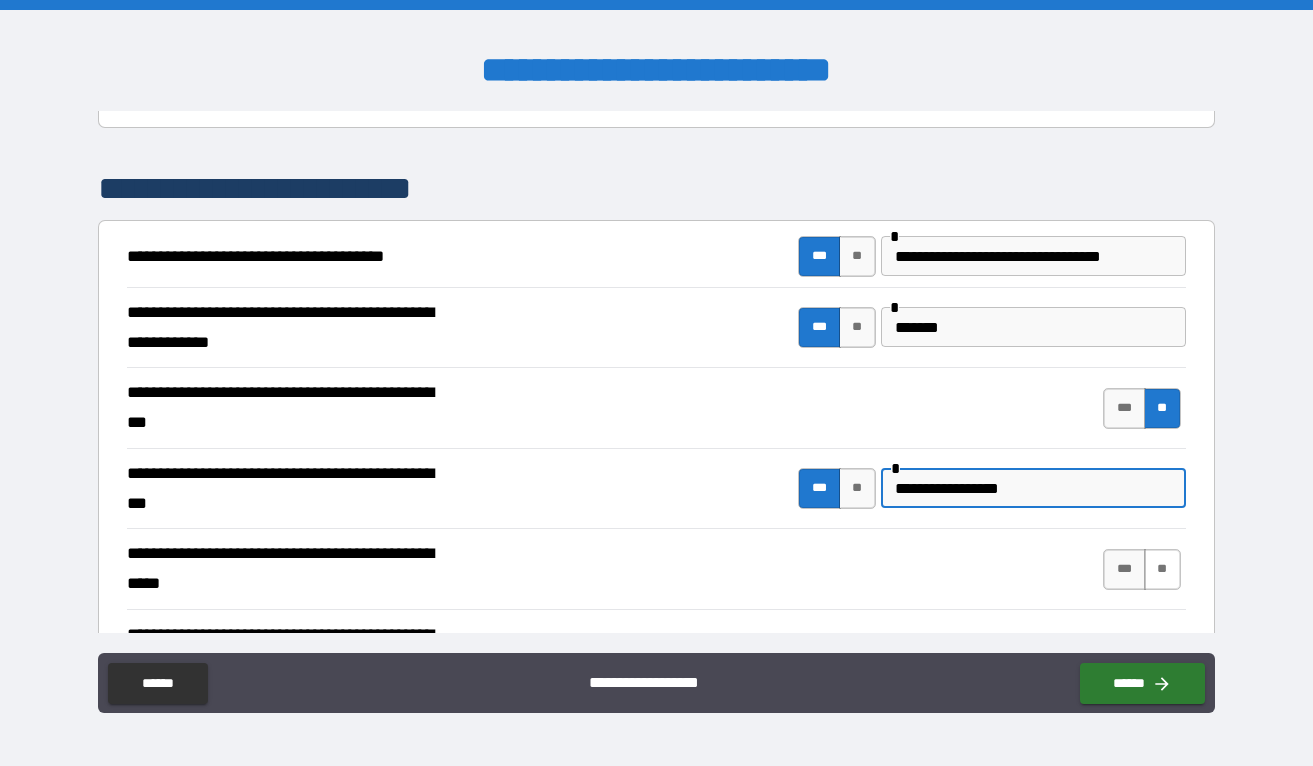 type on "**********" 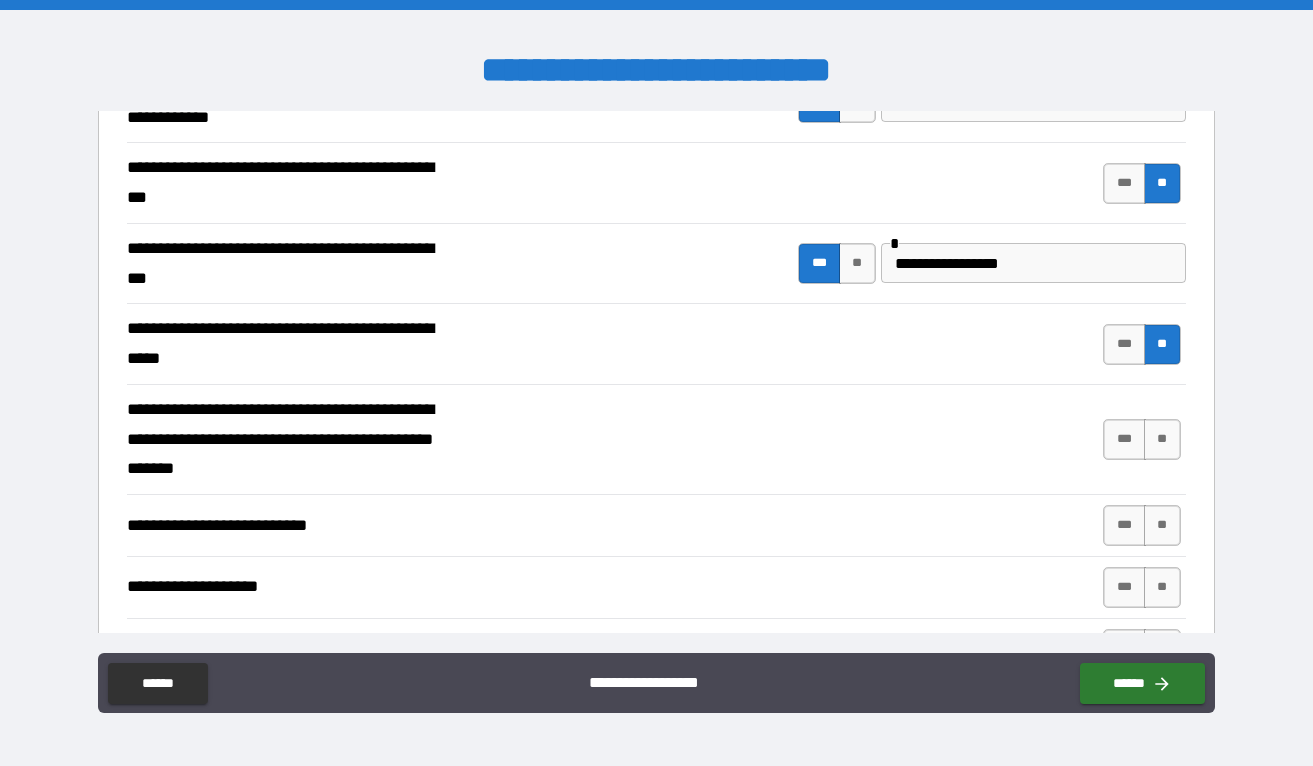 scroll, scrollTop: 532, scrollLeft: 0, axis: vertical 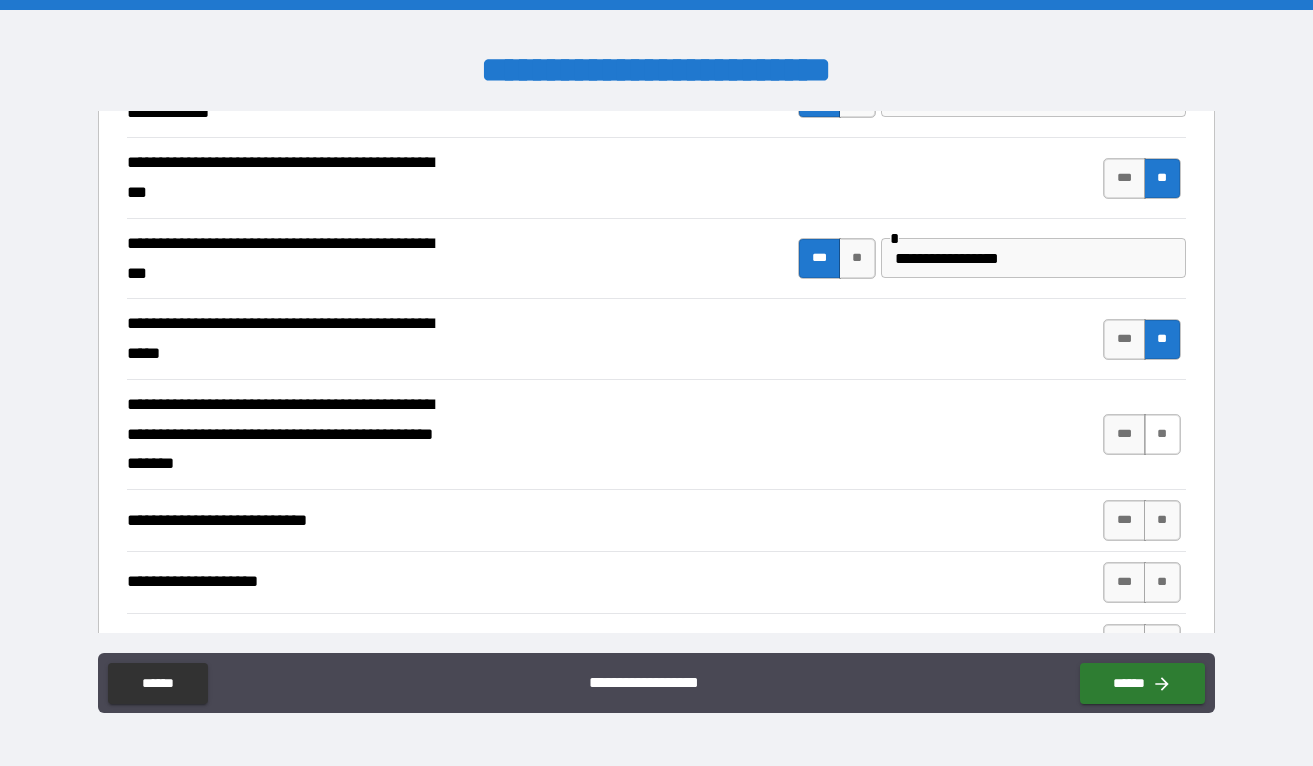 click on "**" at bounding box center (1162, 434) 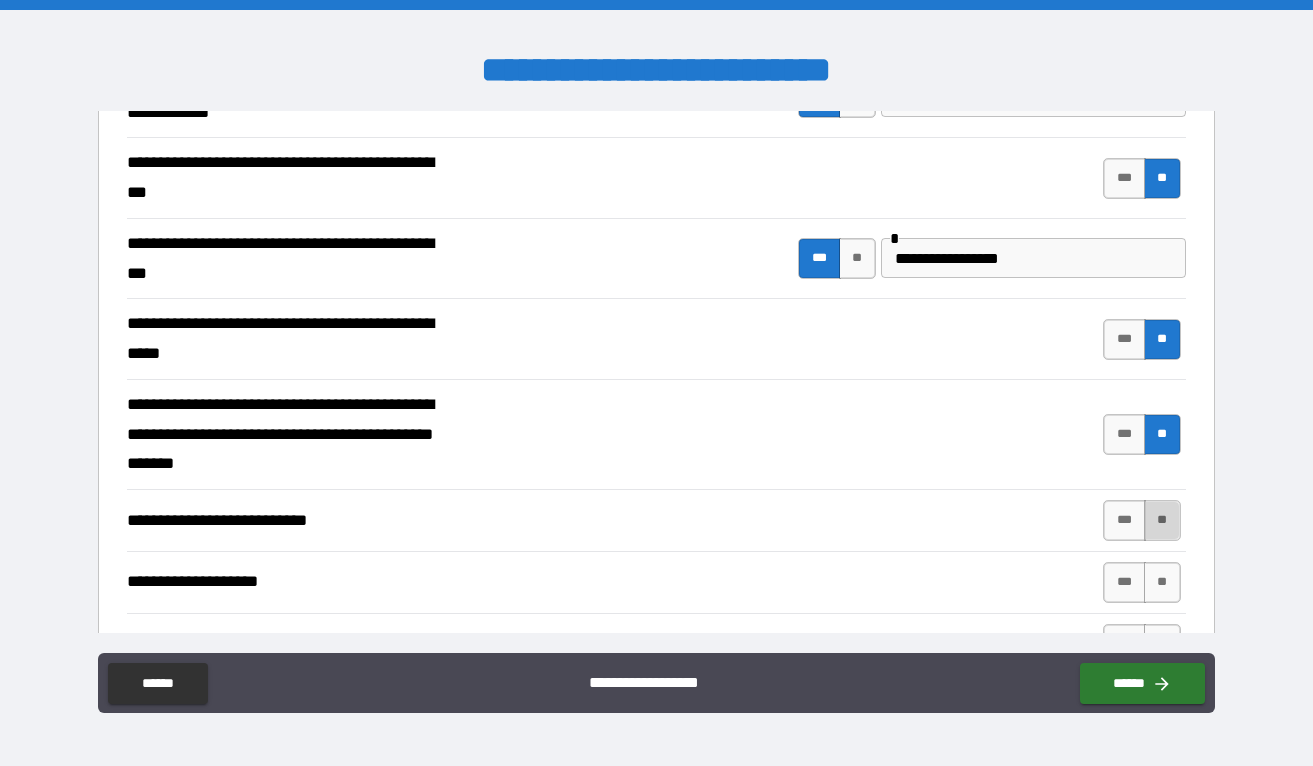 click on "**" at bounding box center [1162, 520] 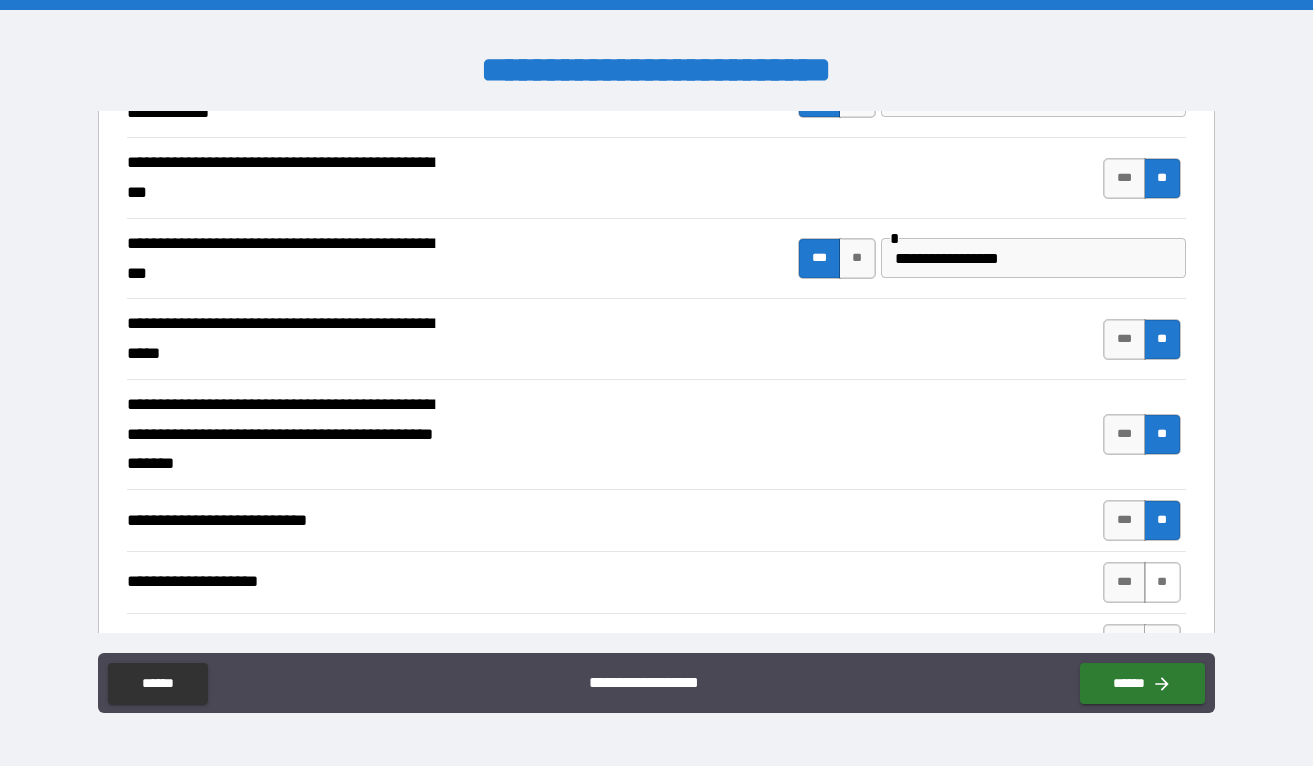 click on "**" at bounding box center [1162, 582] 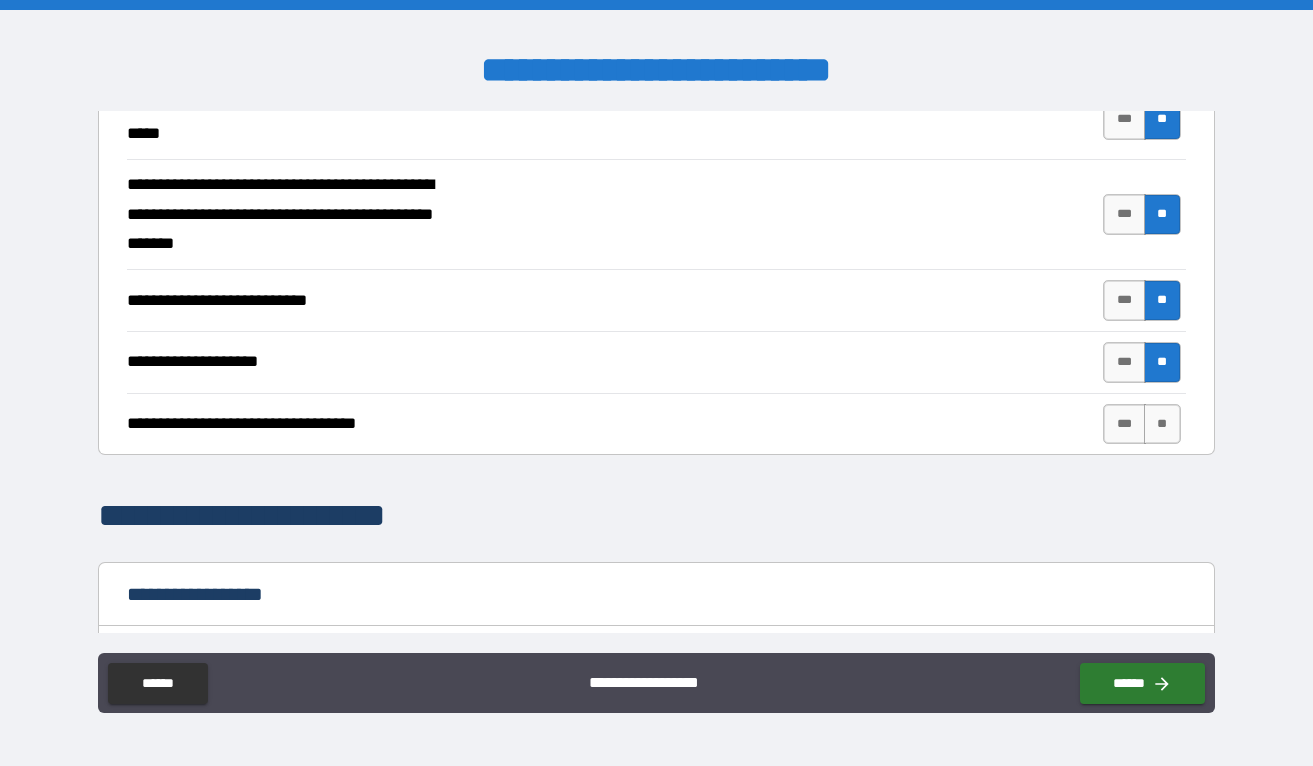 scroll, scrollTop: 793, scrollLeft: 0, axis: vertical 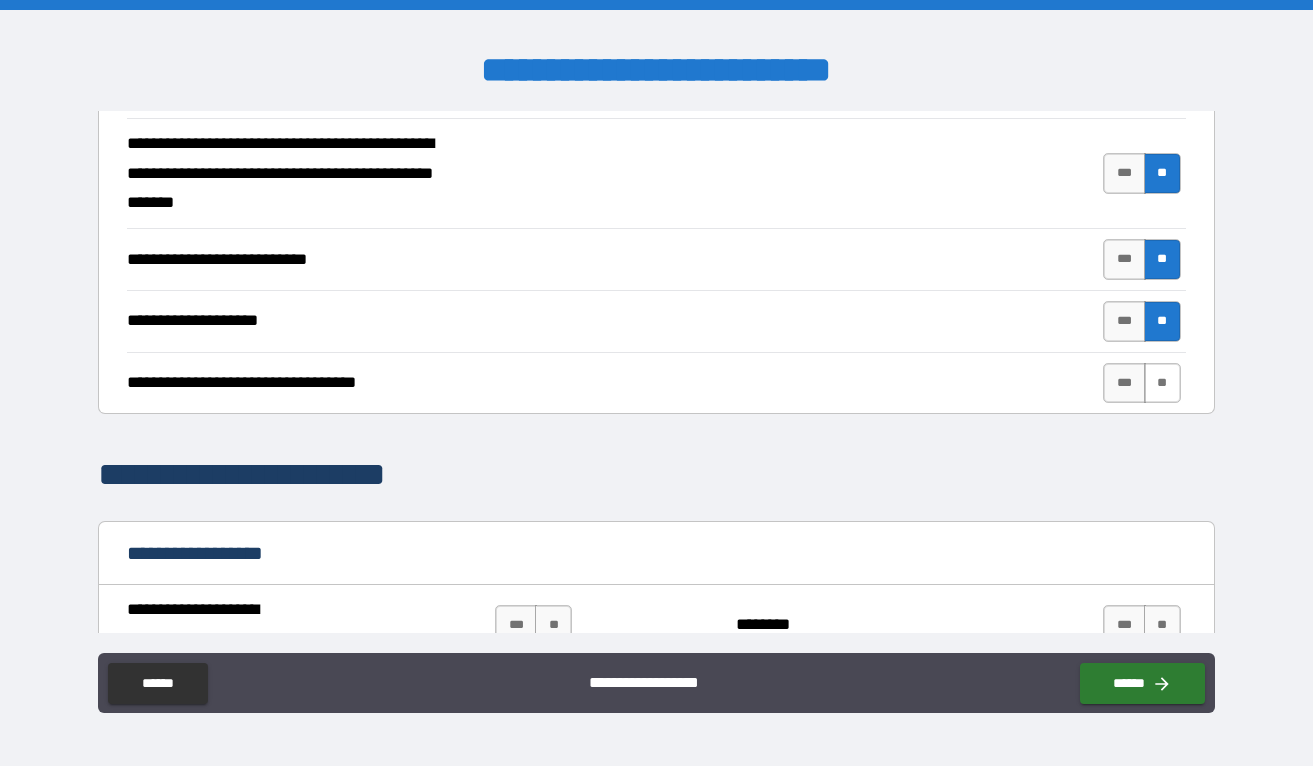click on "**" at bounding box center (1162, 383) 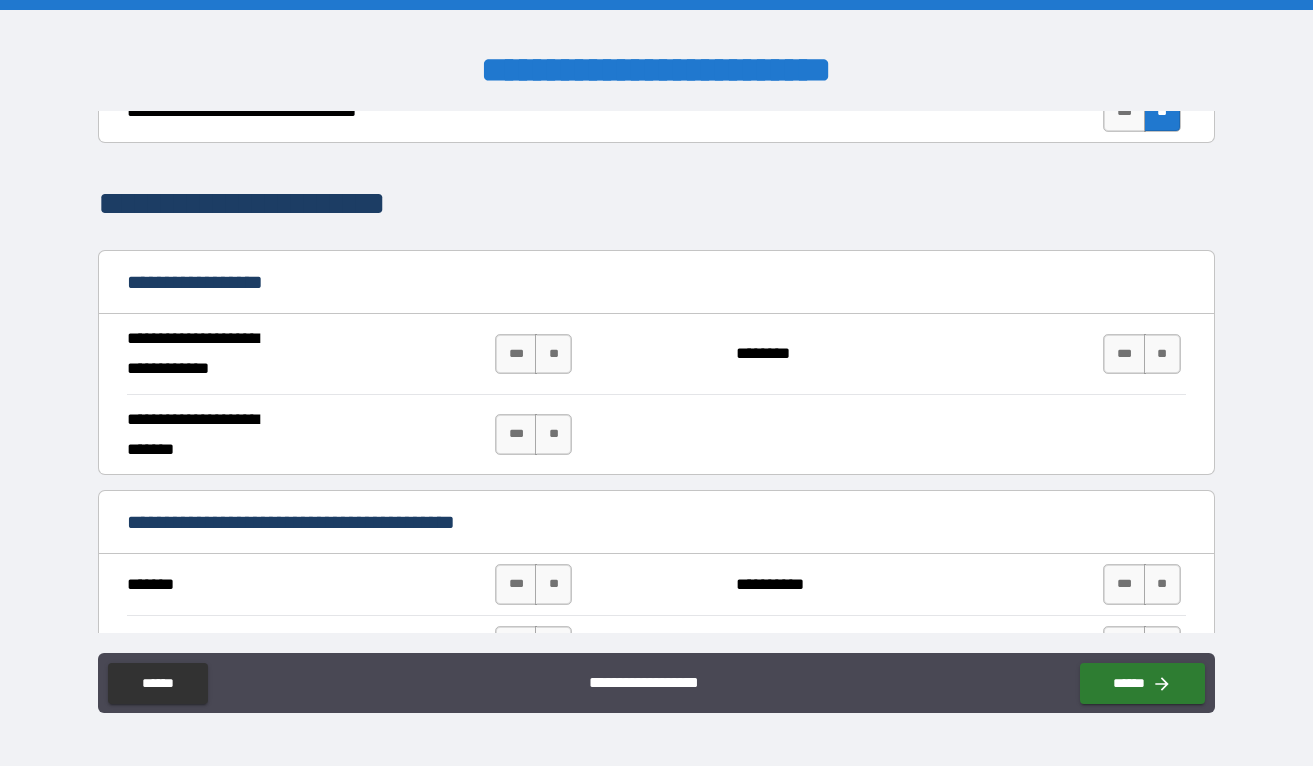 scroll, scrollTop: 1136, scrollLeft: 0, axis: vertical 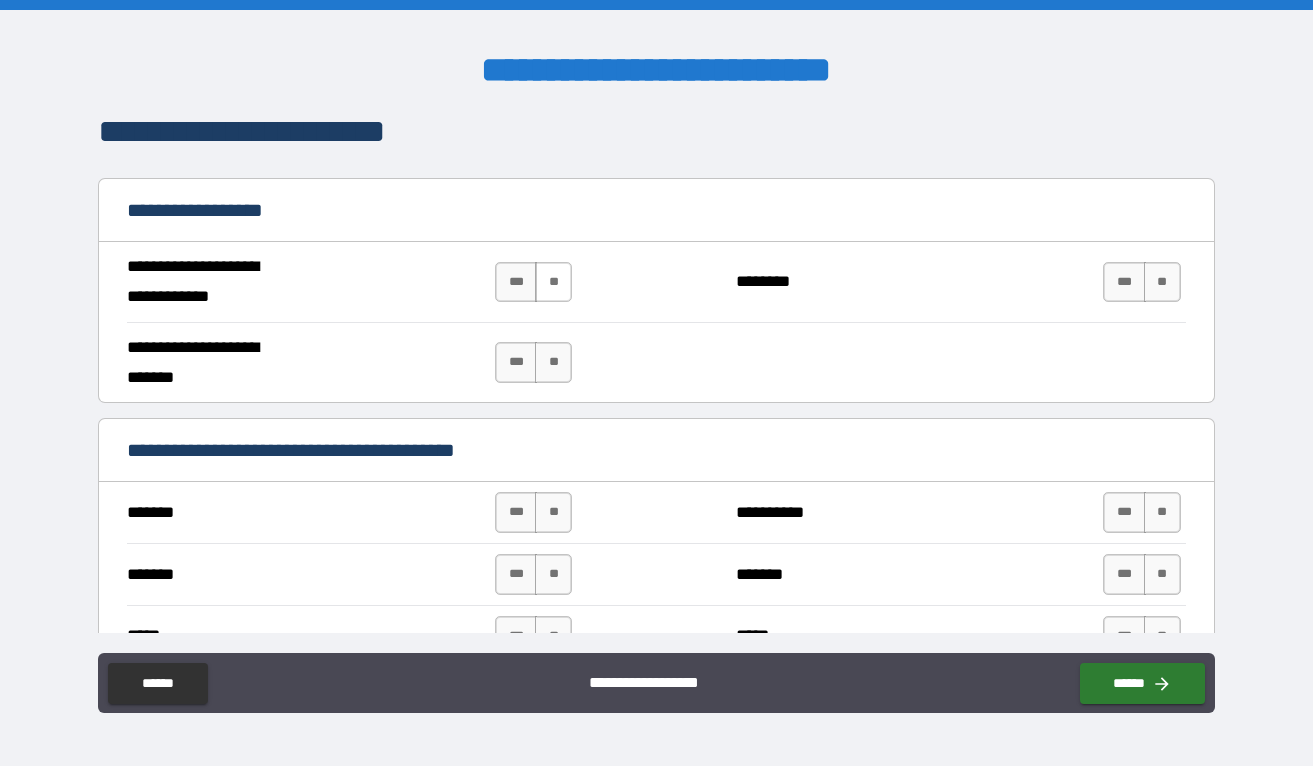 click on "**" at bounding box center (553, 282) 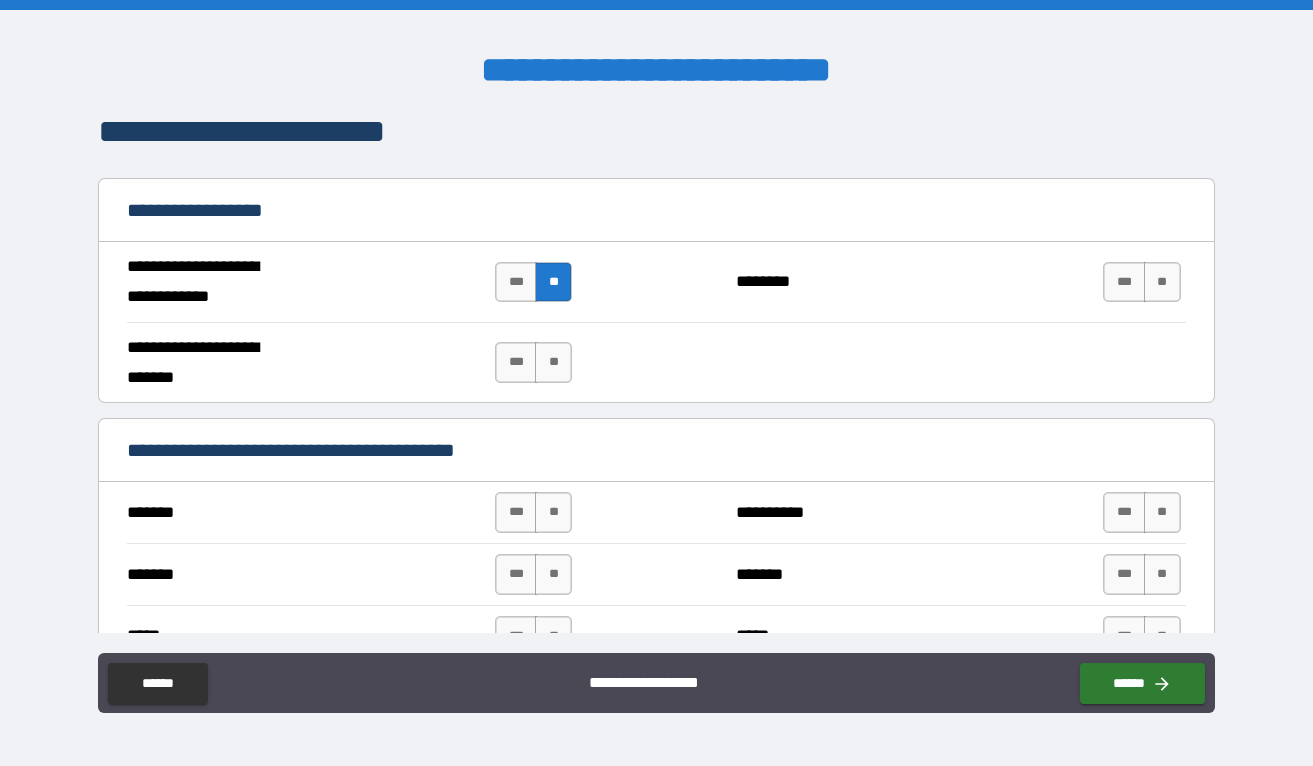 drag, startPoint x: 548, startPoint y: 350, endPoint x: 567, endPoint y: 351, distance: 19.026299 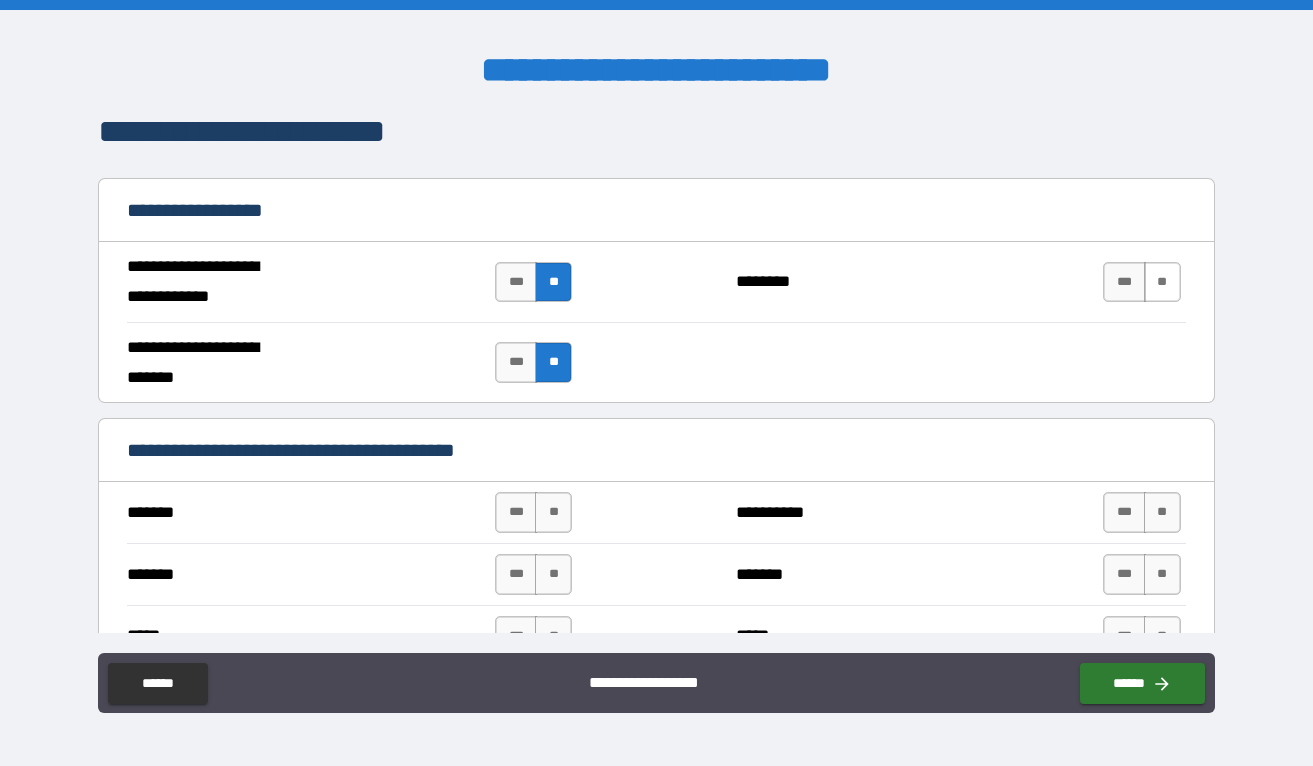 click on "**" at bounding box center [1162, 282] 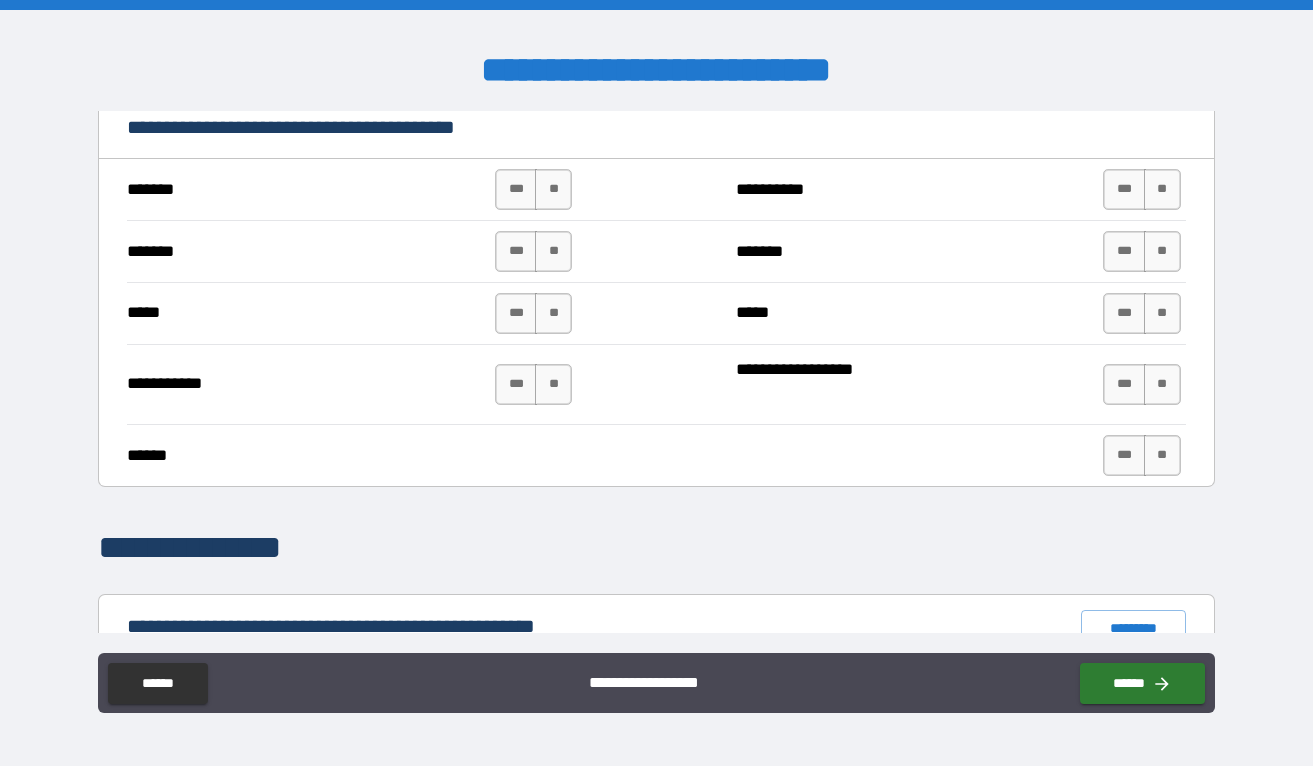 scroll, scrollTop: 1479, scrollLeft: 0, axis: vertical 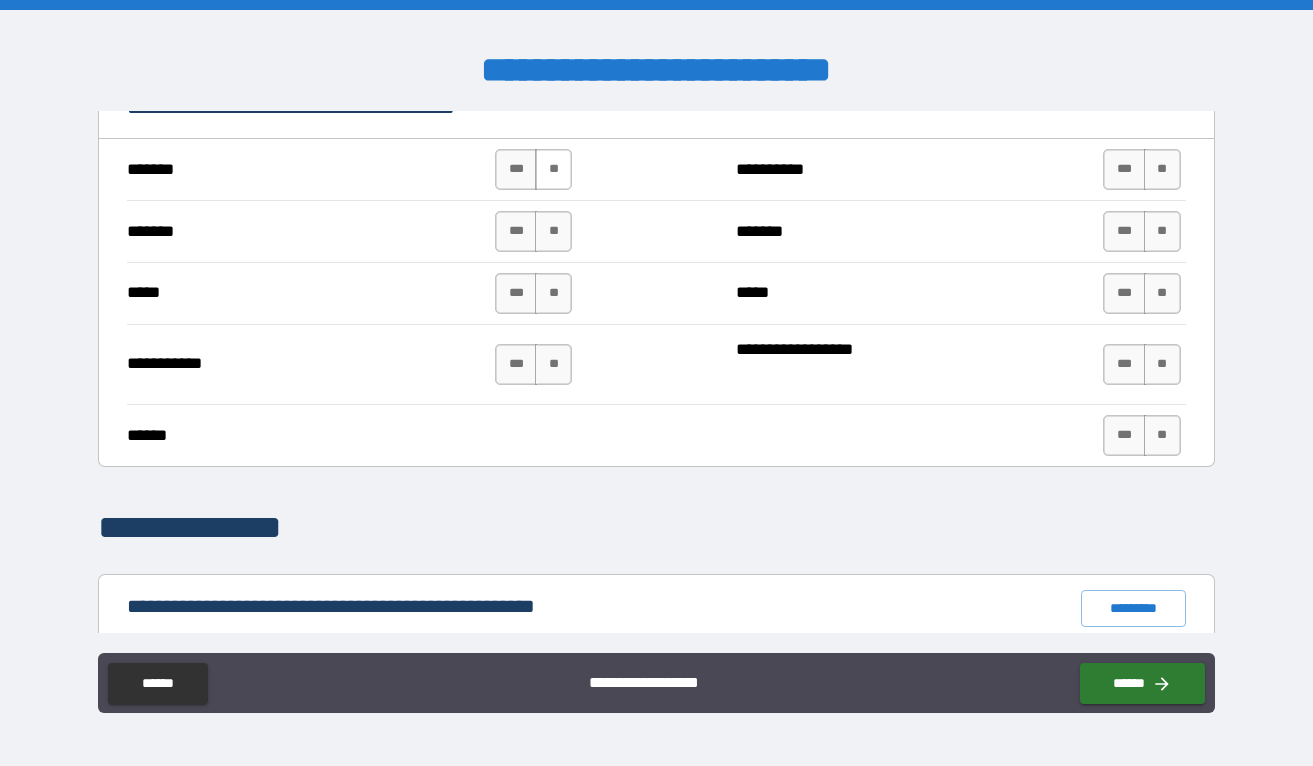 click on "**" at bounding box center [553, 169] 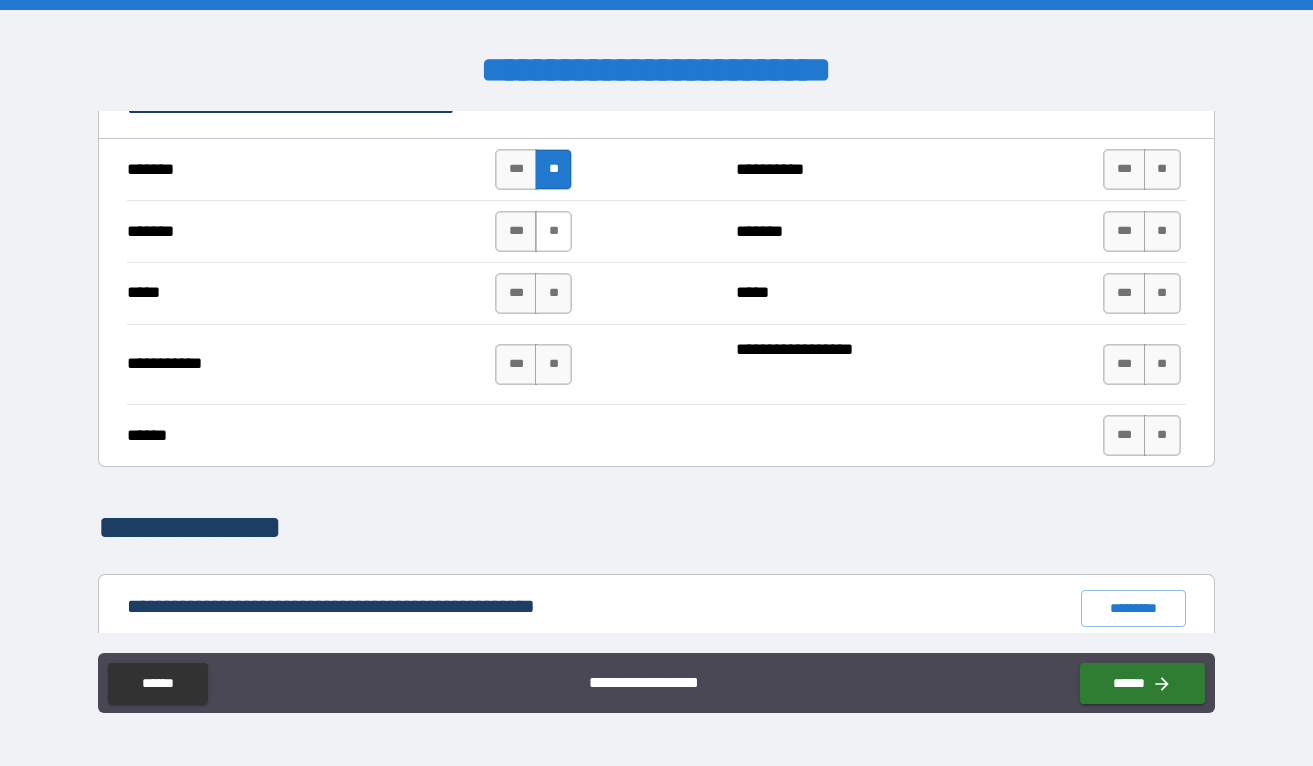 click on "**" at bounding box center (553, 231) 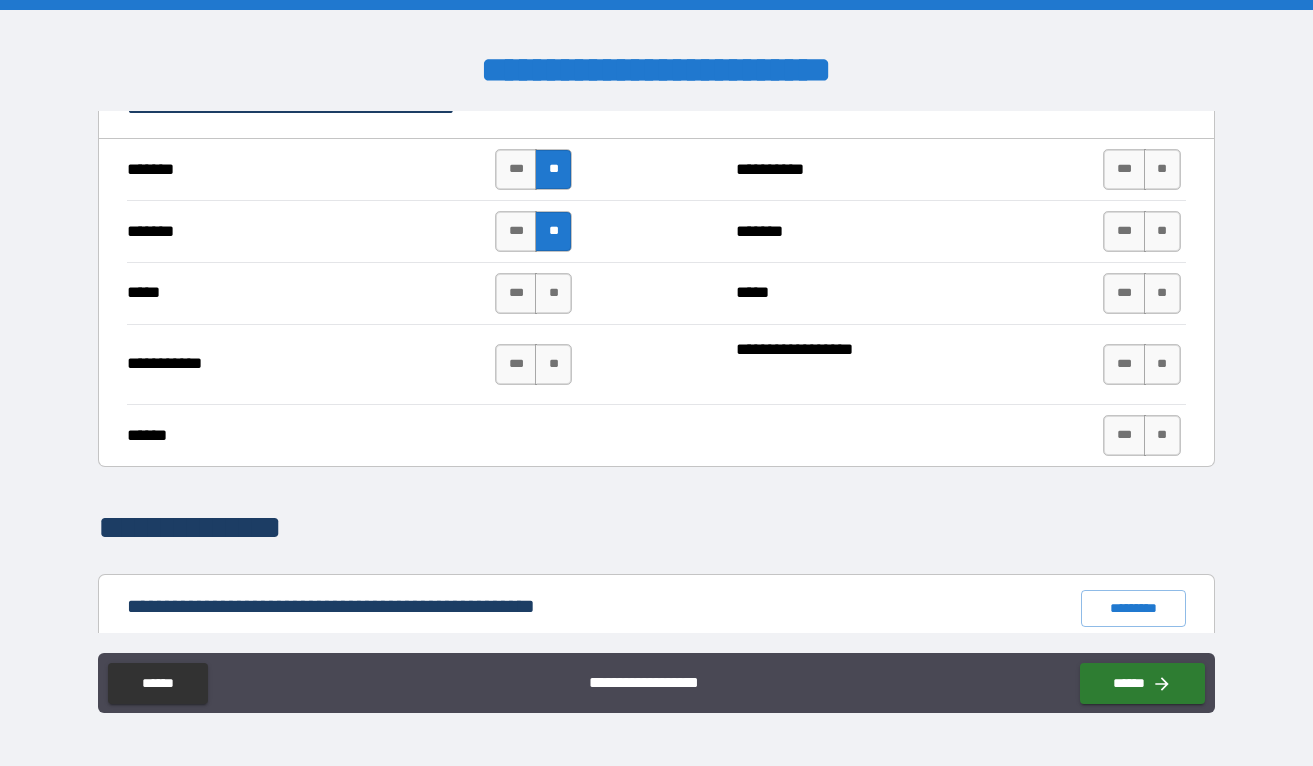 click on "***** *** ** ***** *** **" at bounding box center [656, 293] 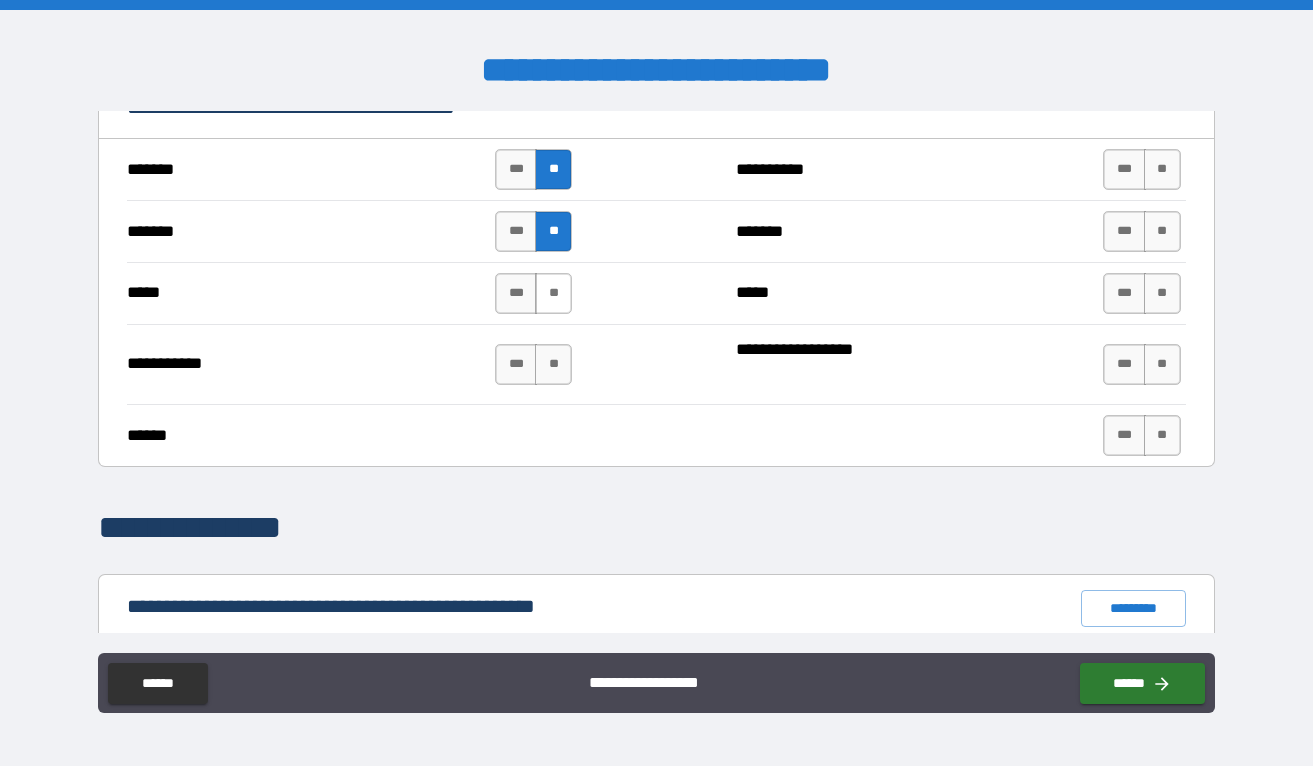 click on "**" at bounding box center [553, 293] 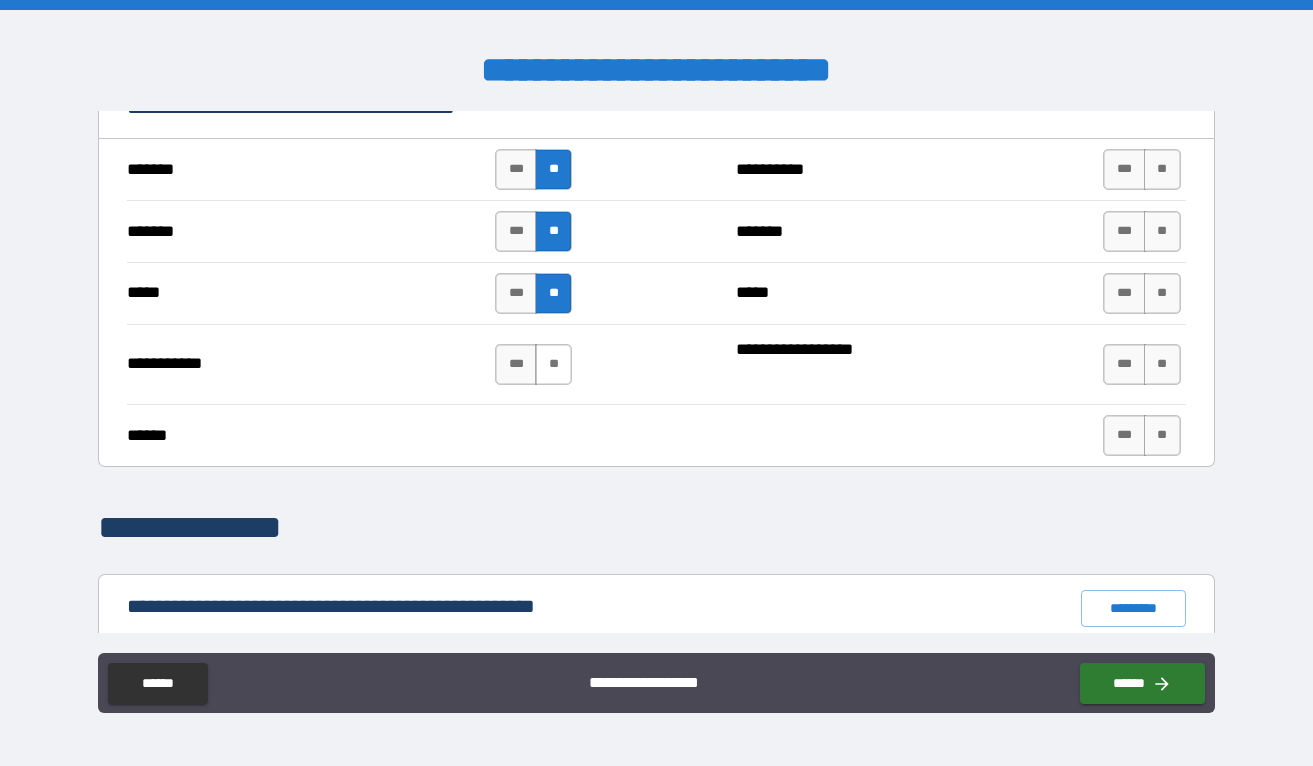 click on "**" at bounding box center [553, 364] 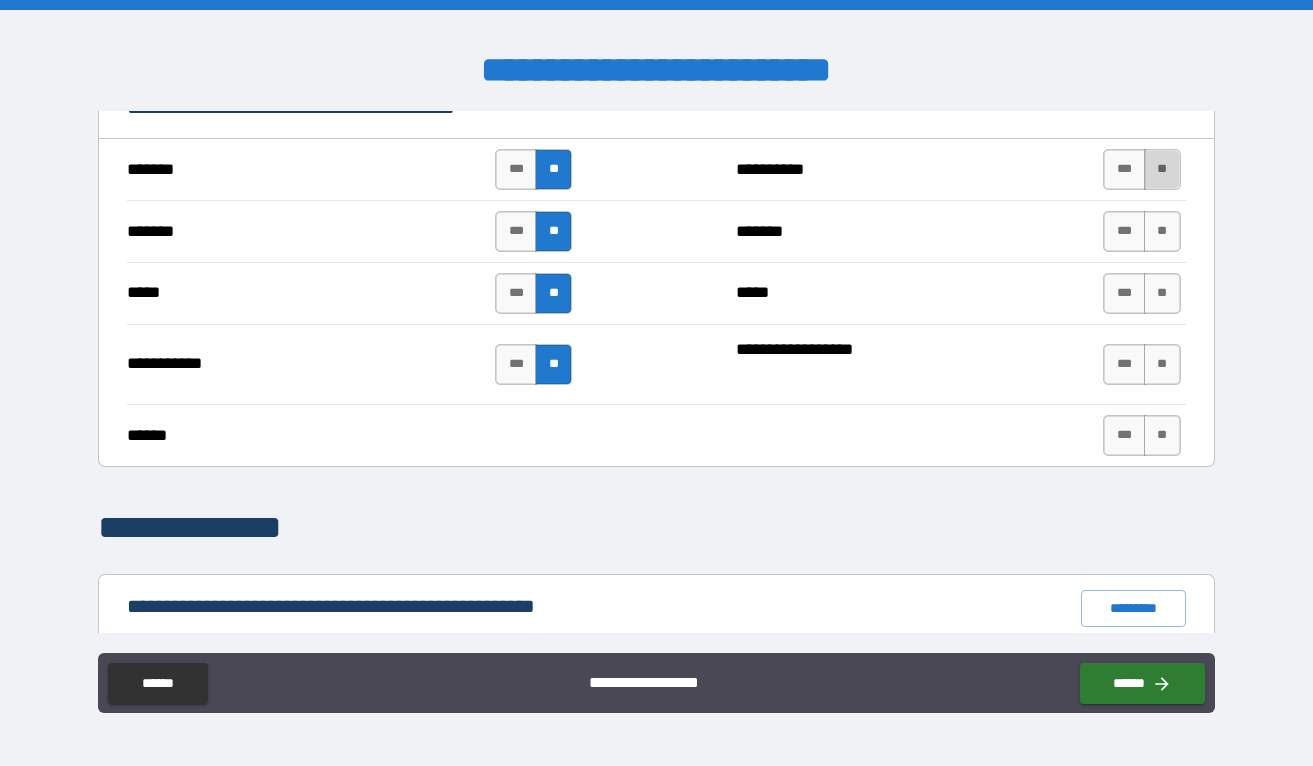 click on "**" at bounding box center (1162, 169) 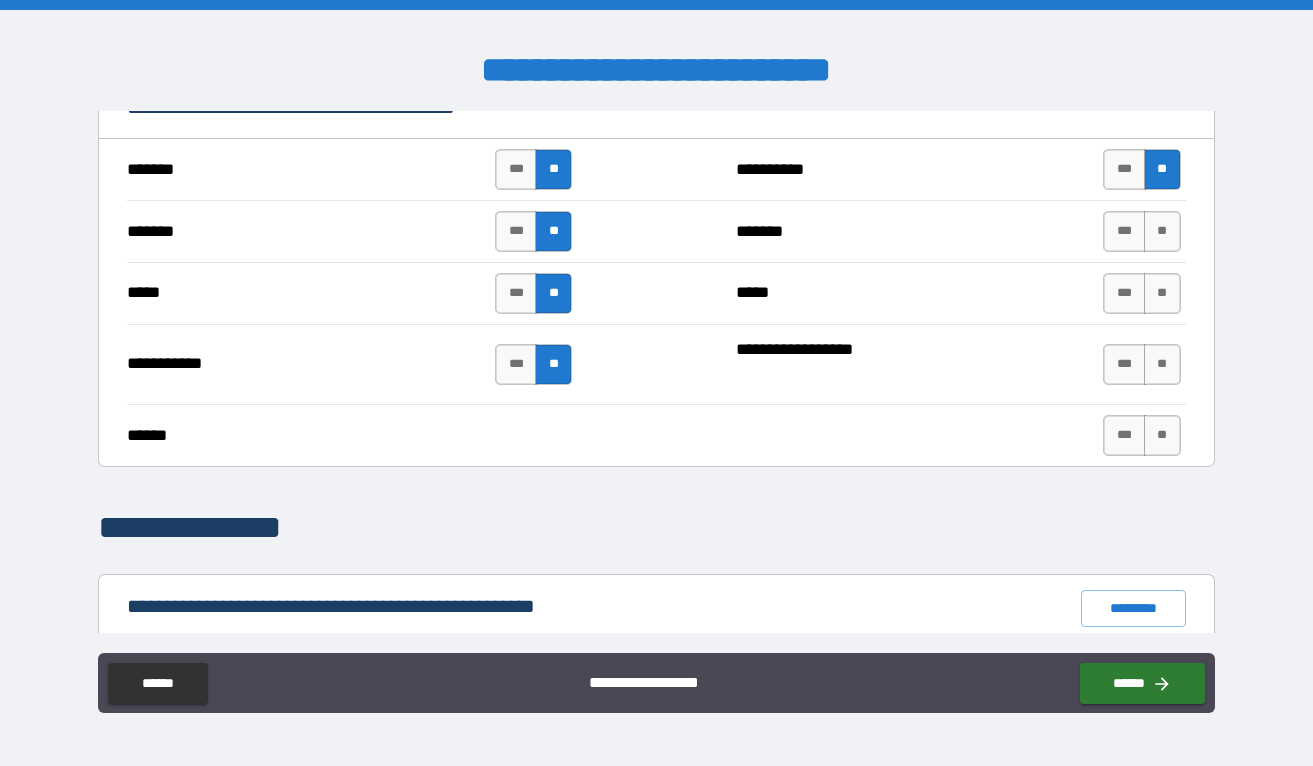 click on "**" at bounding box center [1162, 231] 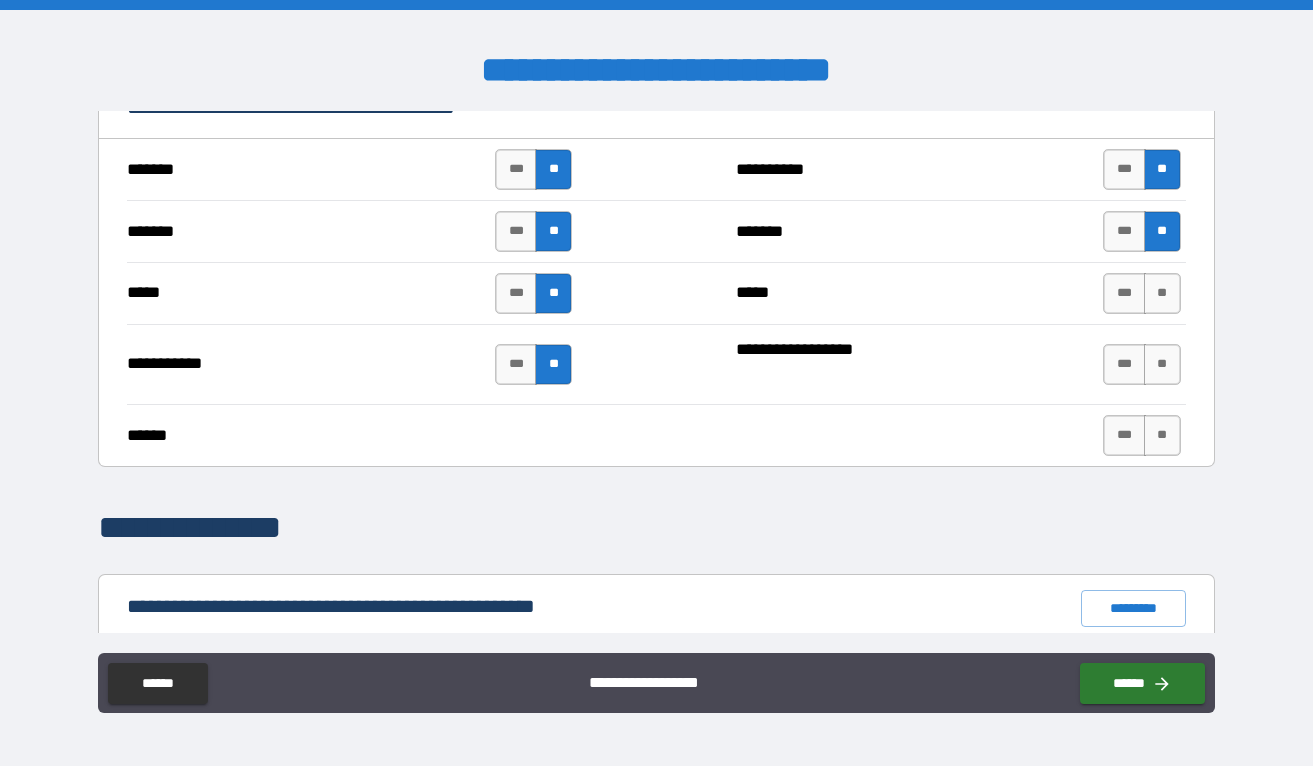 click on "**" at bounding box center [1162, 293] 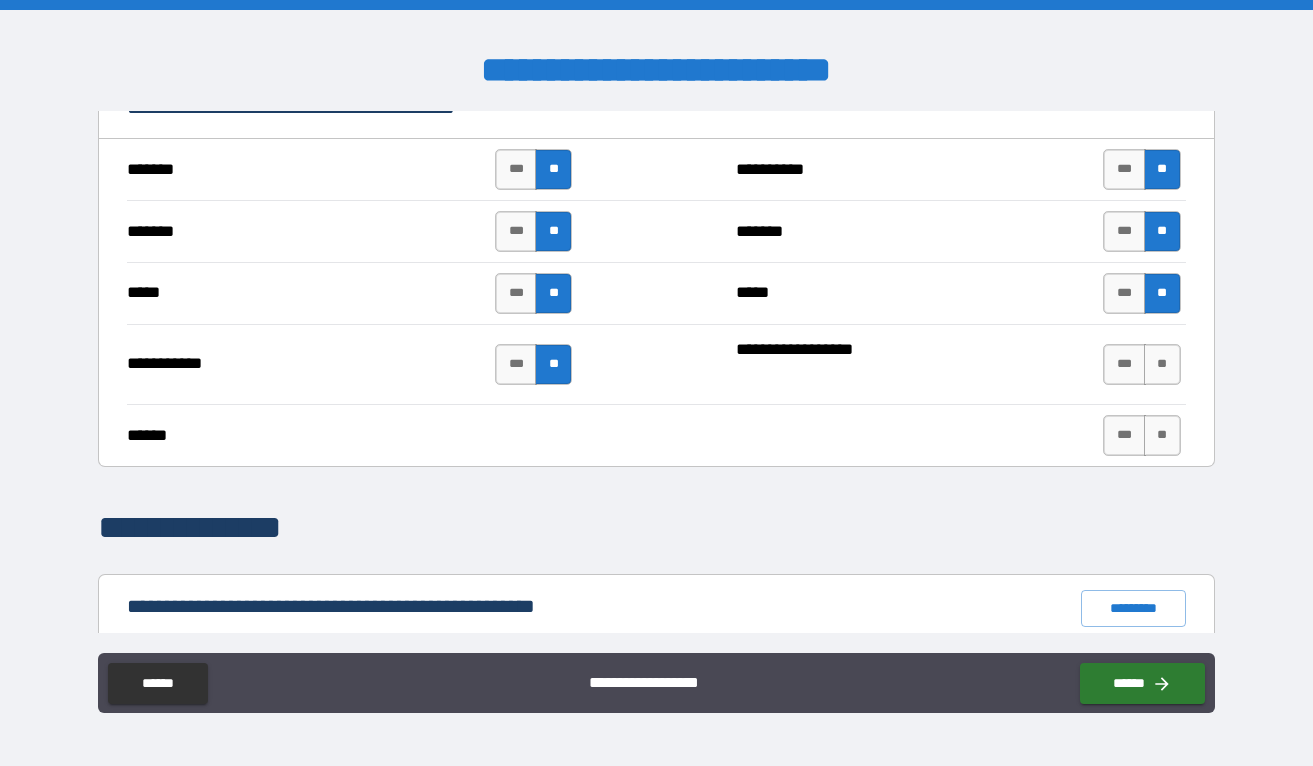 click on "*** **" at bounding box center (1144, 365) 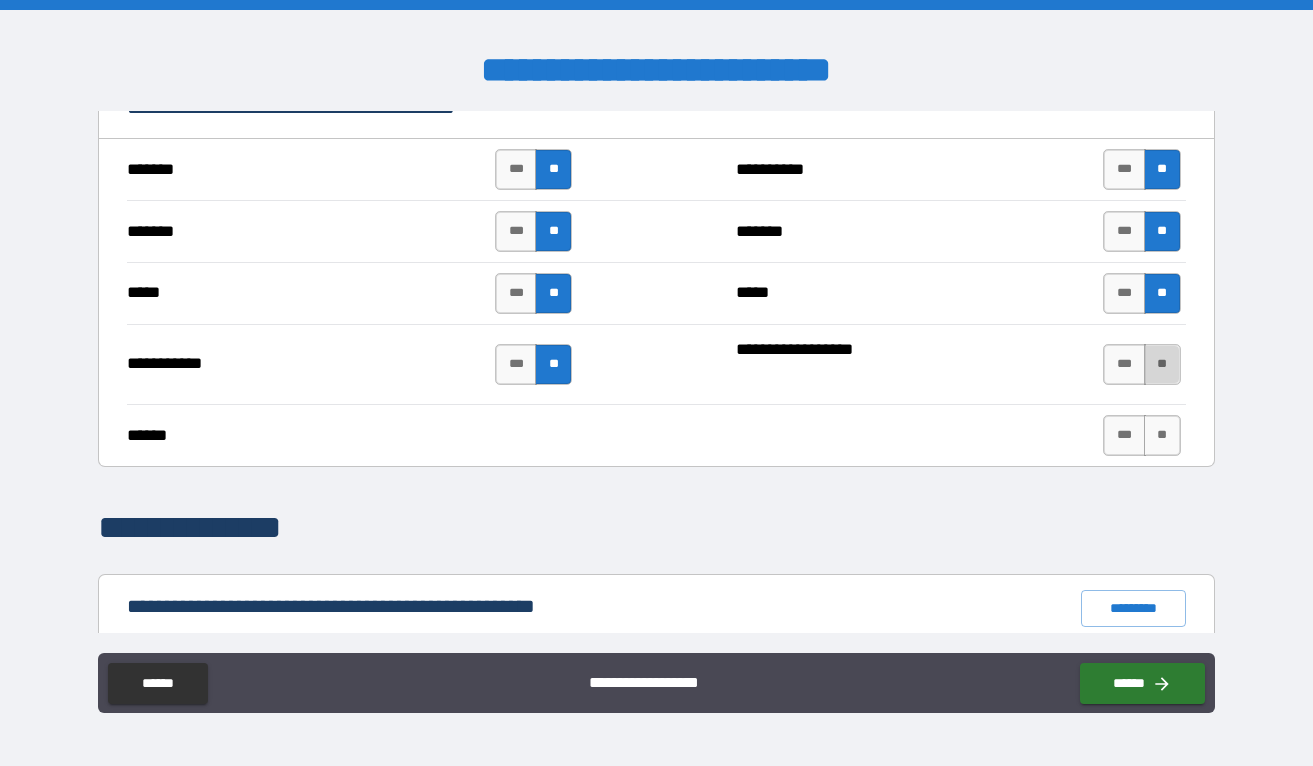 click on "**" at bounding box center (1162, 364) 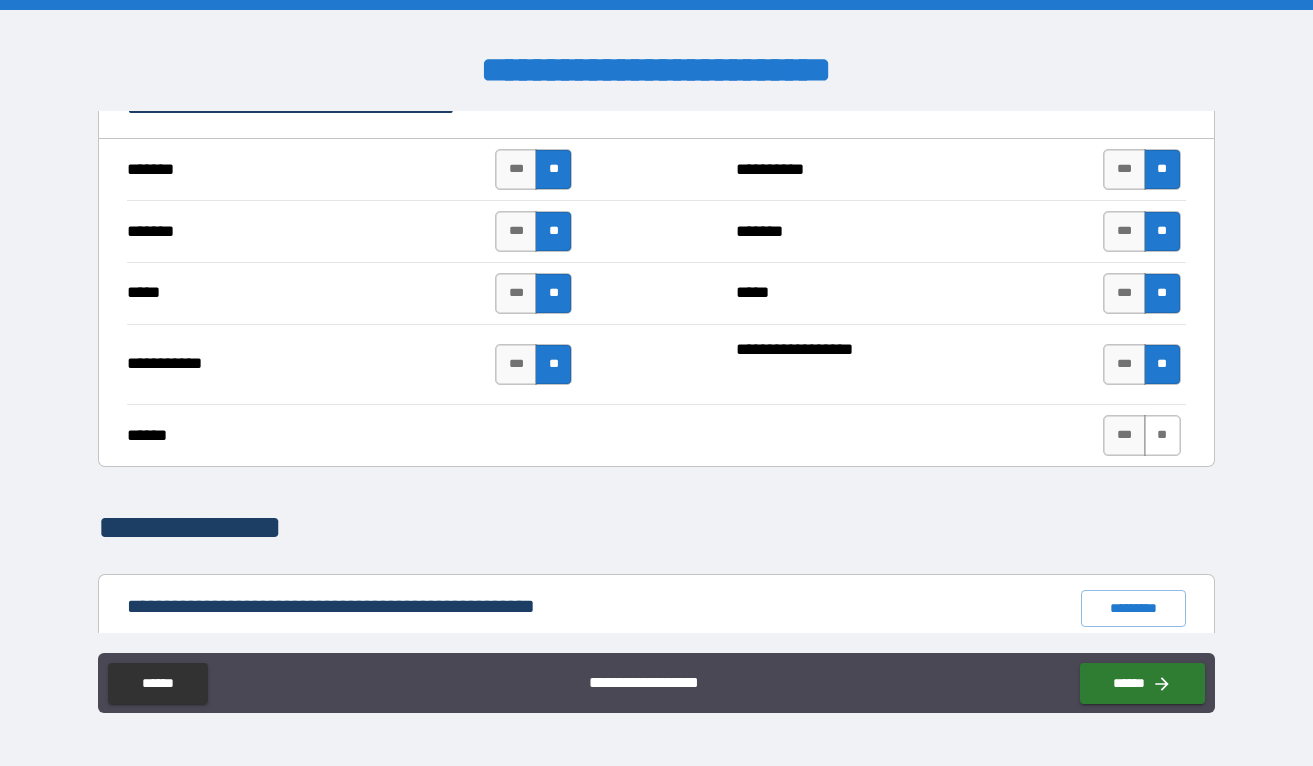 click on "**" at bounding box center (1162, 435) 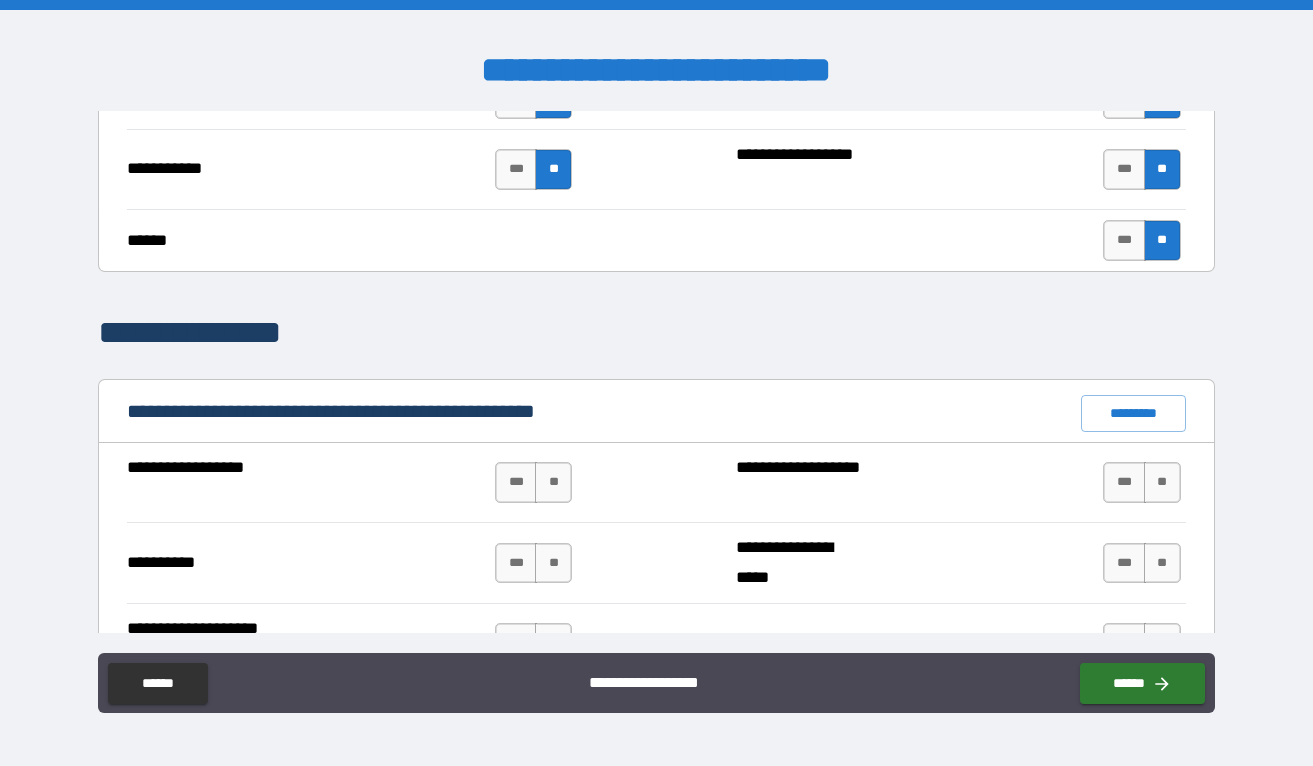 scroll, scrollTop: 1678, scrollLeft: 0, axis: vertical 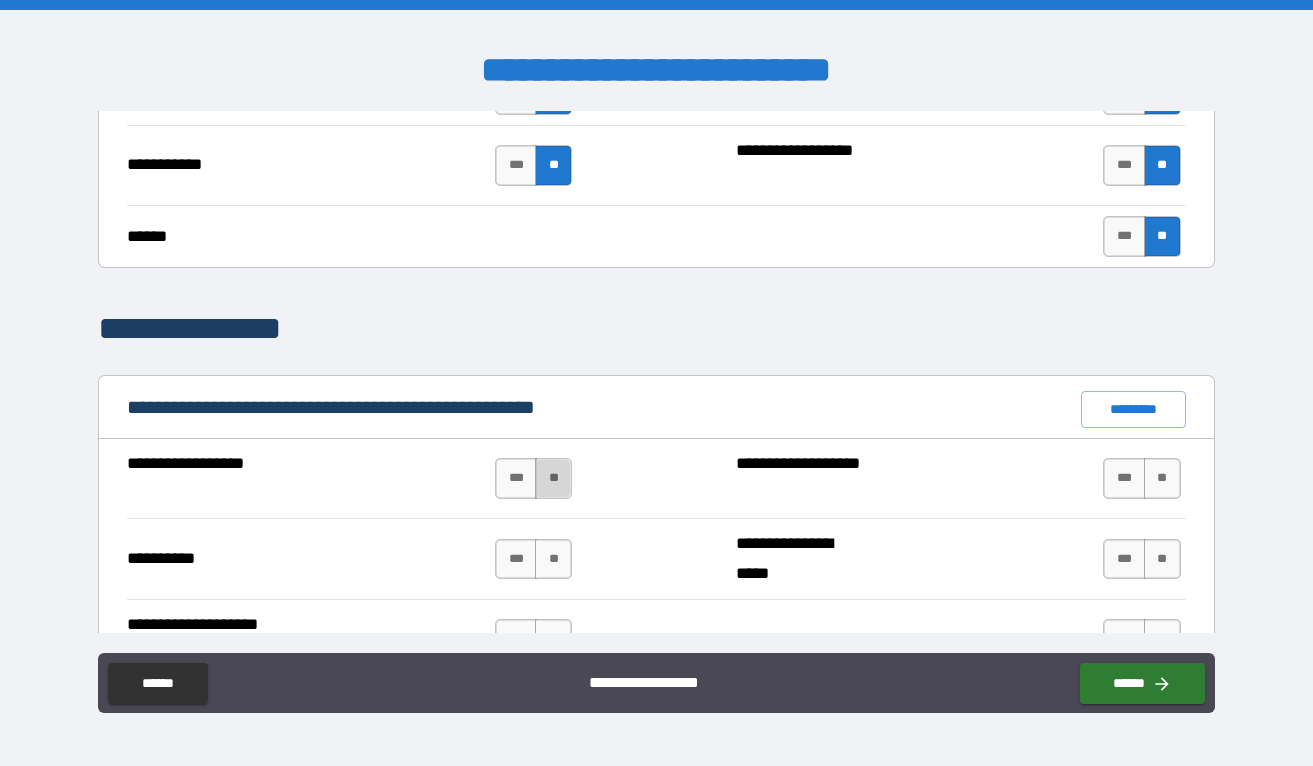 click on "**" at bounding box center (553, 478) 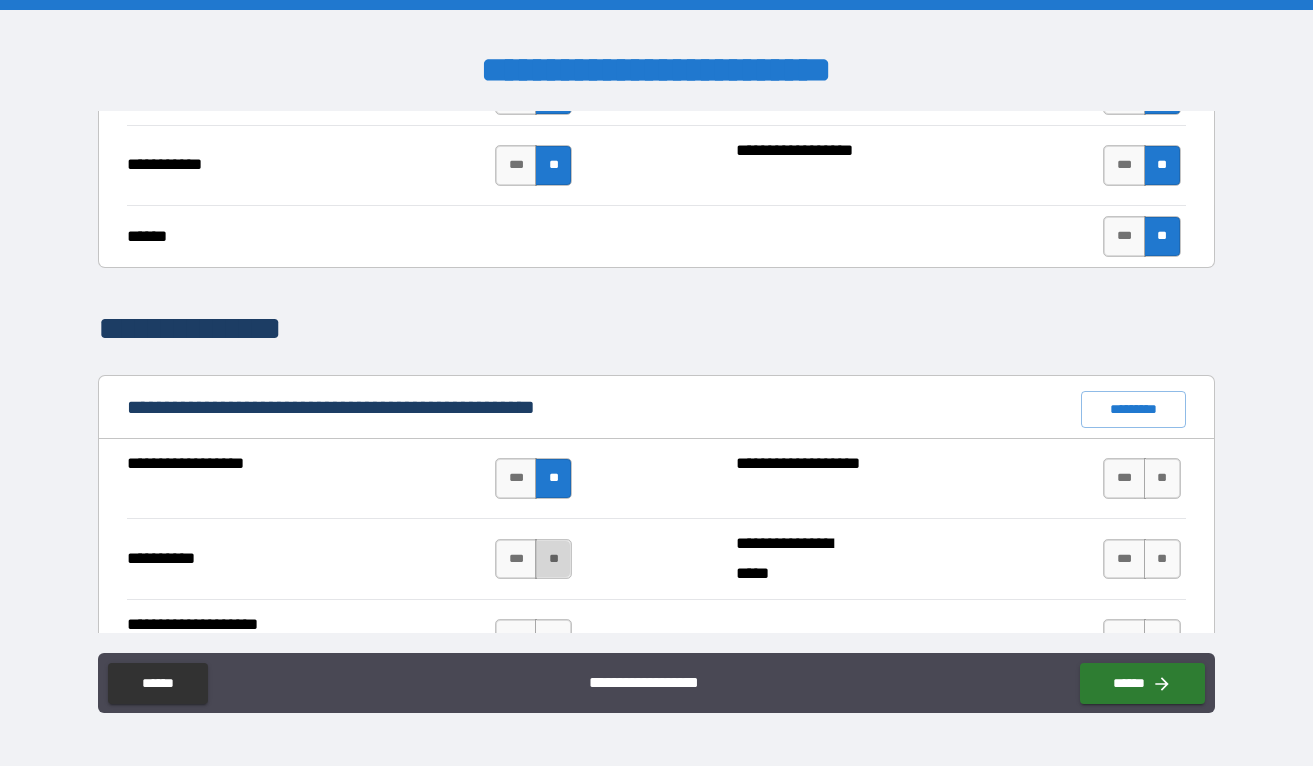 click on "**" at bounding box center (553, 559) 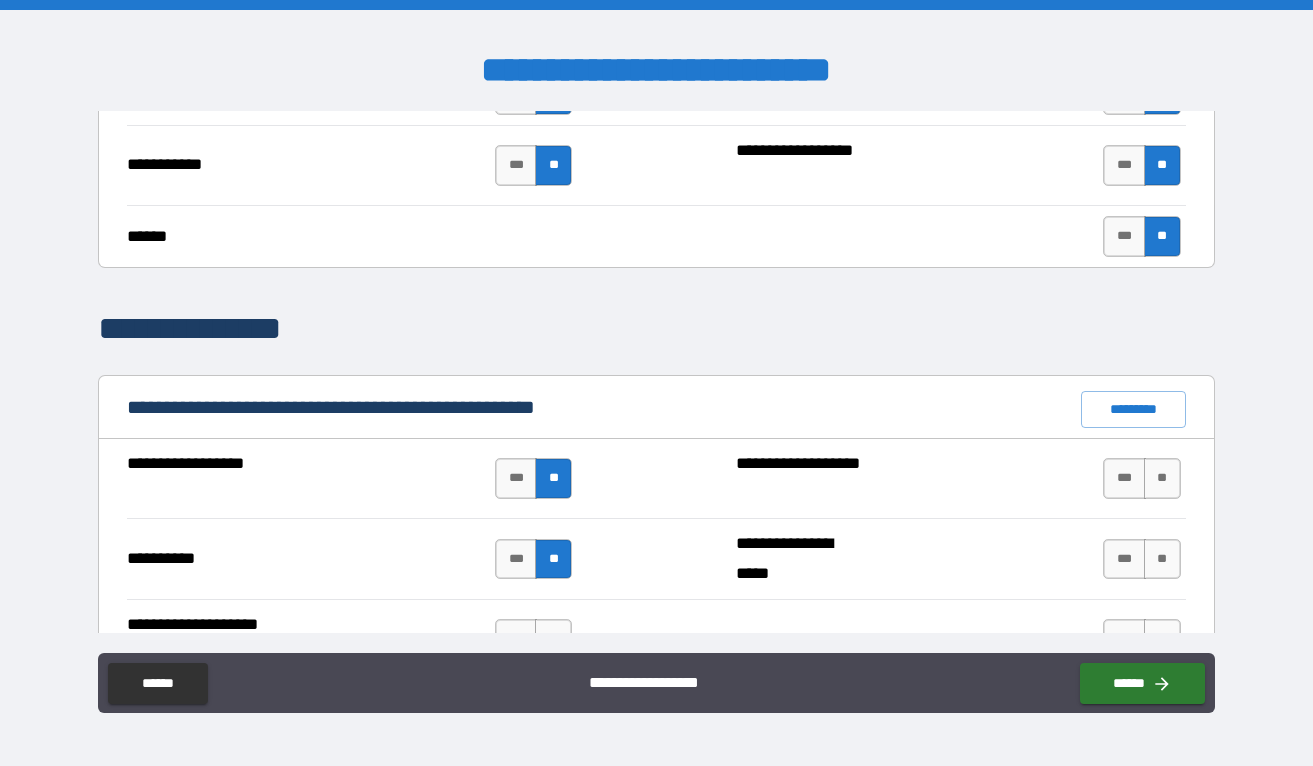drag, startPoint x: 1201, startPoint y: 304, endPoint x: 1201, endPoint y: 337, distance: 33 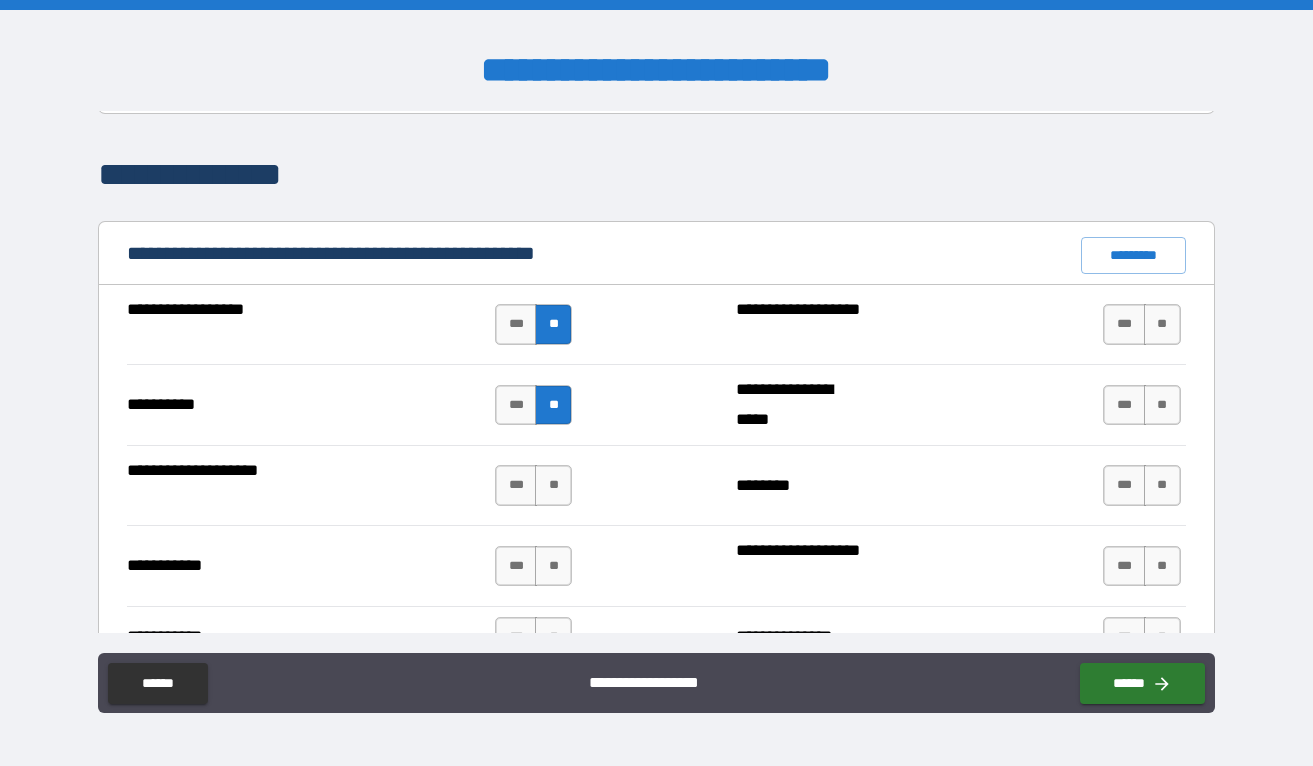 scroll, scrollTop: 1858, scrollLeft: 0, axis: vertical 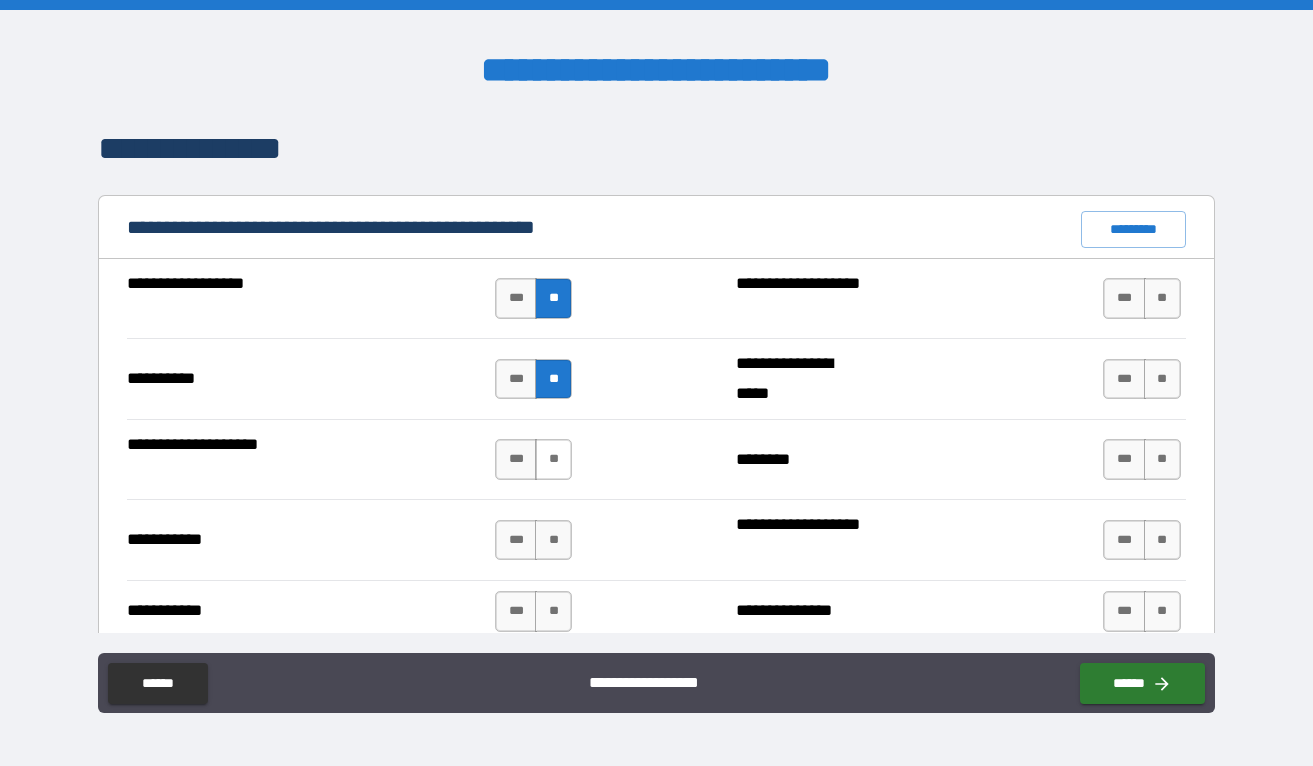 click on "**" at bounding box center [553, 459] 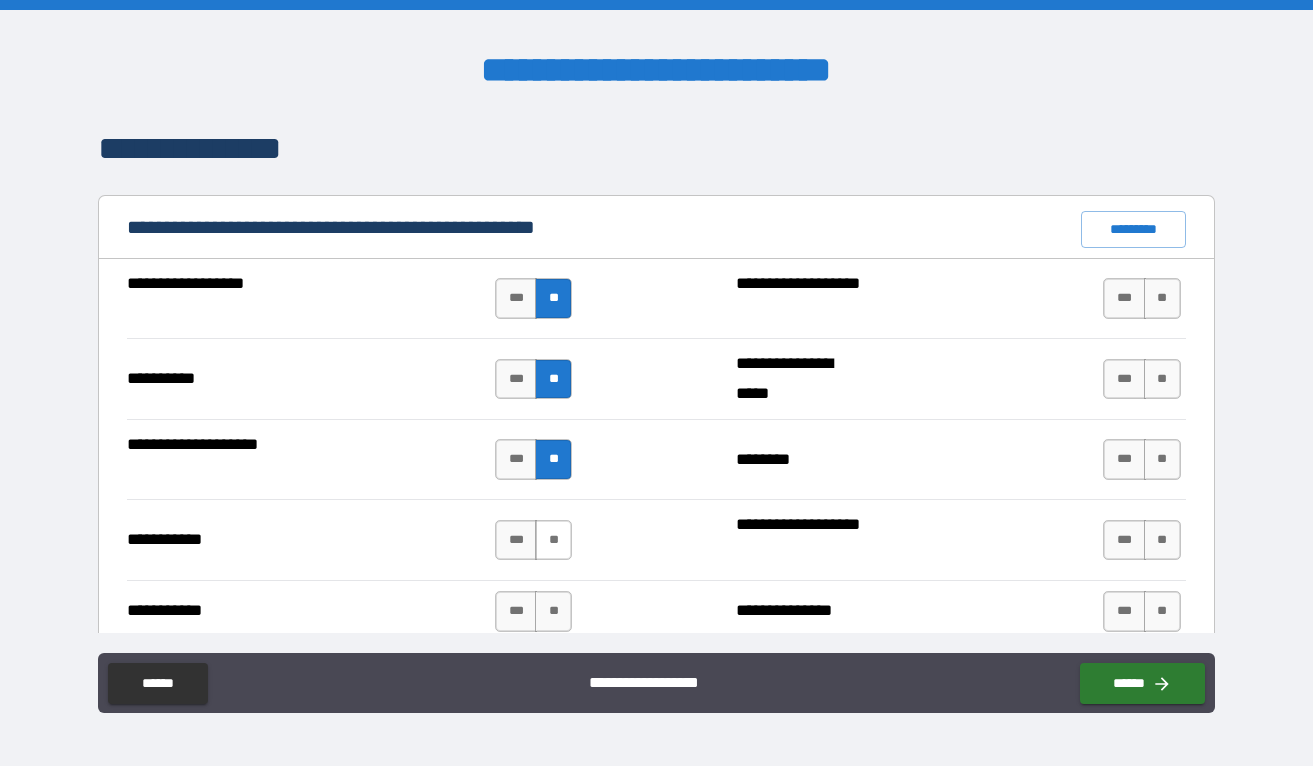 click on "**" at bounding box center [553, 540] 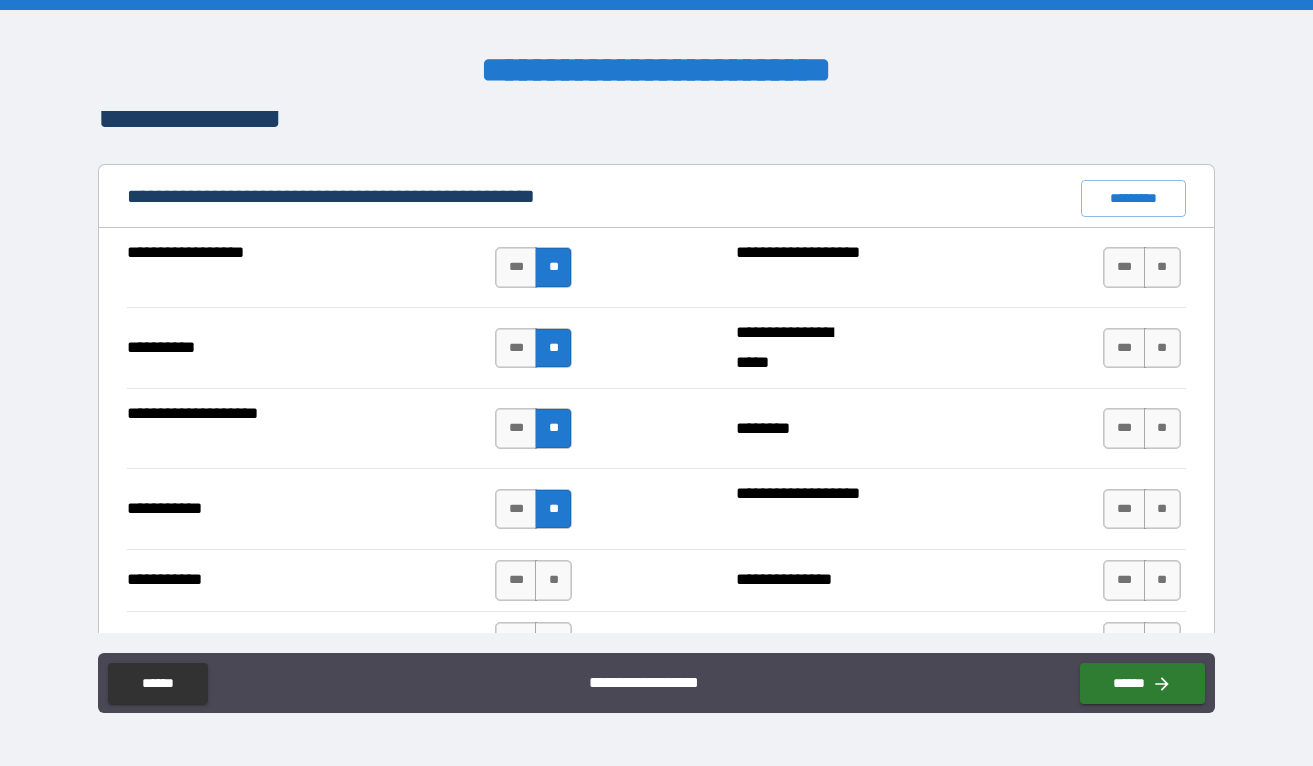 scroll, scrollTop: 2124, scrollLeft: 0, axis: vertical 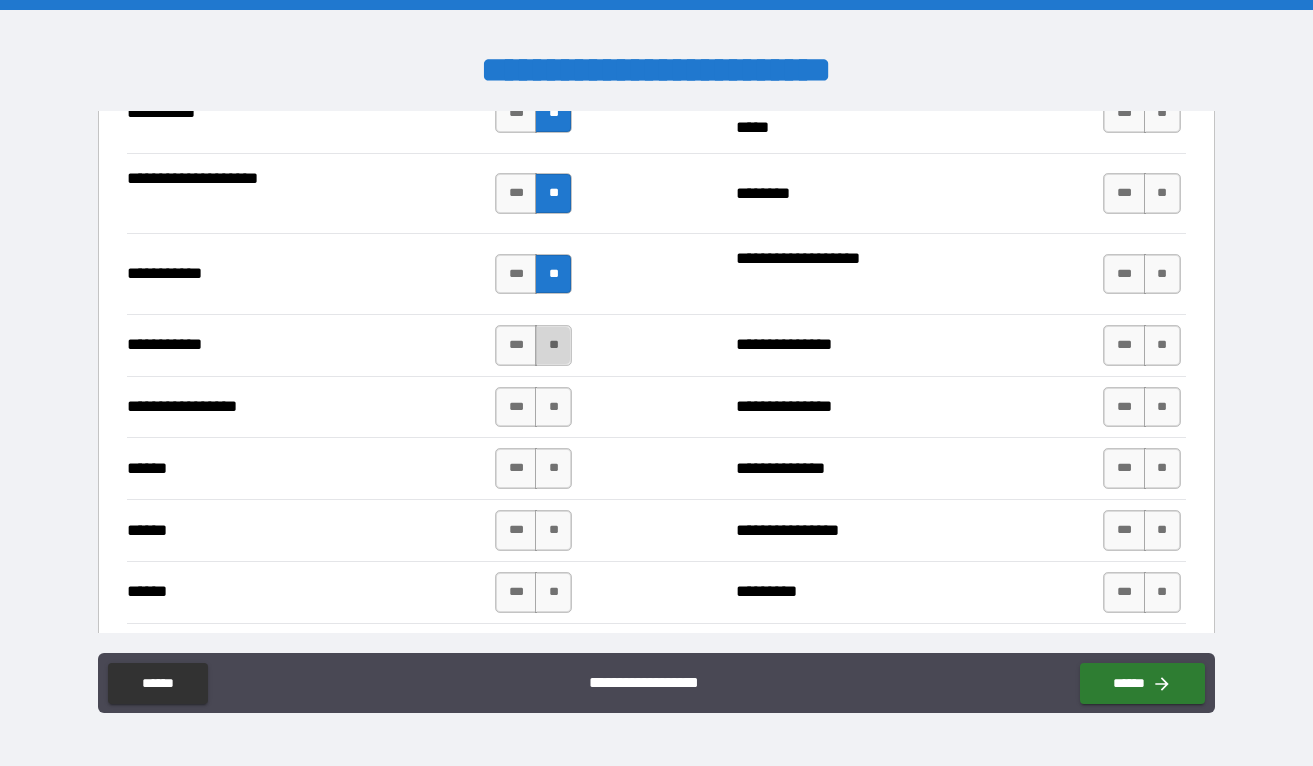 click on "**" at bounding box center (553, 345) 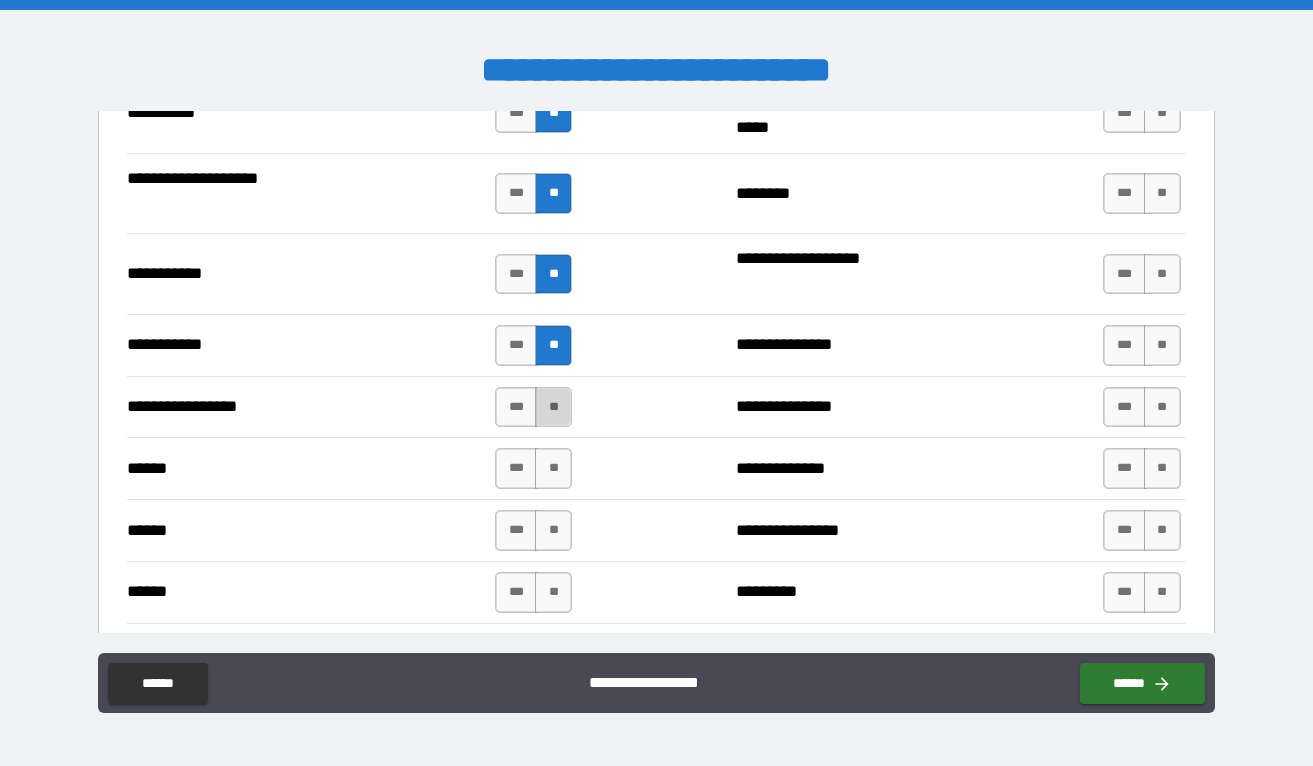 click on "**" at bounding box center (553, 407) 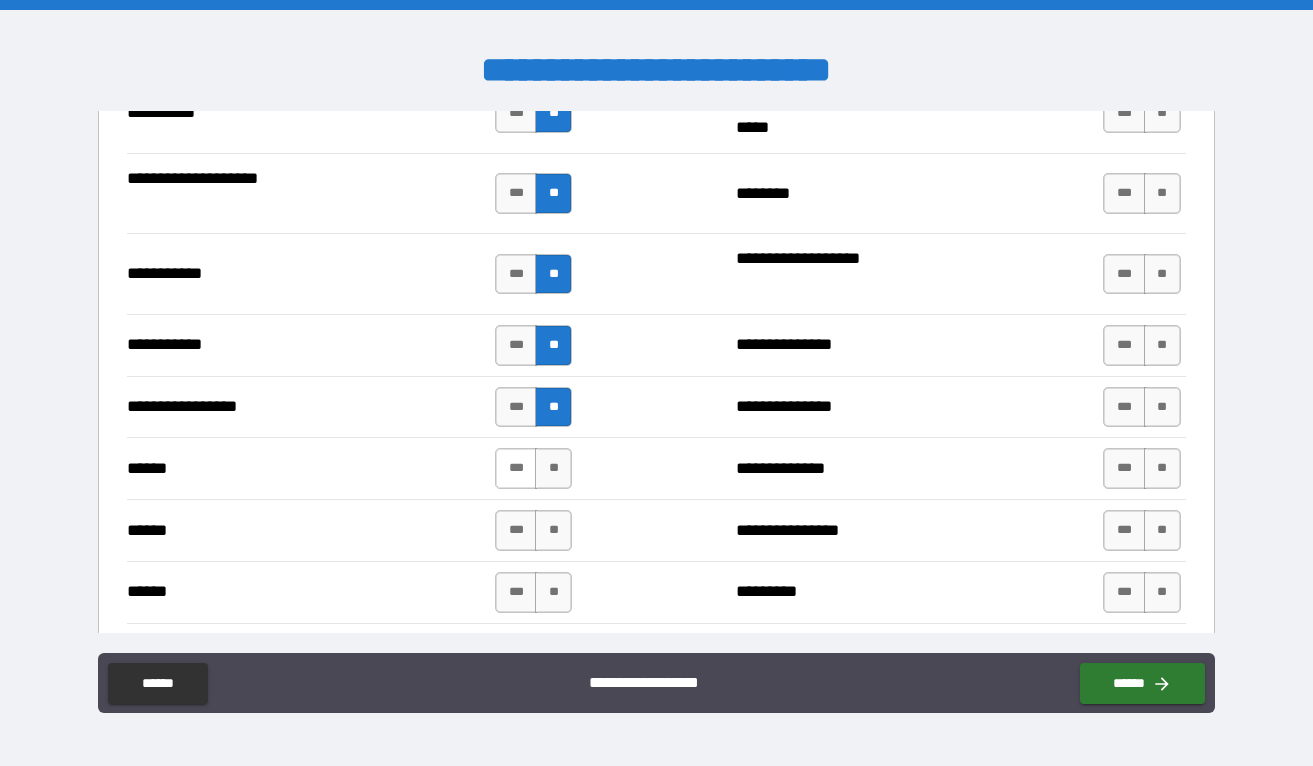 click on "***" at bounding box center (516, 468) 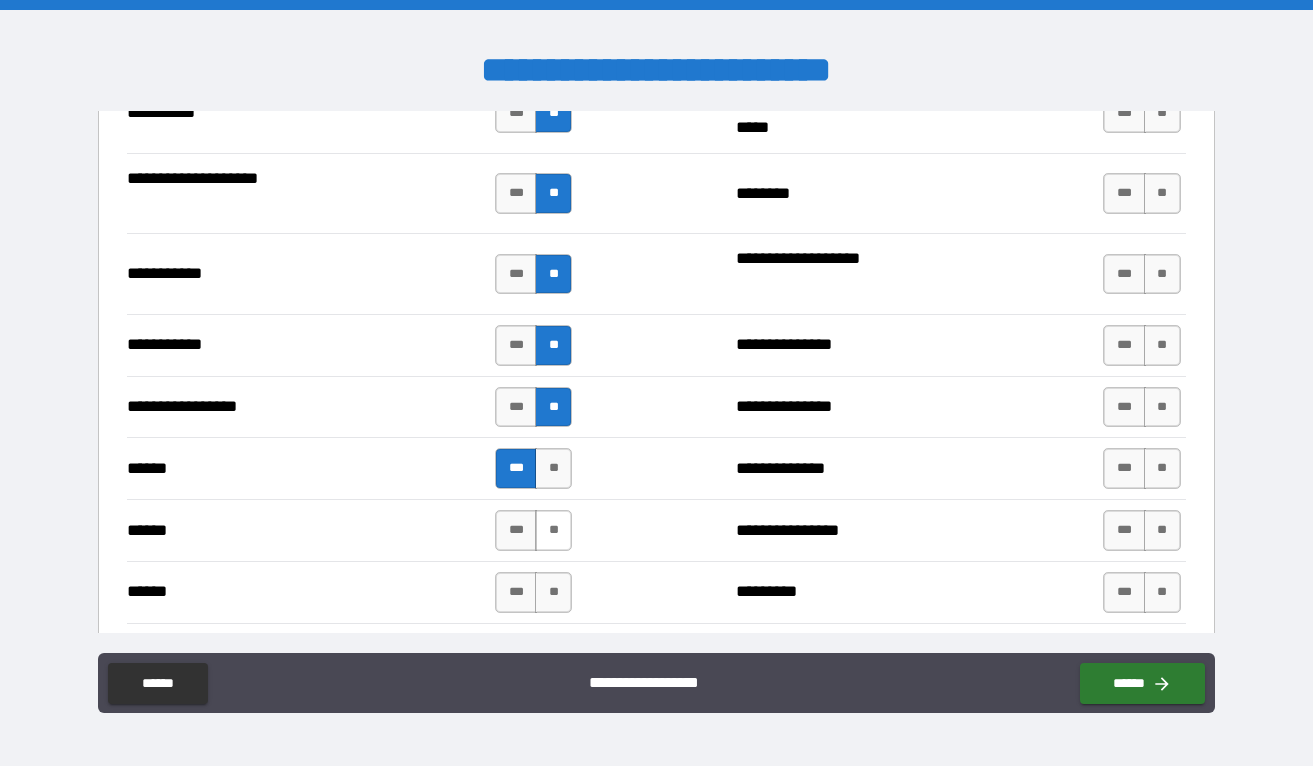 click on "**" at bounding box center [553, 530] 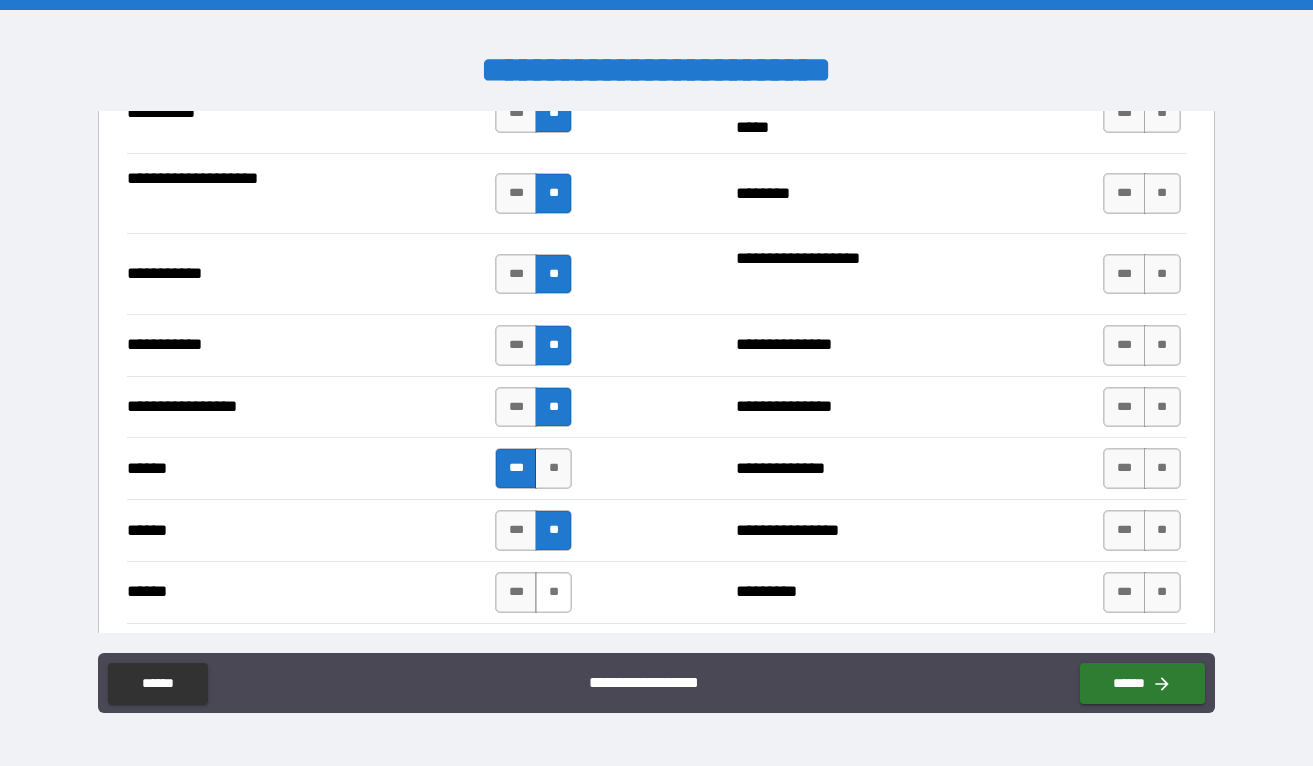 click on "**" at bounding box center (553, 592) 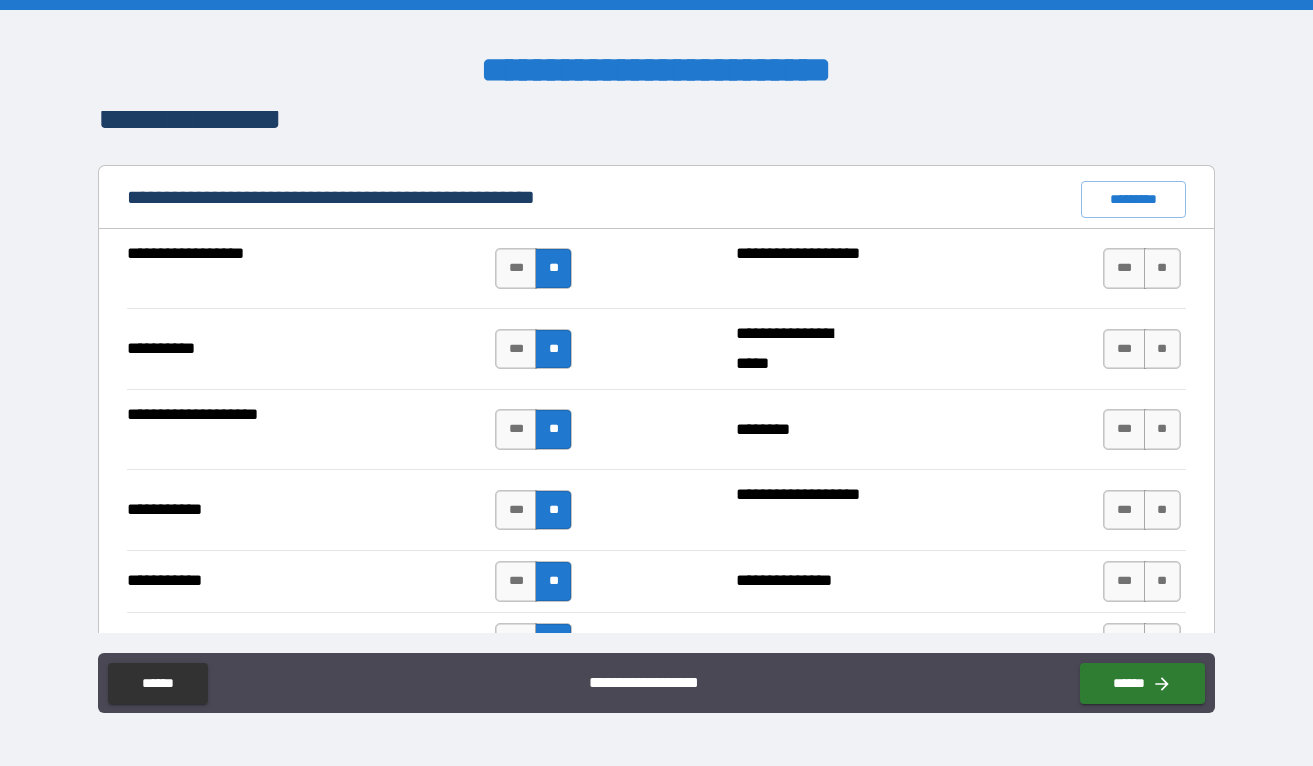 scroll, scrollTop: 1965, scrollLeft: 0, axis: vertical 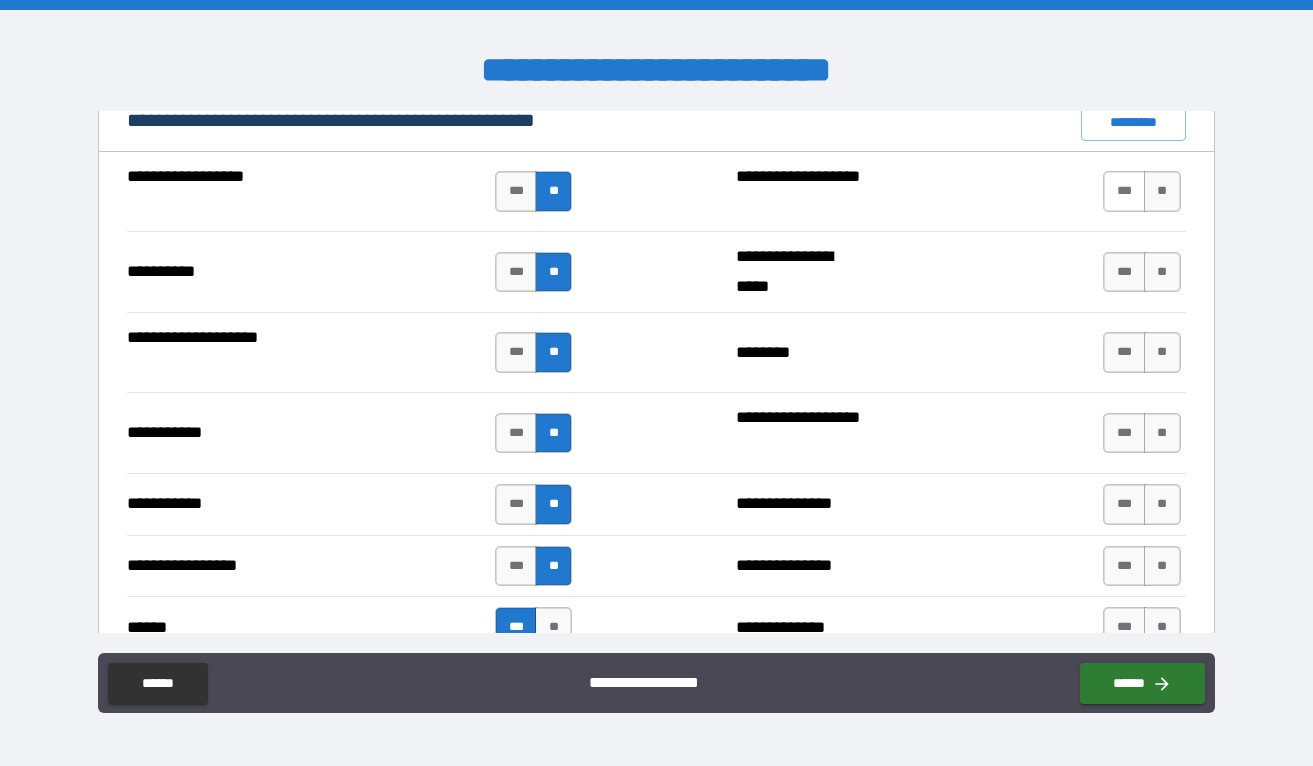 click on "***" at bounding box center (1124, 191) 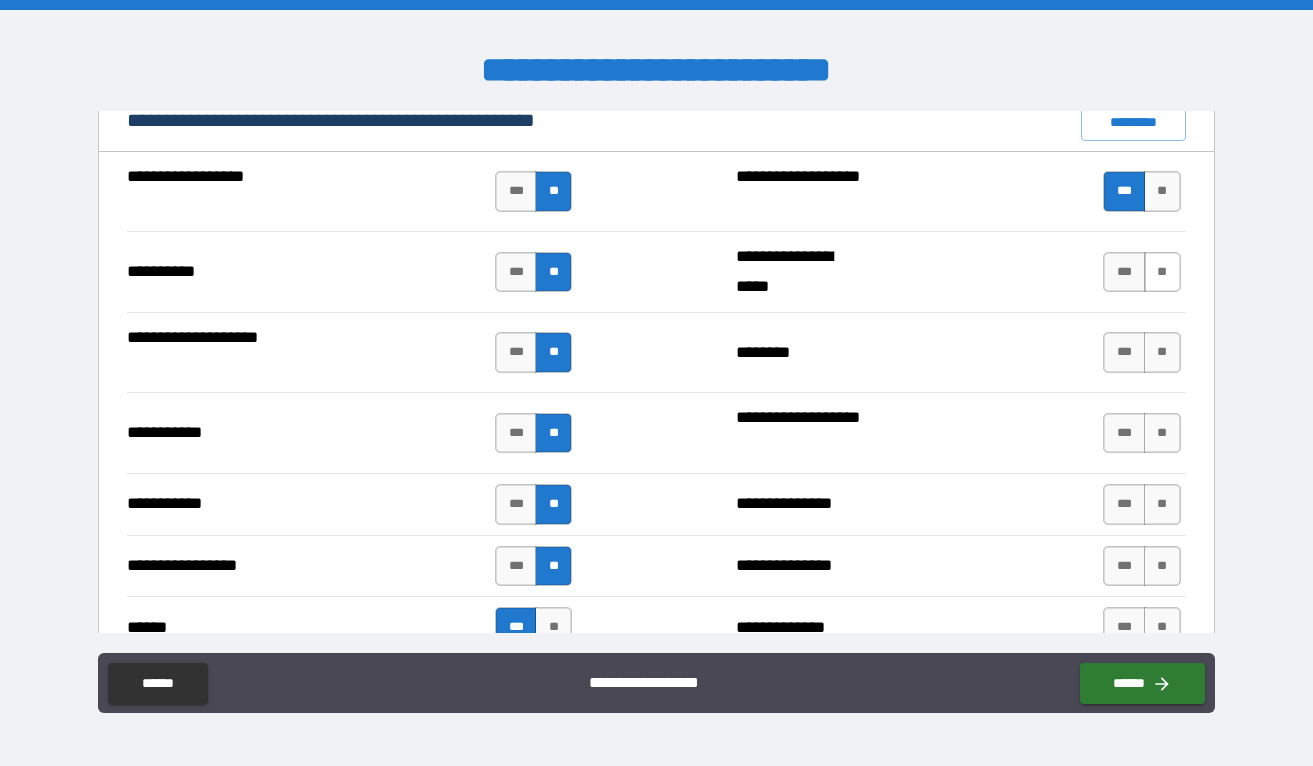 click on "**" at bounding box center (1162, 272) 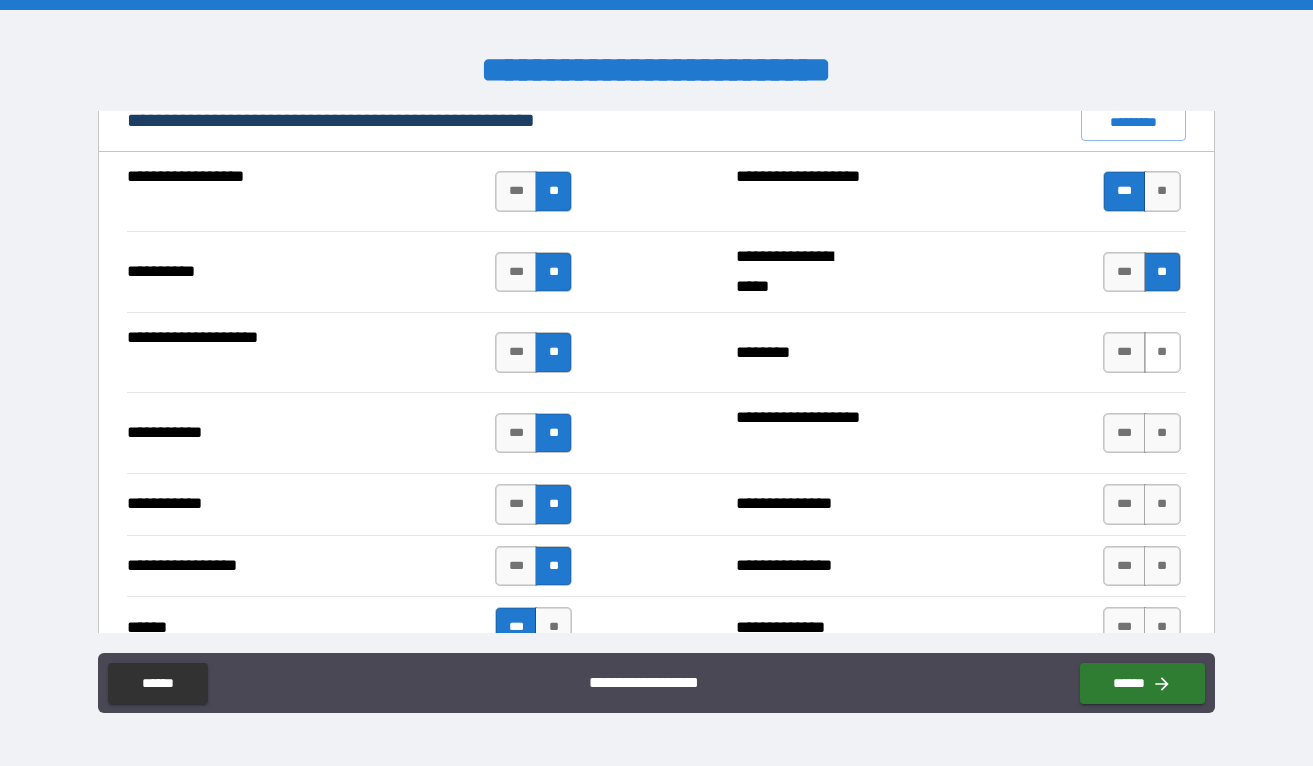 click on "**" at bounding box center (1162, 352) 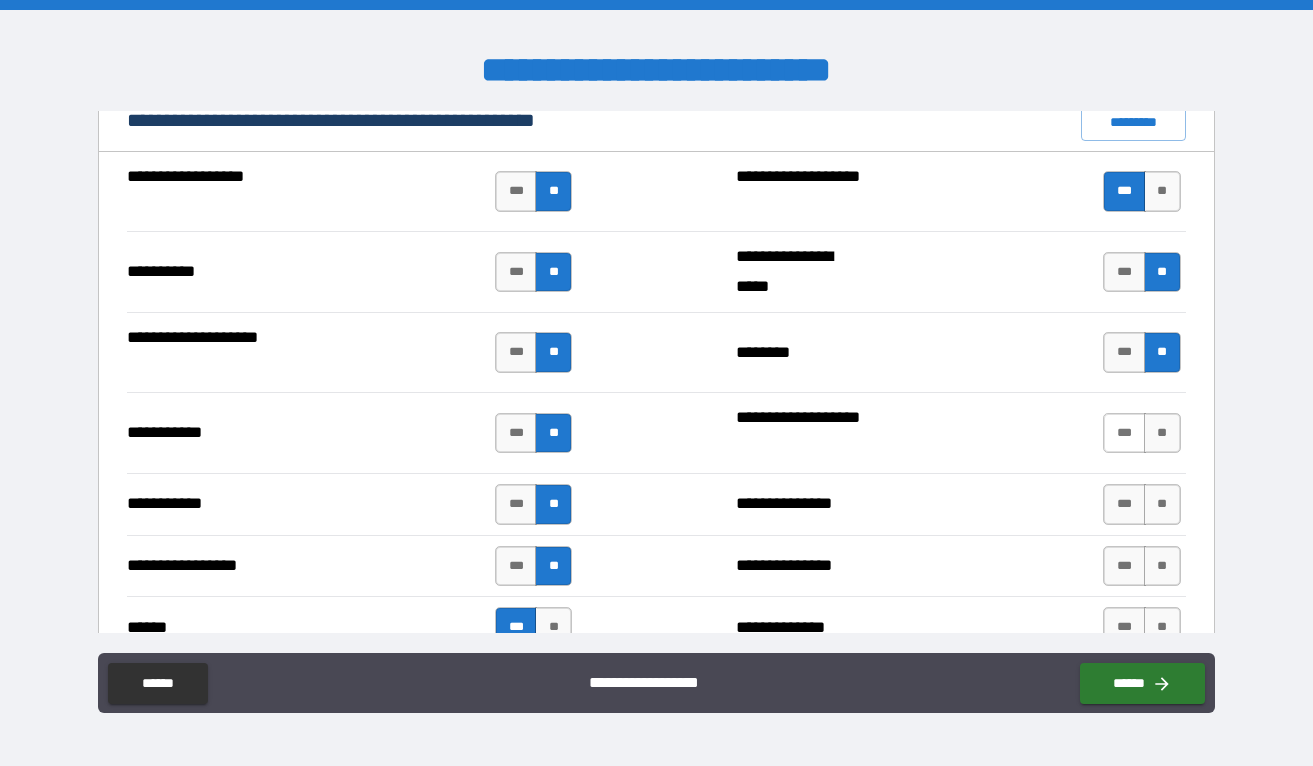click on "***" at bounding box center (1124, 433) 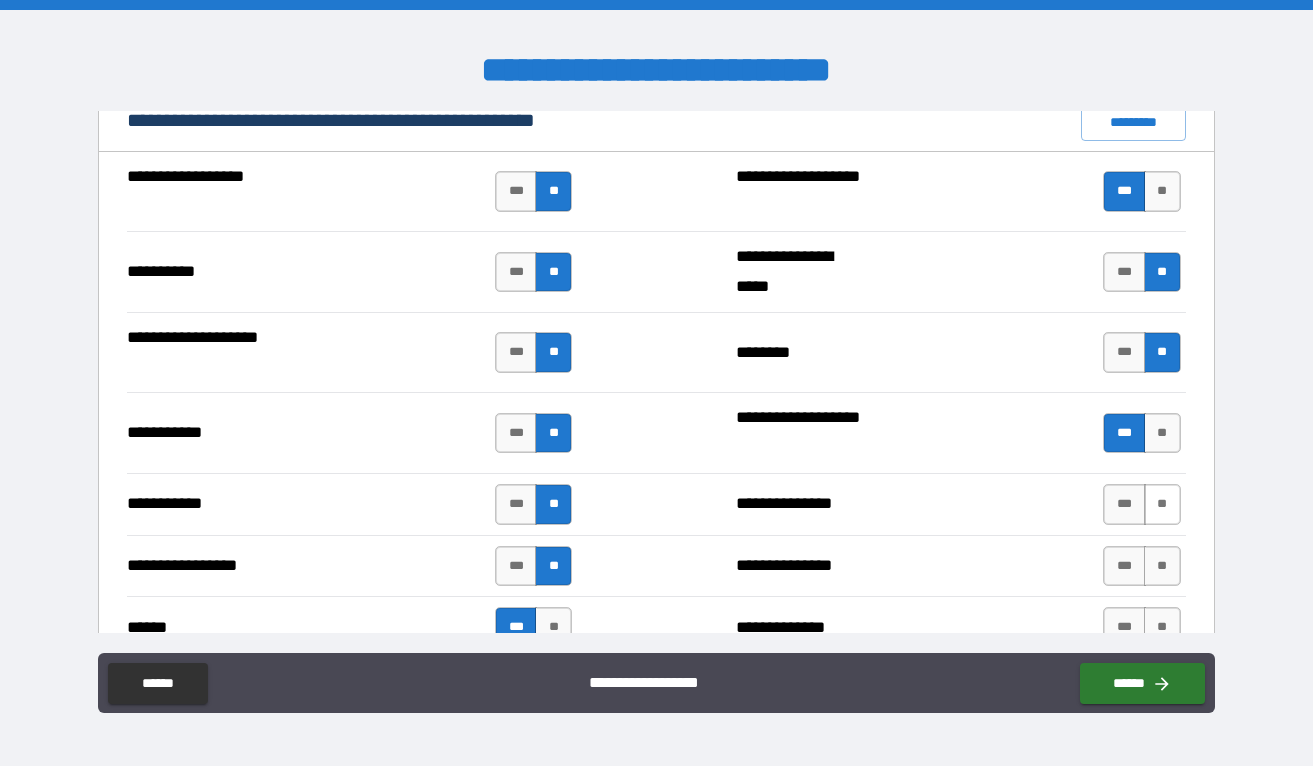 click on "**" at bounding box center (1162, 504) 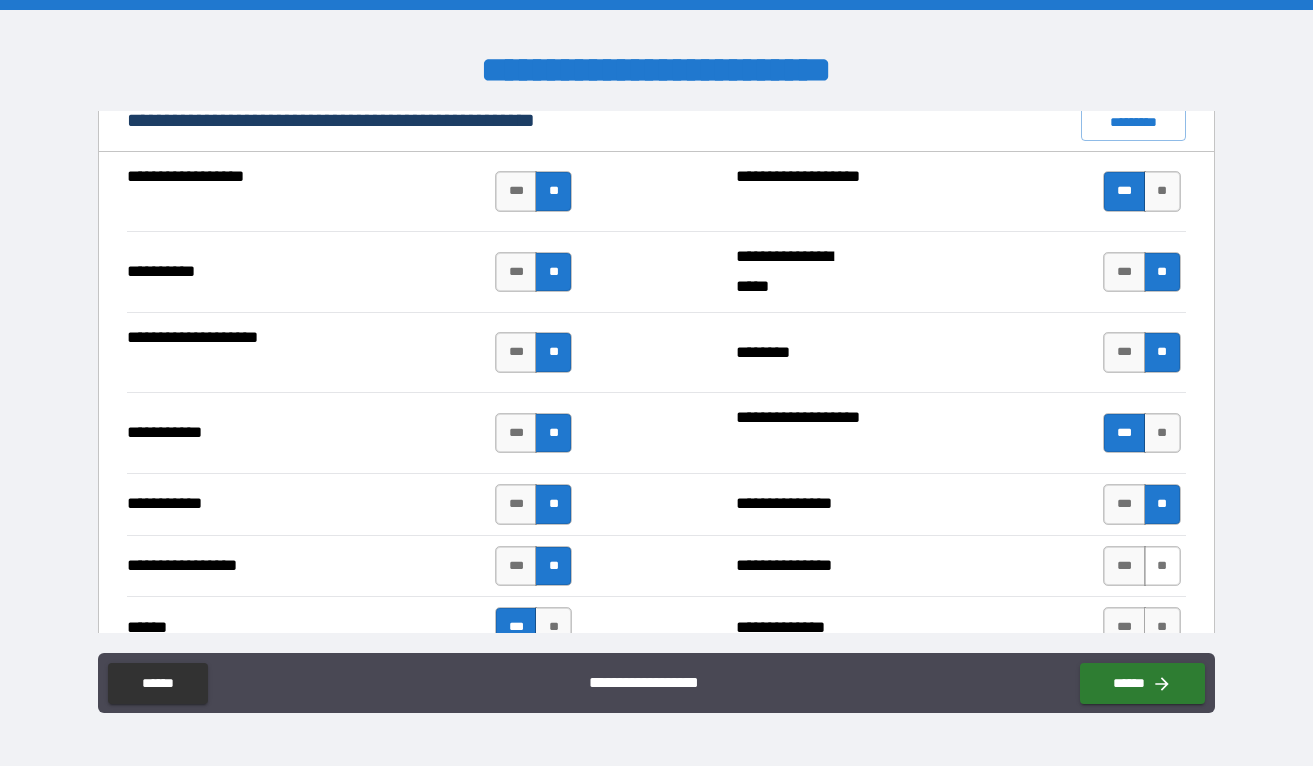 click on "**" at bounding box center (1162, 566) 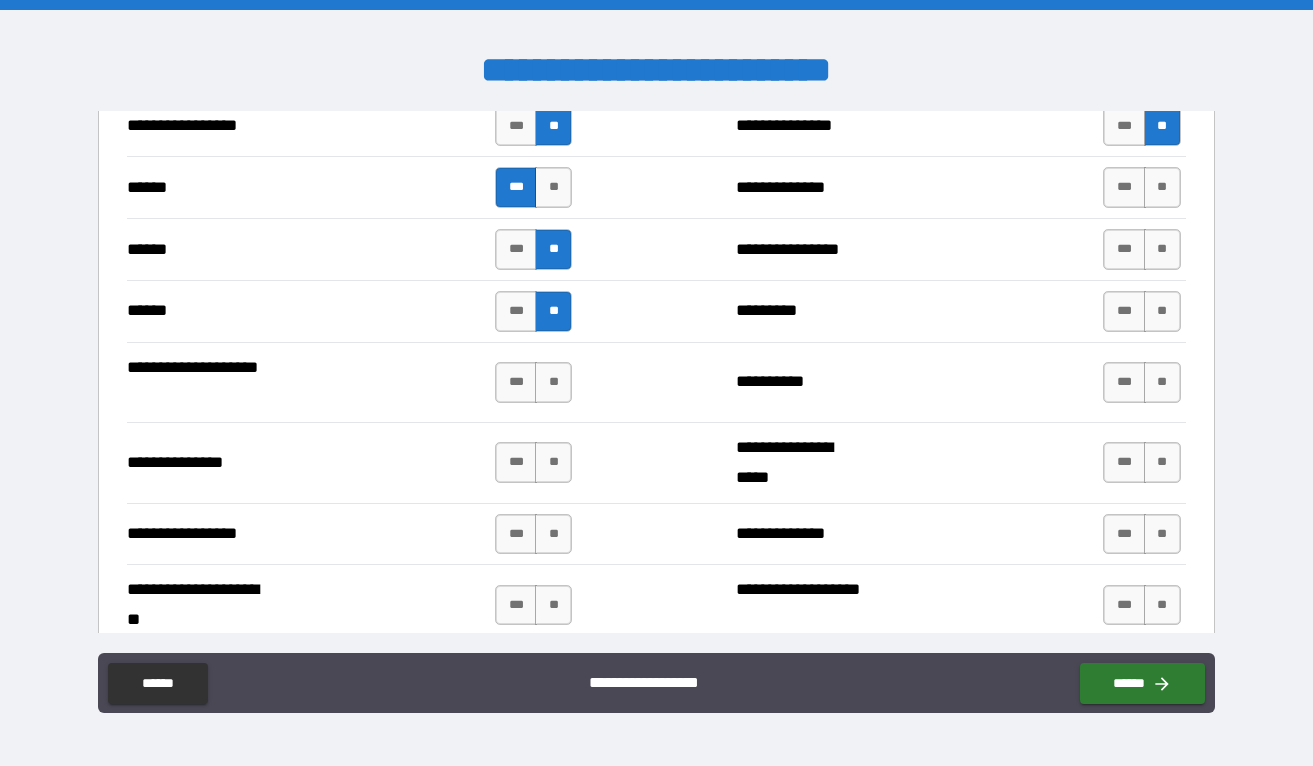 scroll, scrollTop: 2410, scrollLeft: 0, axis: vertical 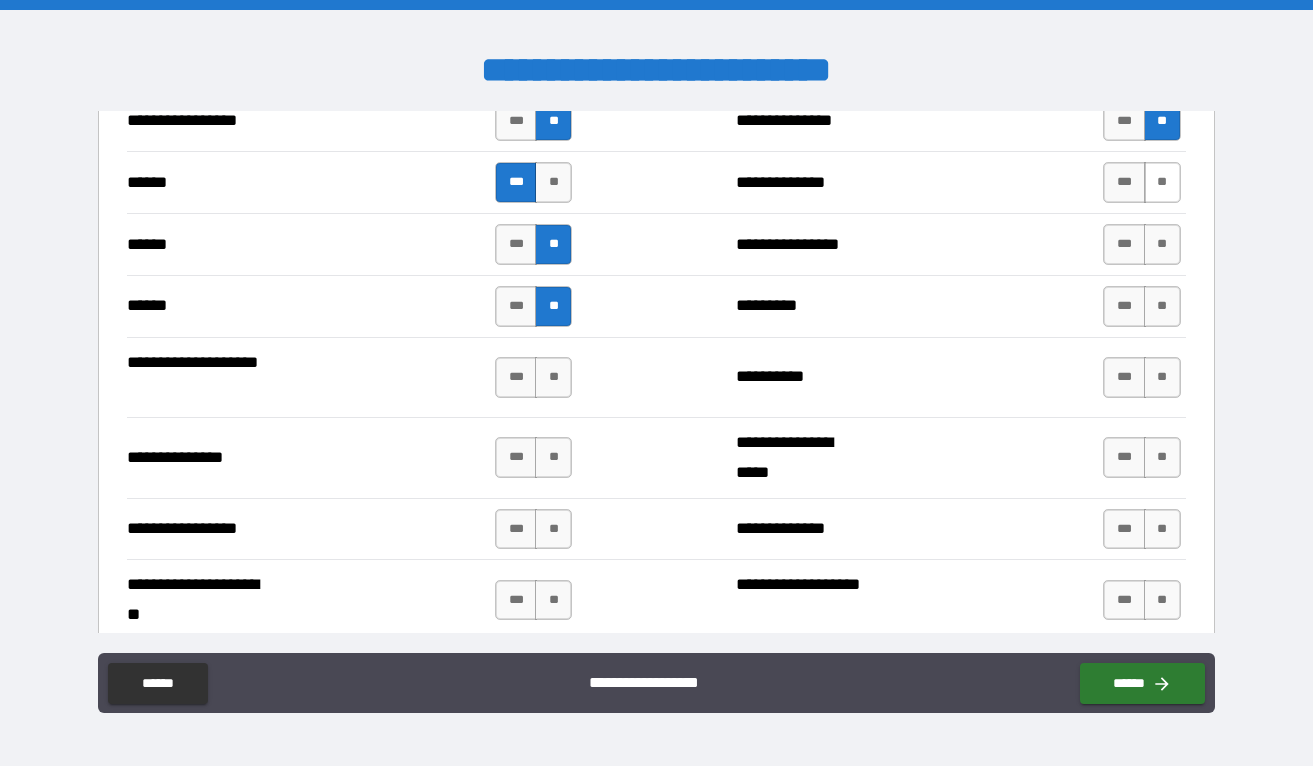 click on "**" at bounding box center (1162, 182) 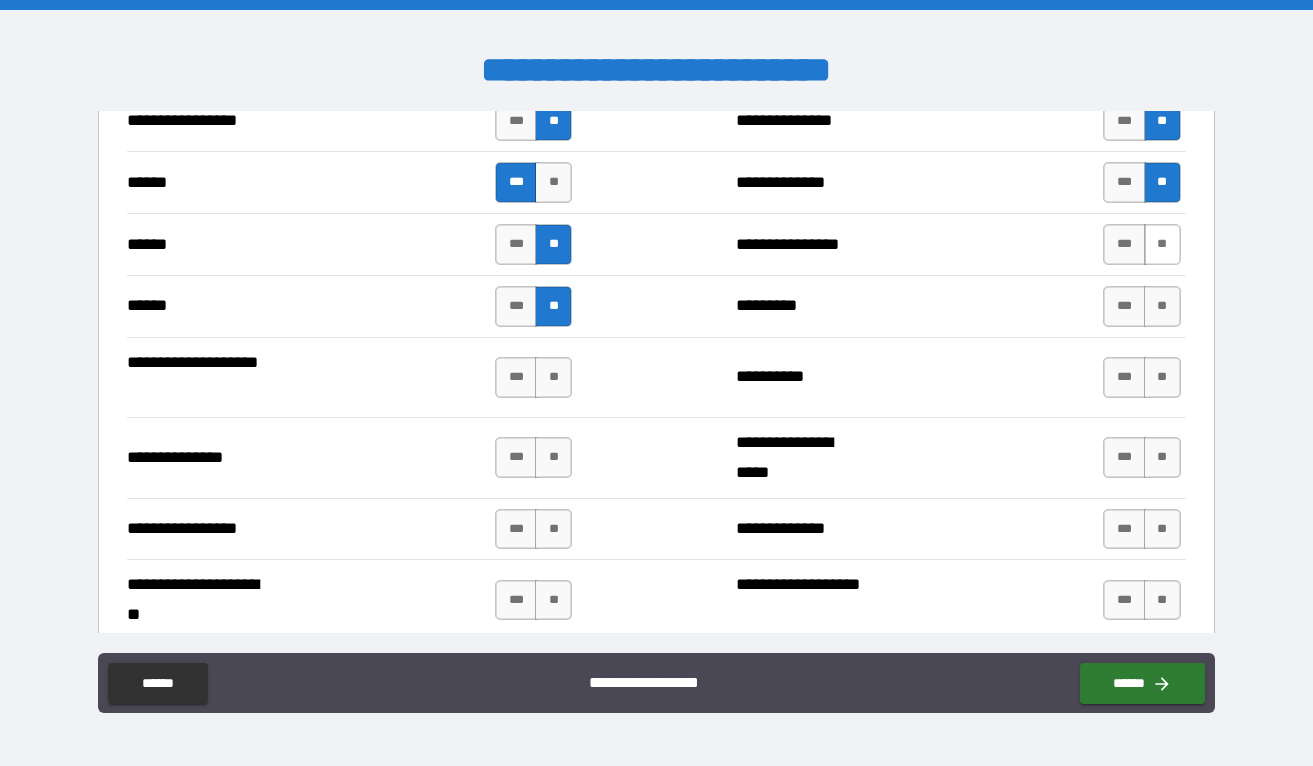 click on "**" at bounding box center (1162, 244) 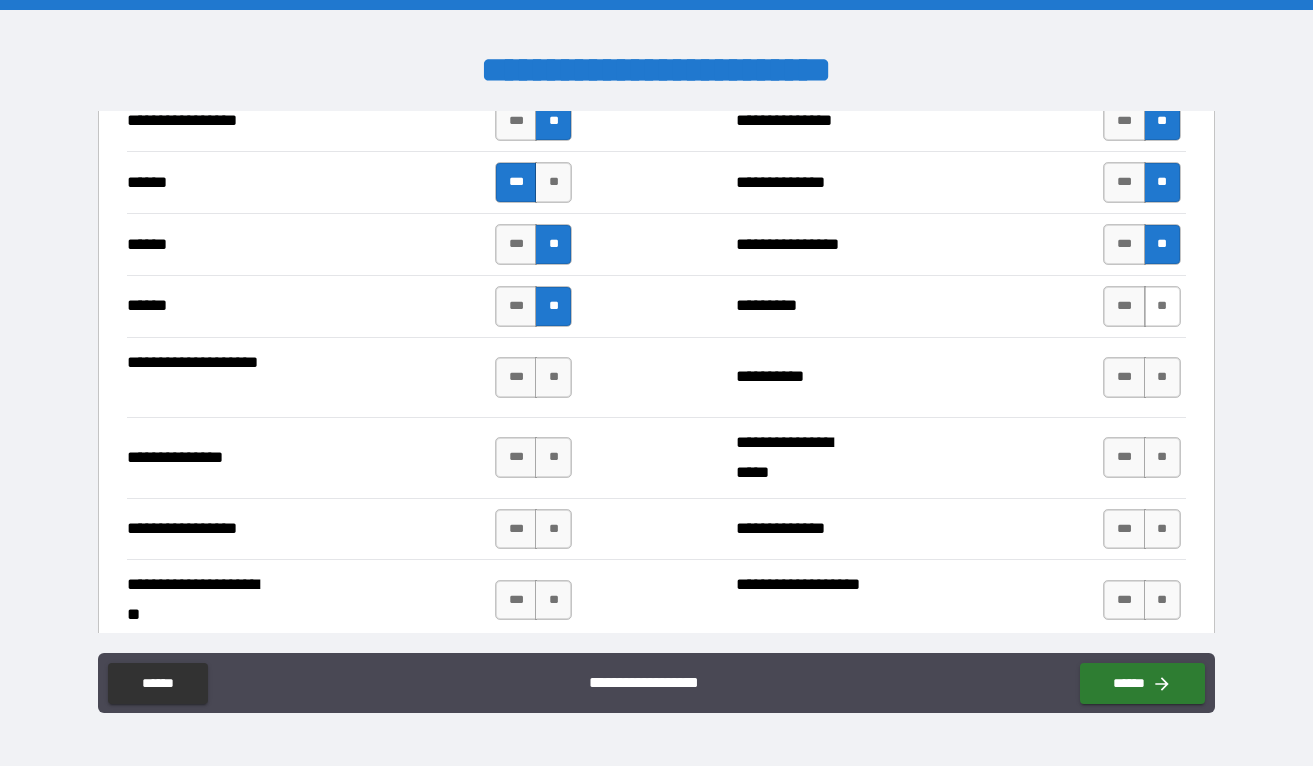 click on "**" at bounding box center [1162, 306] 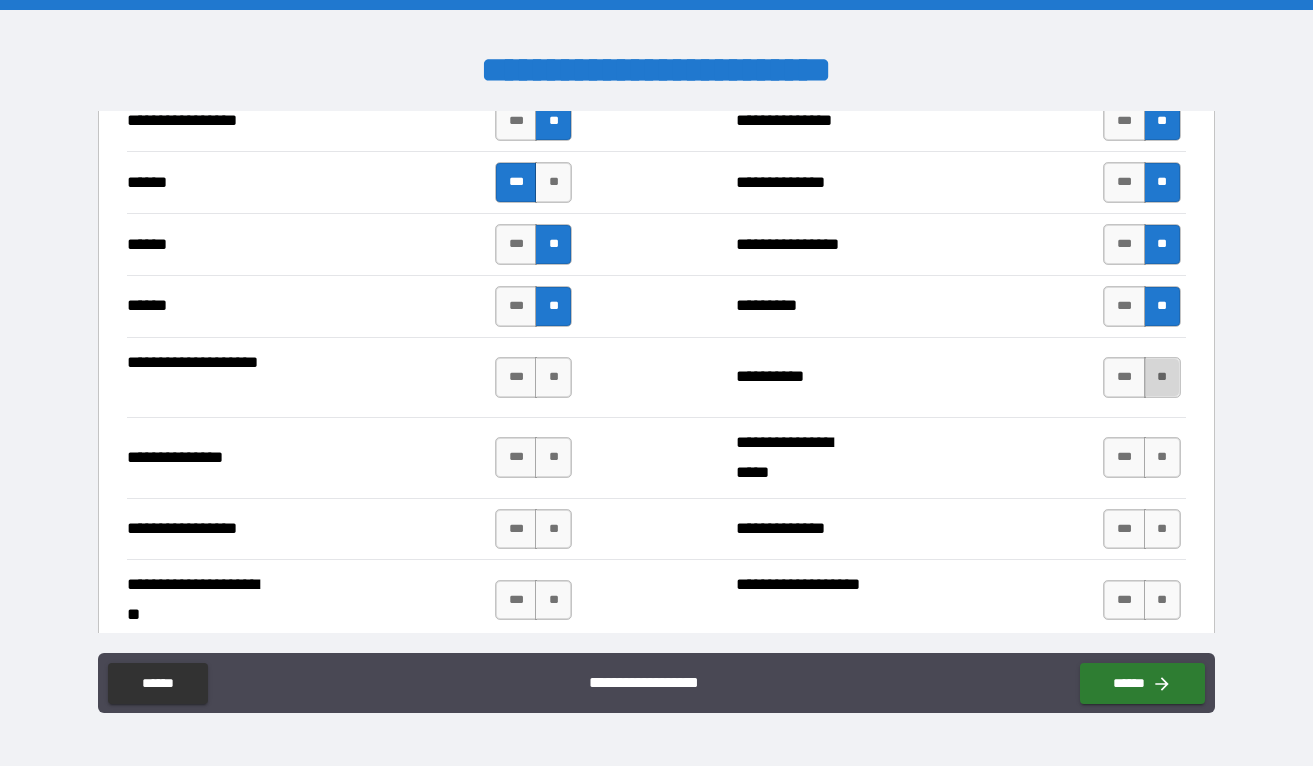 click on "**" at bounding box center (1162, 377) 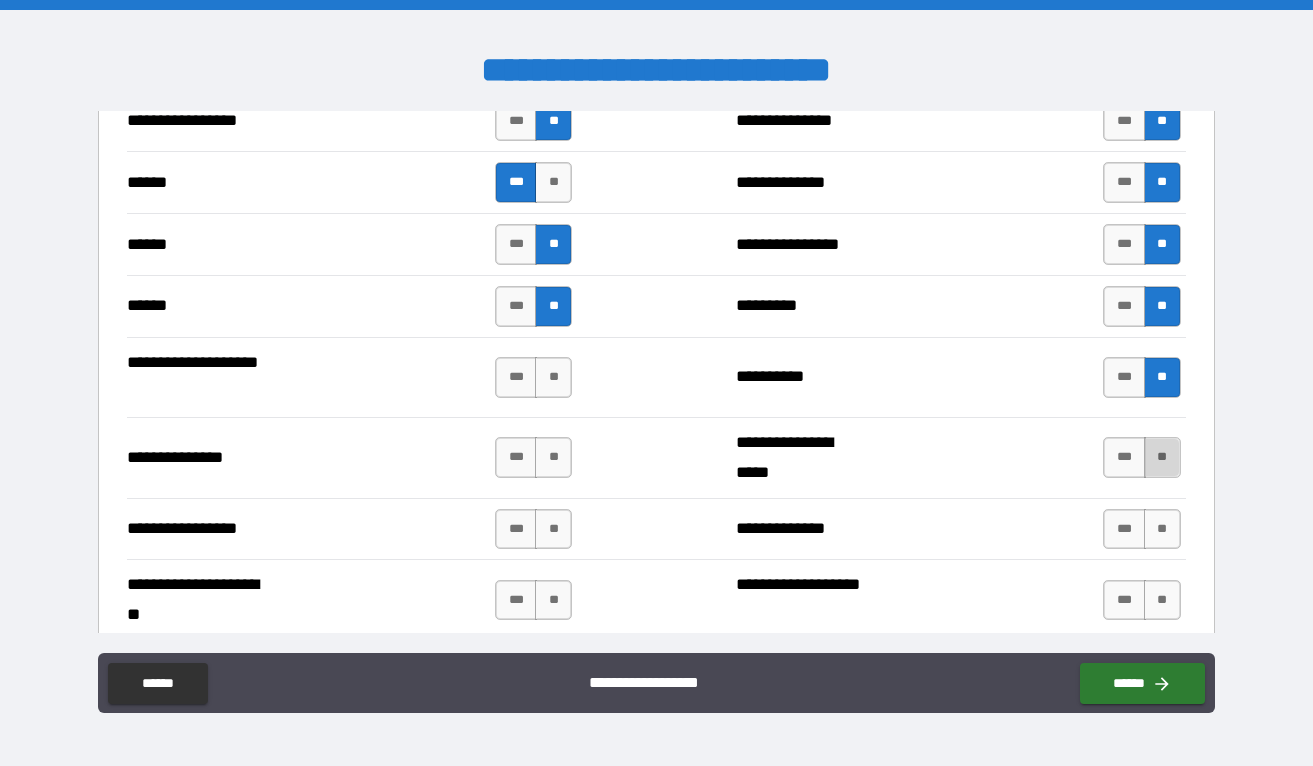 click on "**" at bounding box center [1162, 457] 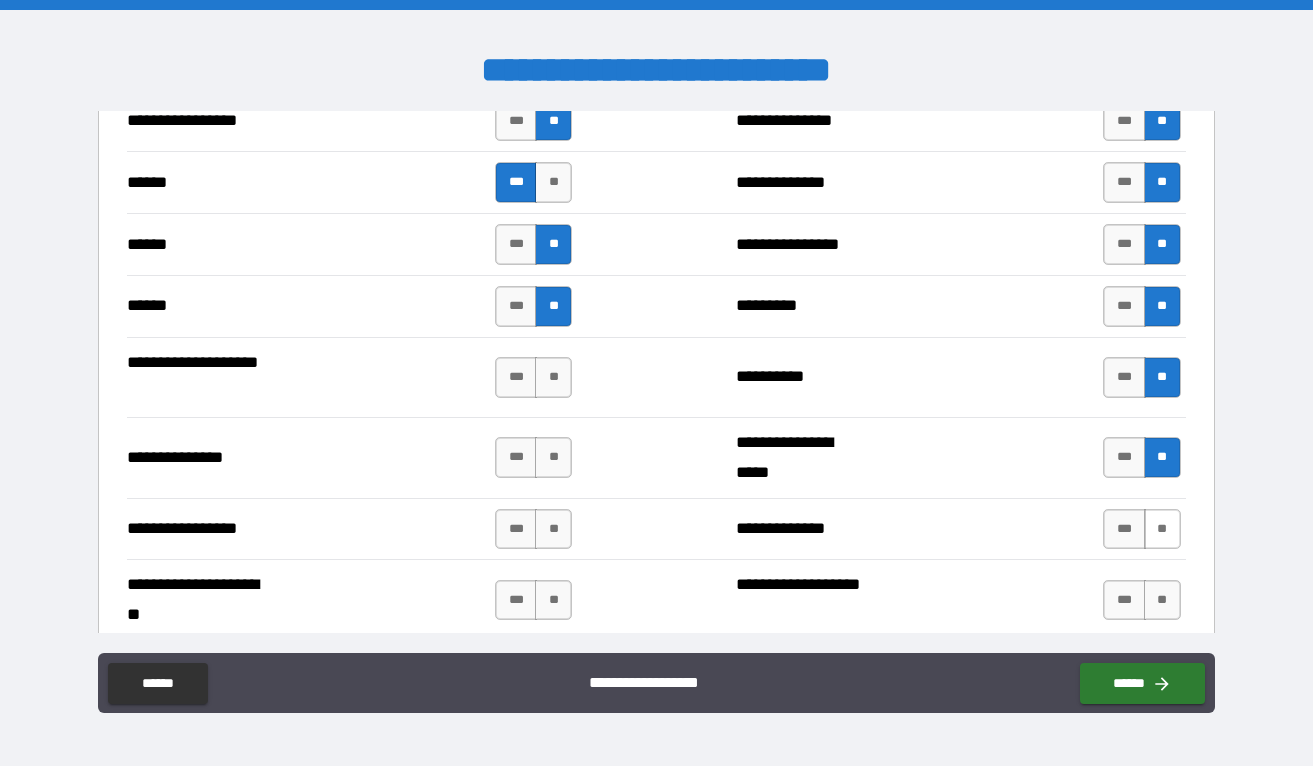 click on "**" at bounding box center [1162, 529] 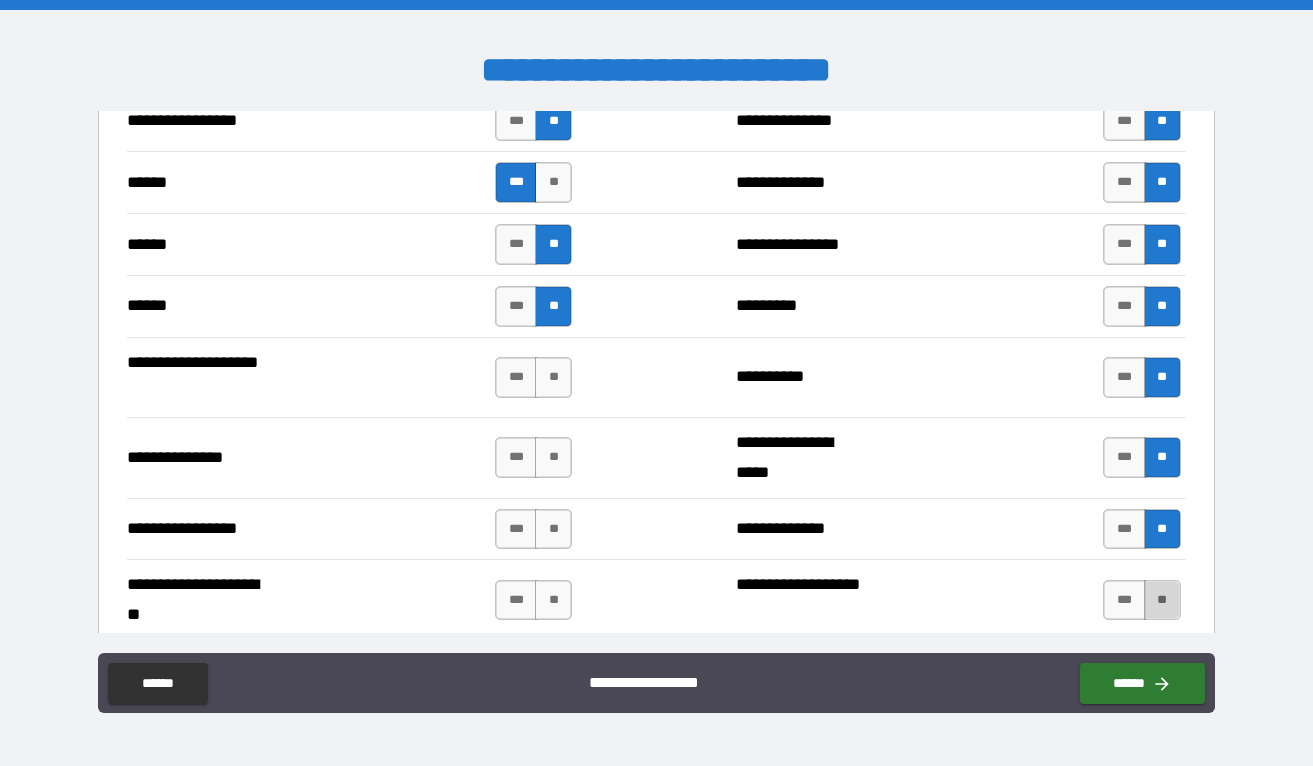 click on "**" at bounding box center [1162, 600] 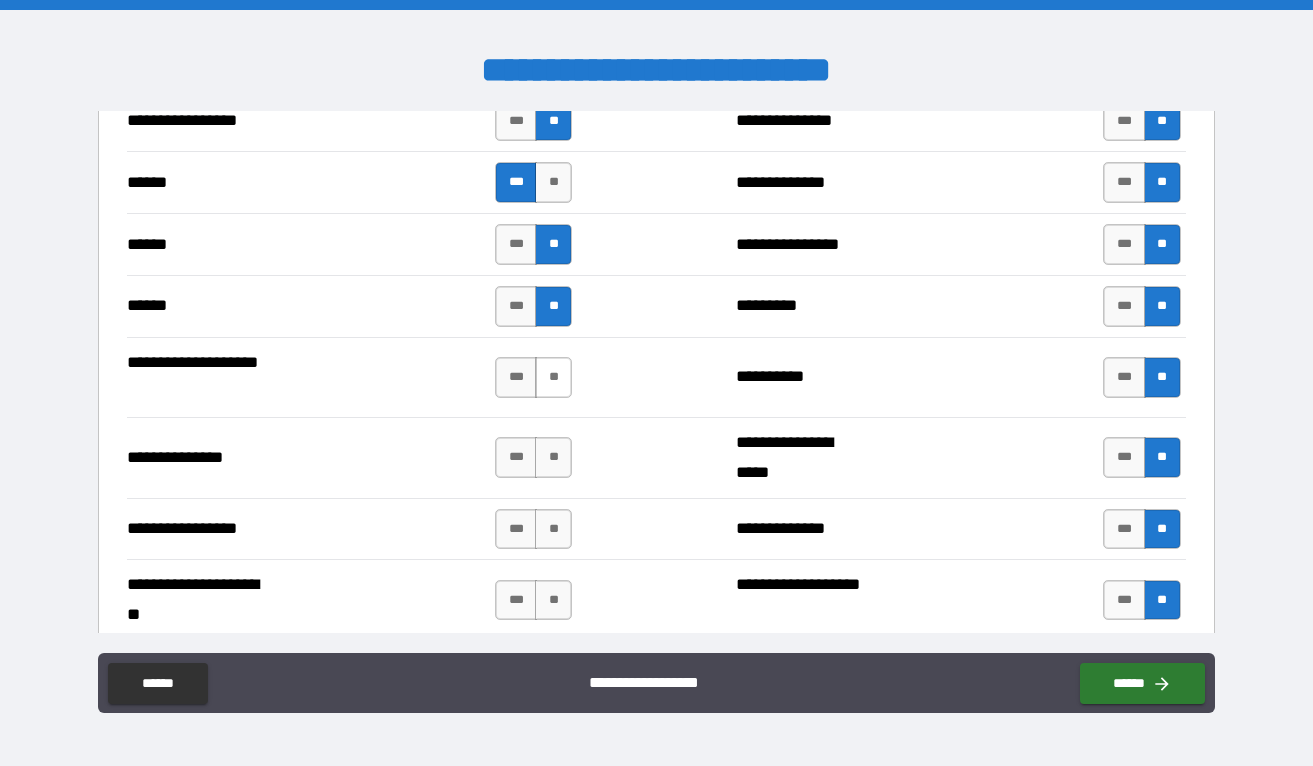 click on "**" at bounding box center (553, 377) 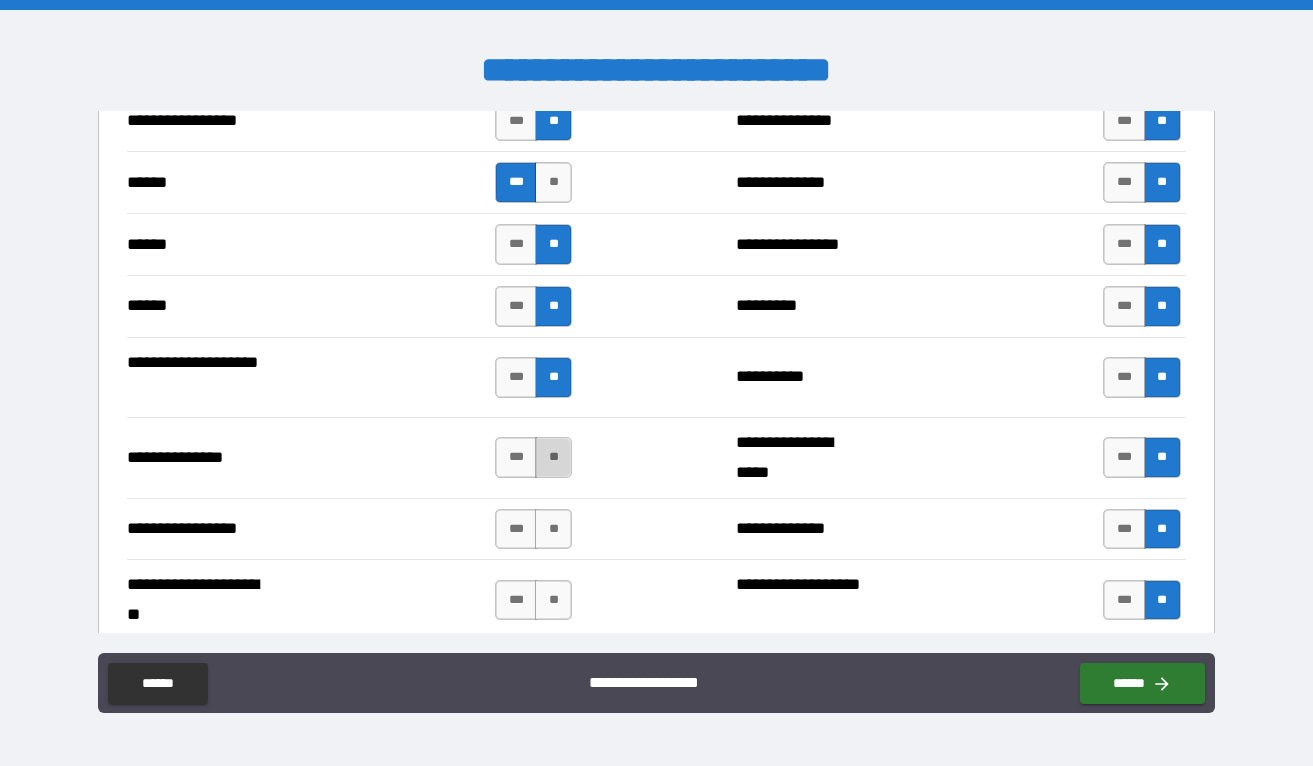 click on "**" at bounding box center [553, 457] 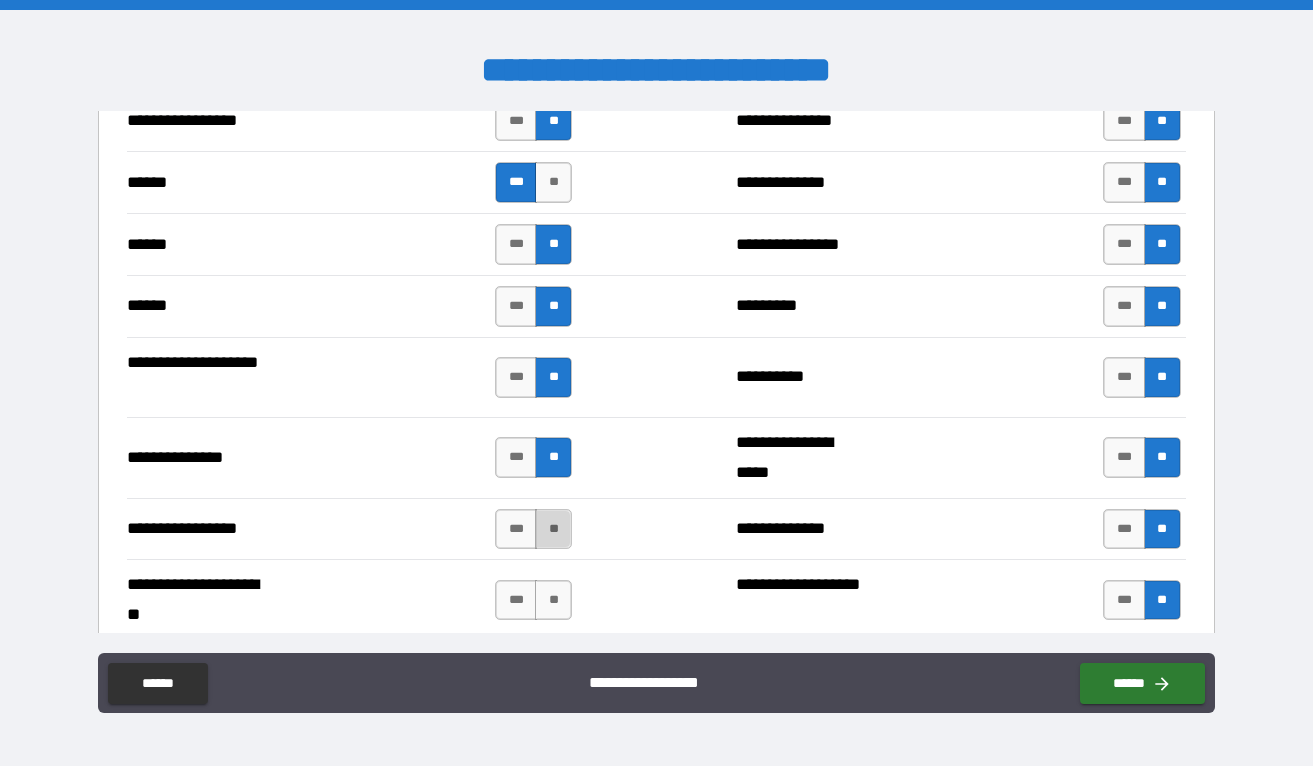 click on "**" at bounding box center (553, 529) 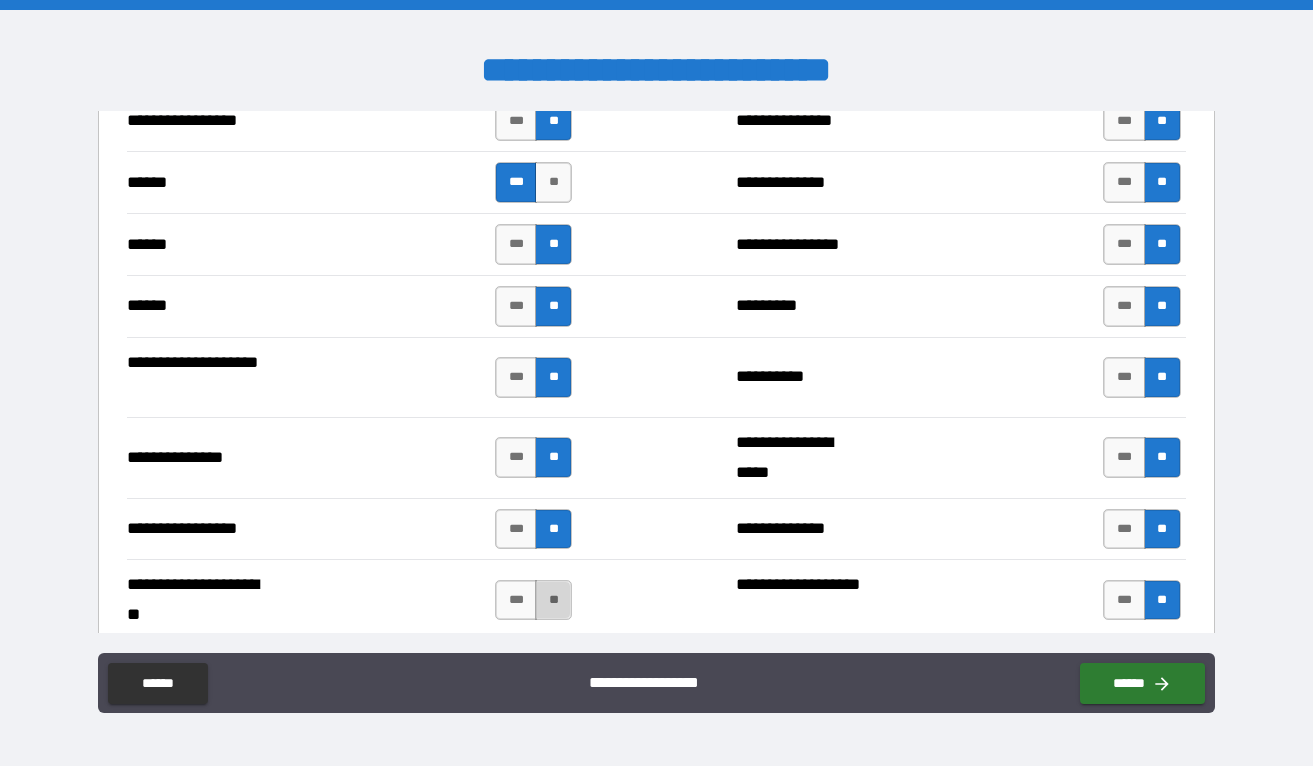 click on "**" at bounding box center (553, 600) 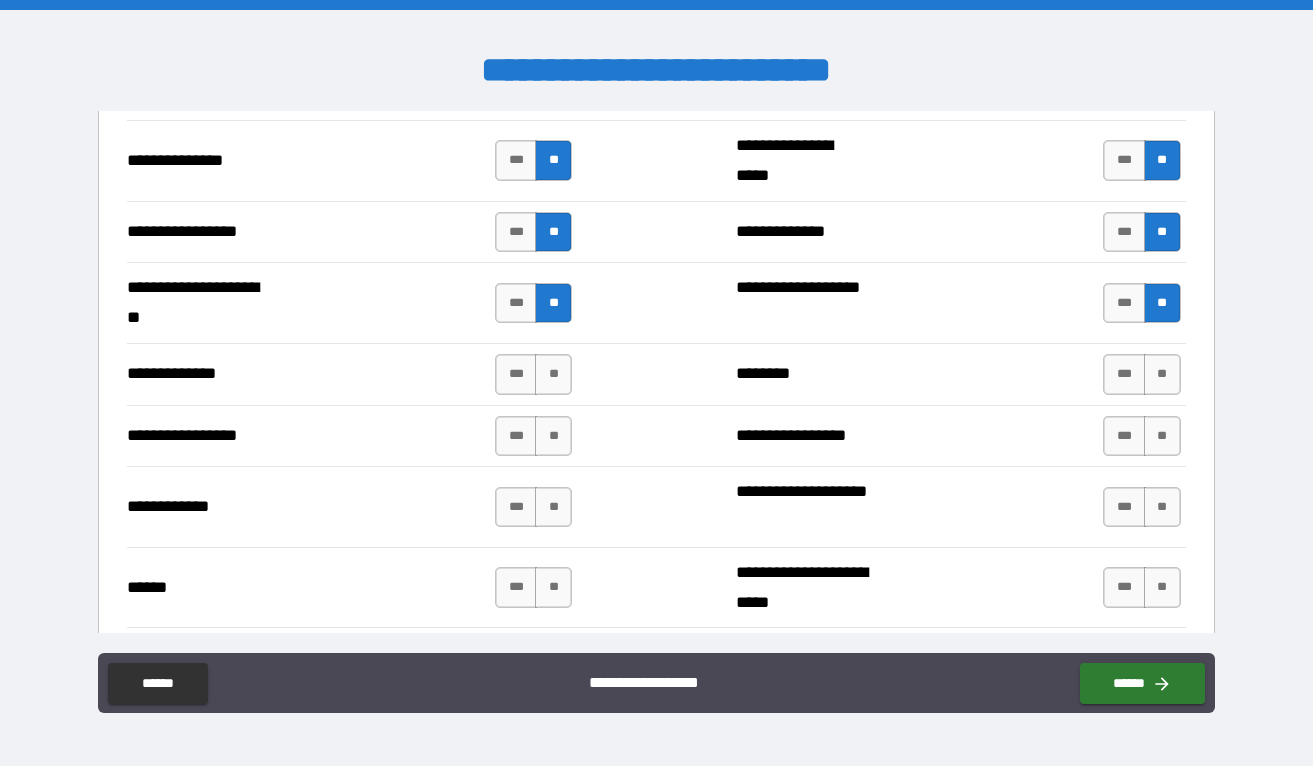 scroll, scrollTop: 2733, scrollLeft: 0, axis: vertical 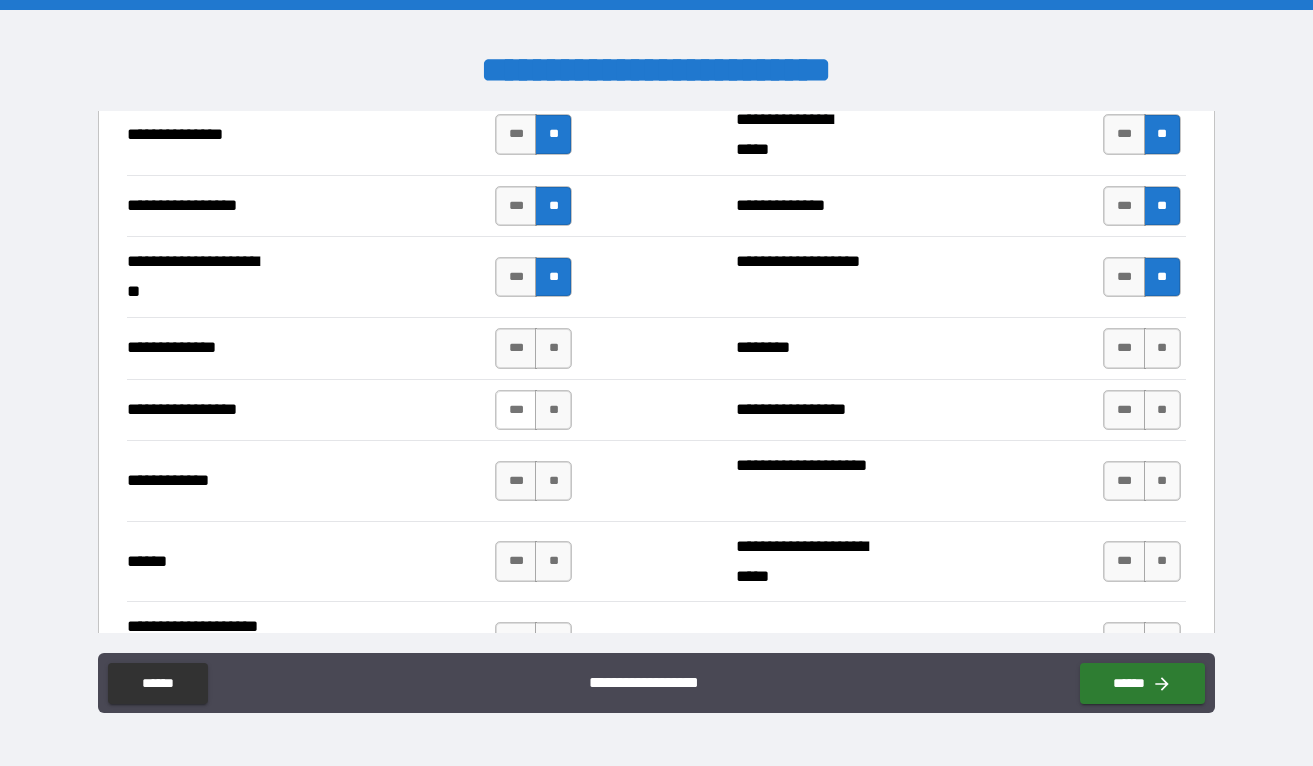 click on "***" at bounding box center [516, 410] 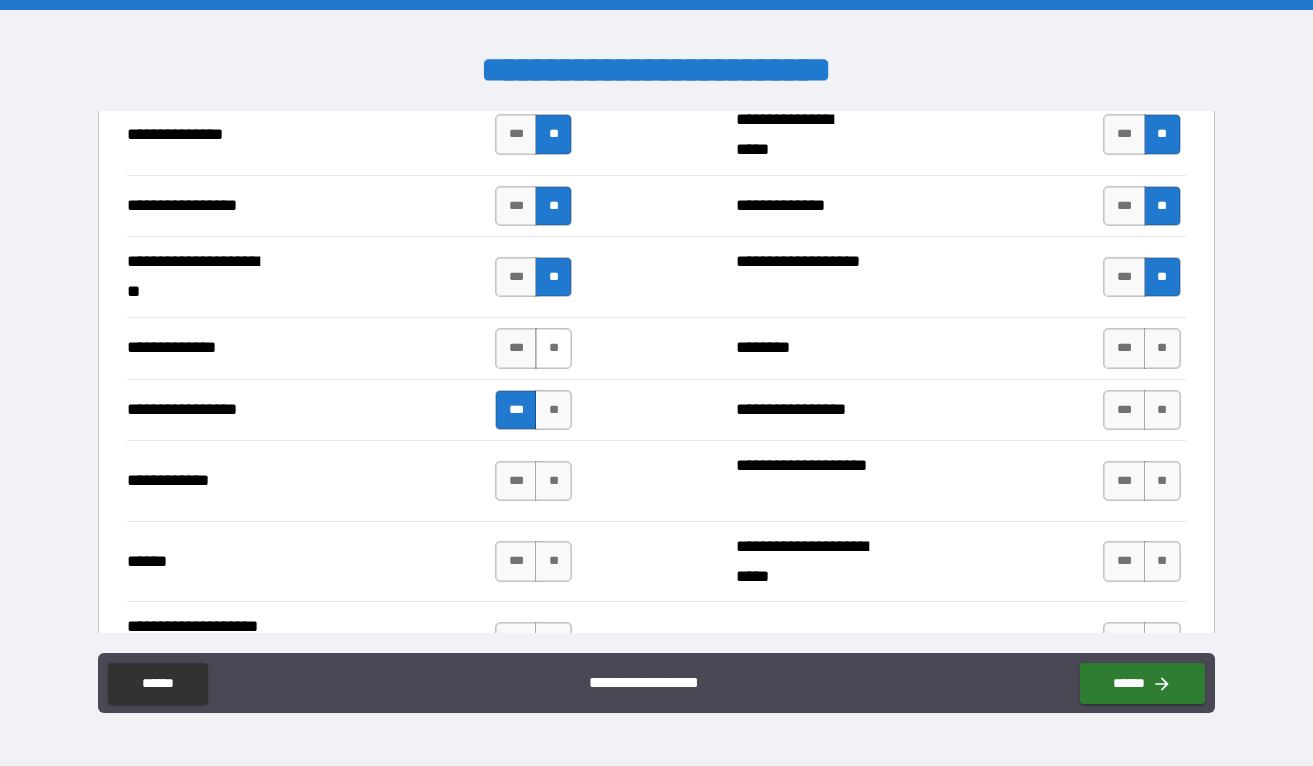 click on "**" at bounding box center [553, 348] 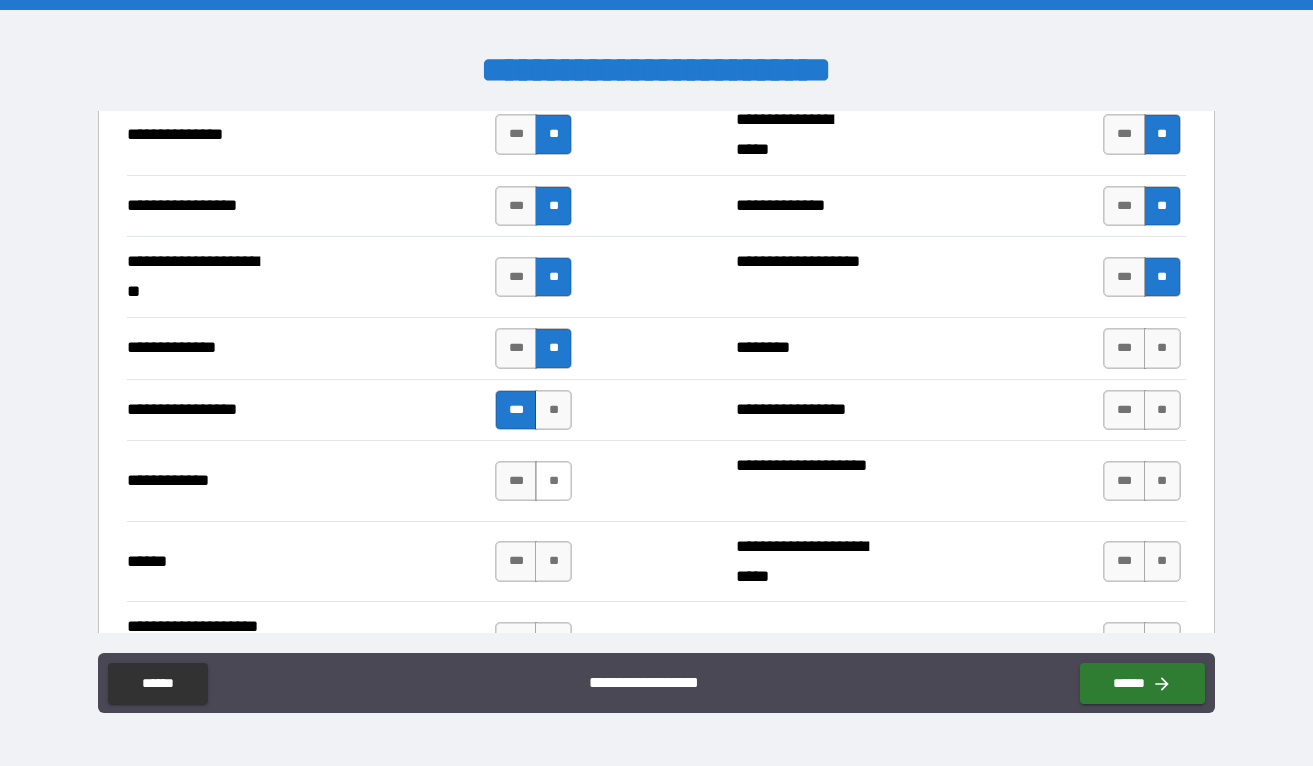 click on "**" at bounding box center (553, 481) 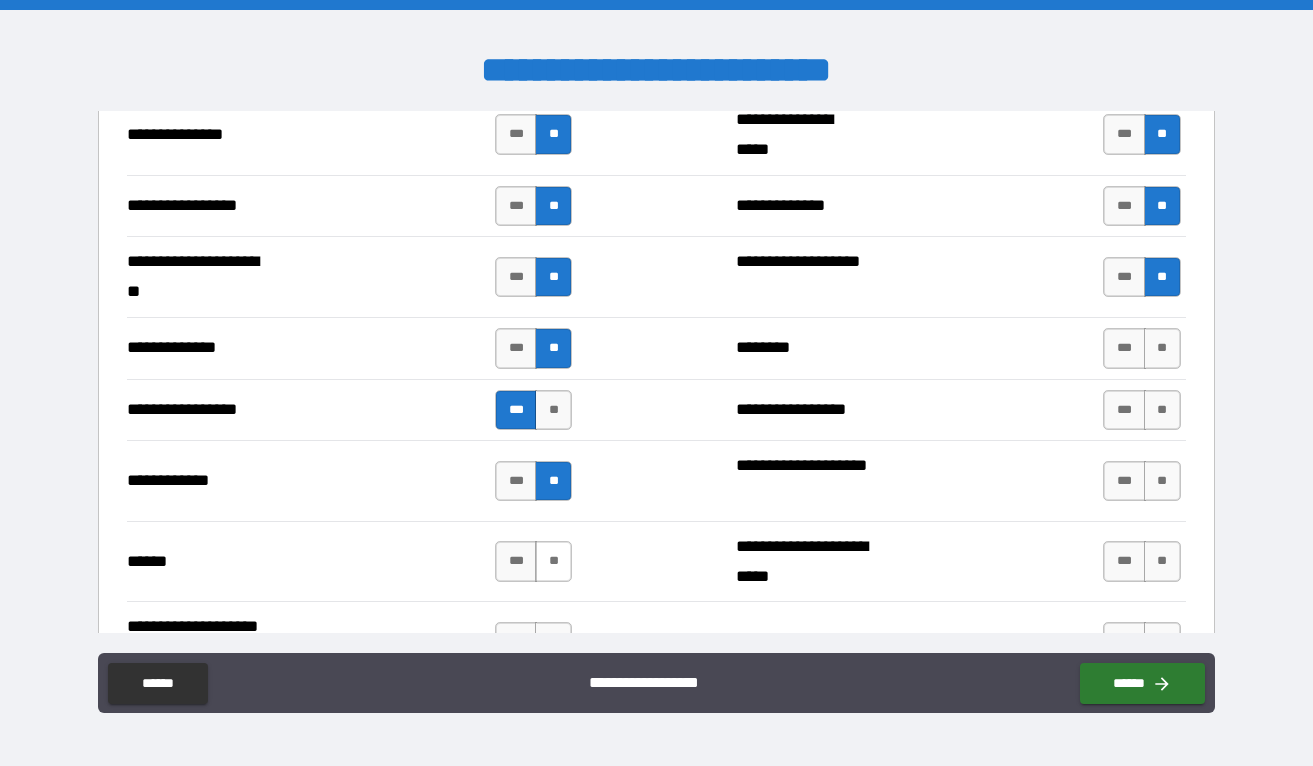 click on "**" at bounding box center (553, 561) 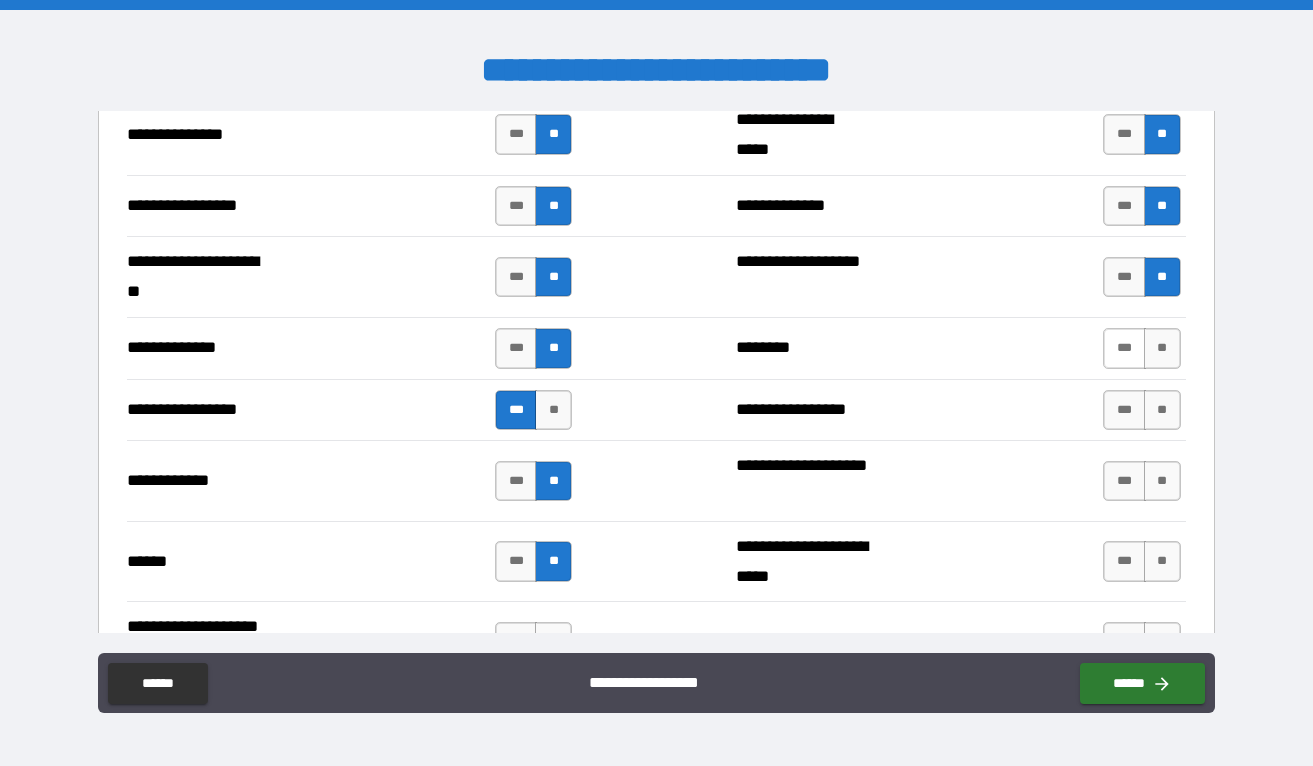 click on "***" at bounding box center [1124, 348] 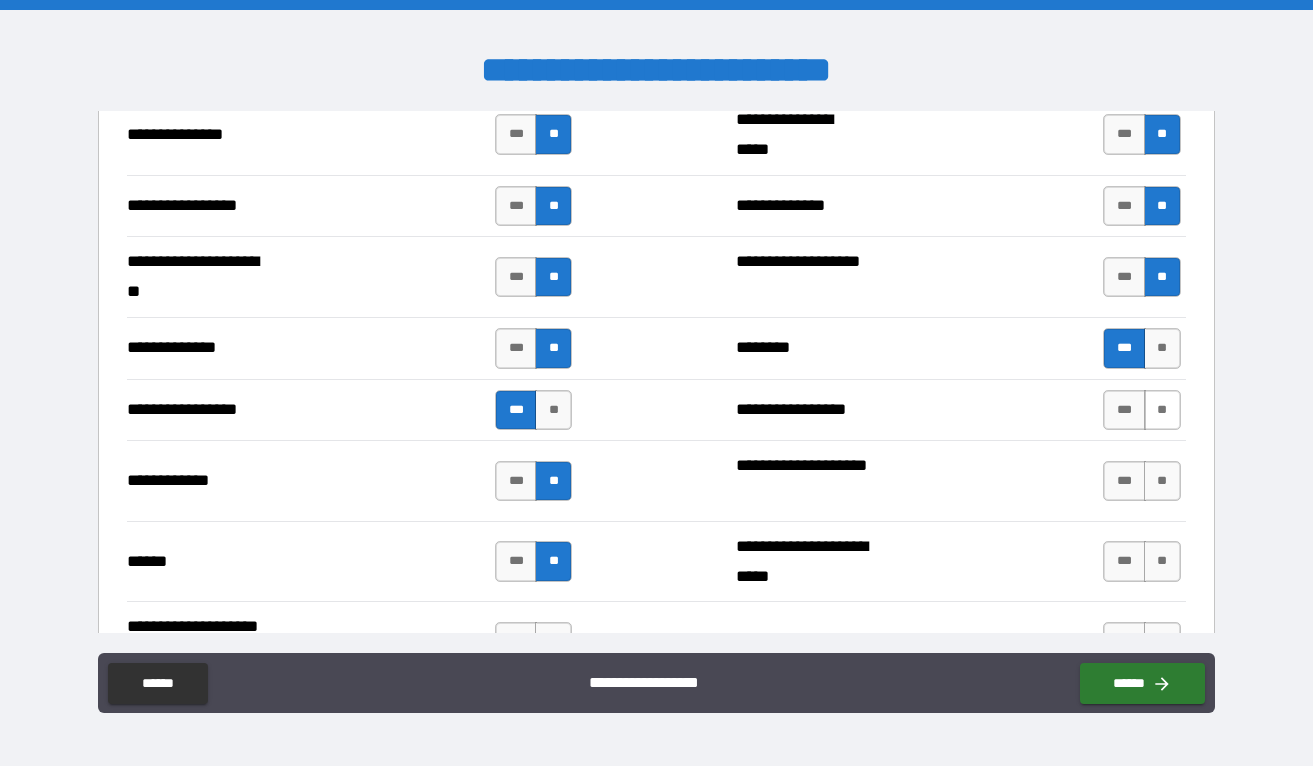 click on "**" at bounding box center [1162, 410] 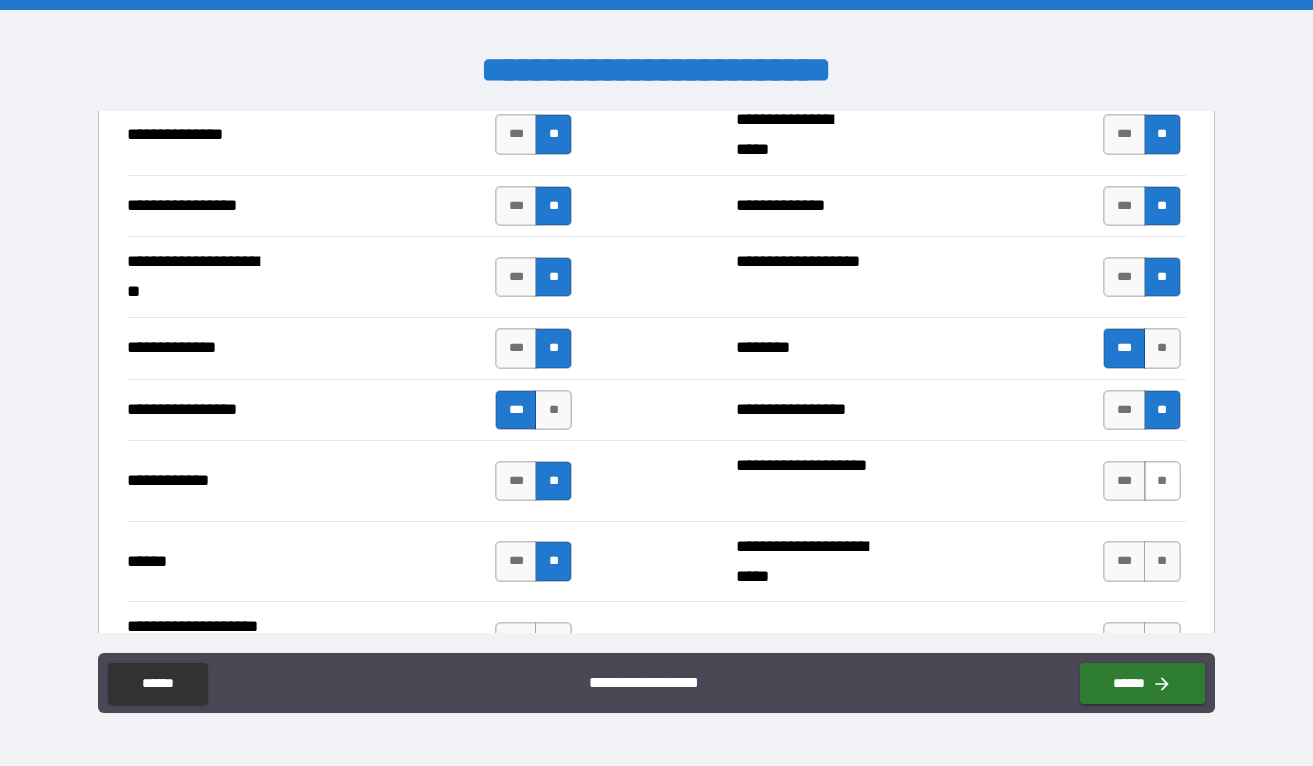 click on "**" at bounding box center [1162, 481] 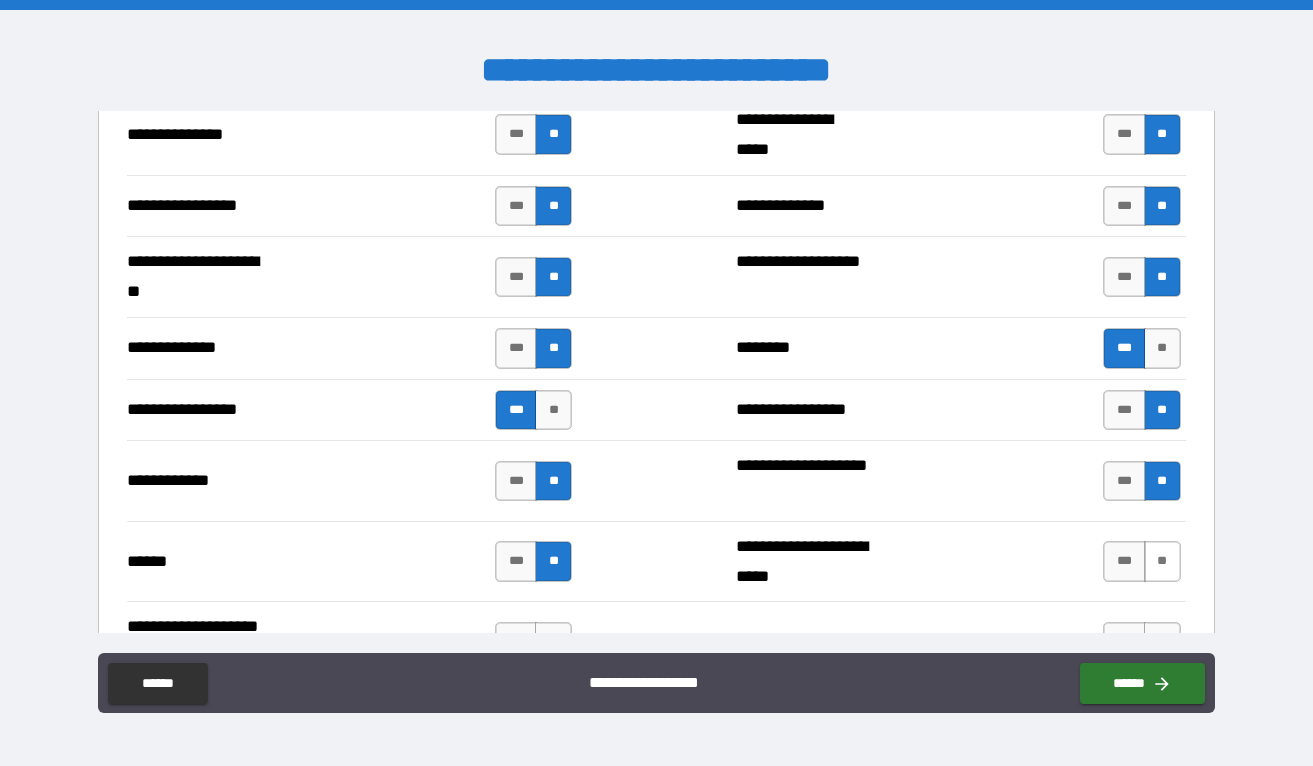 click on "**" at bounding box center [1162, 561] 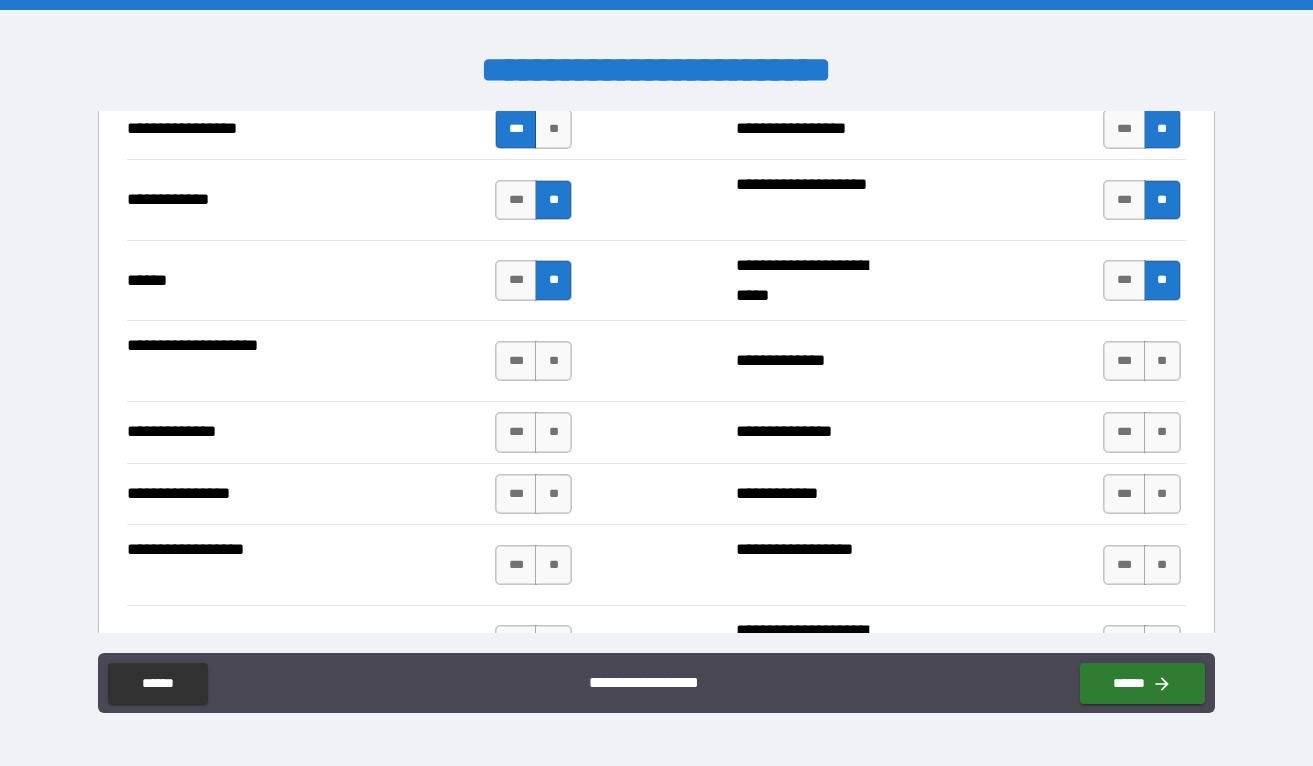 scroll, scrollTop: 3030, scrollLeft: 0, axis: vertical 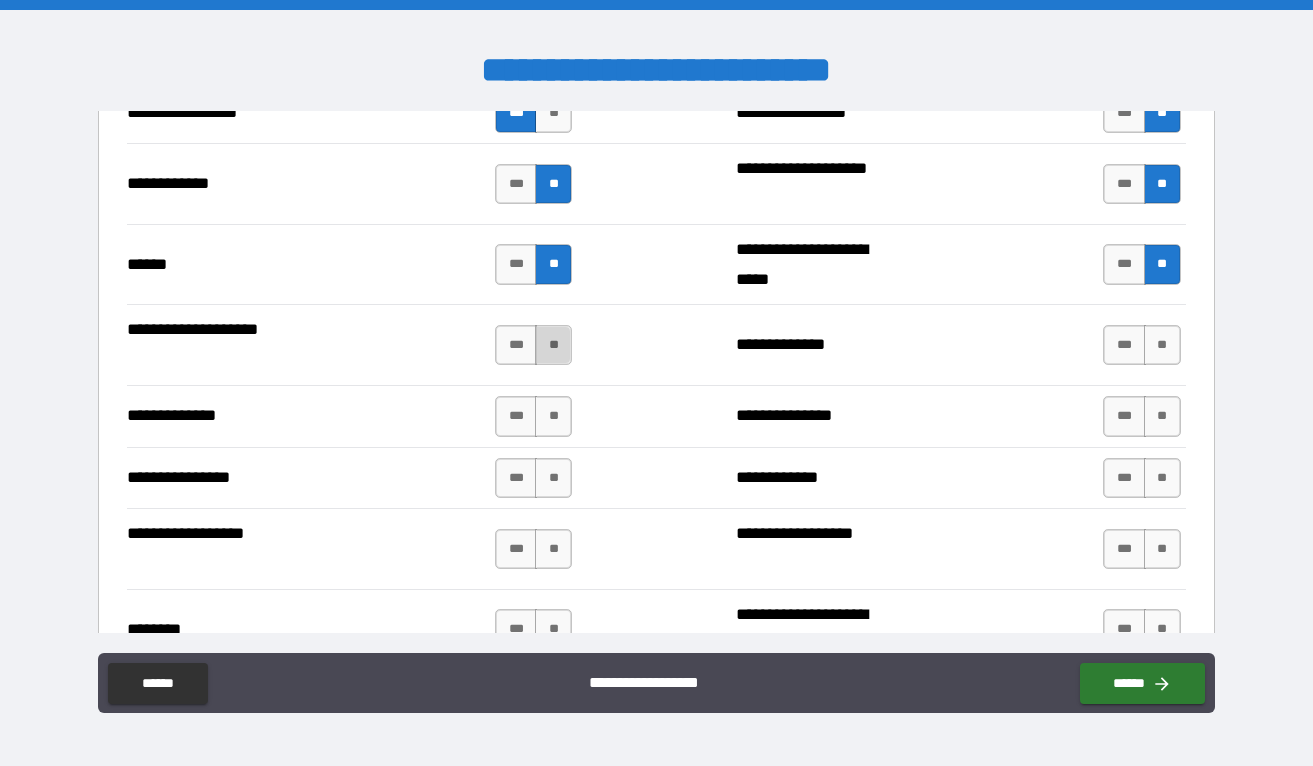 click on "**" at bounding box center (553, 345) 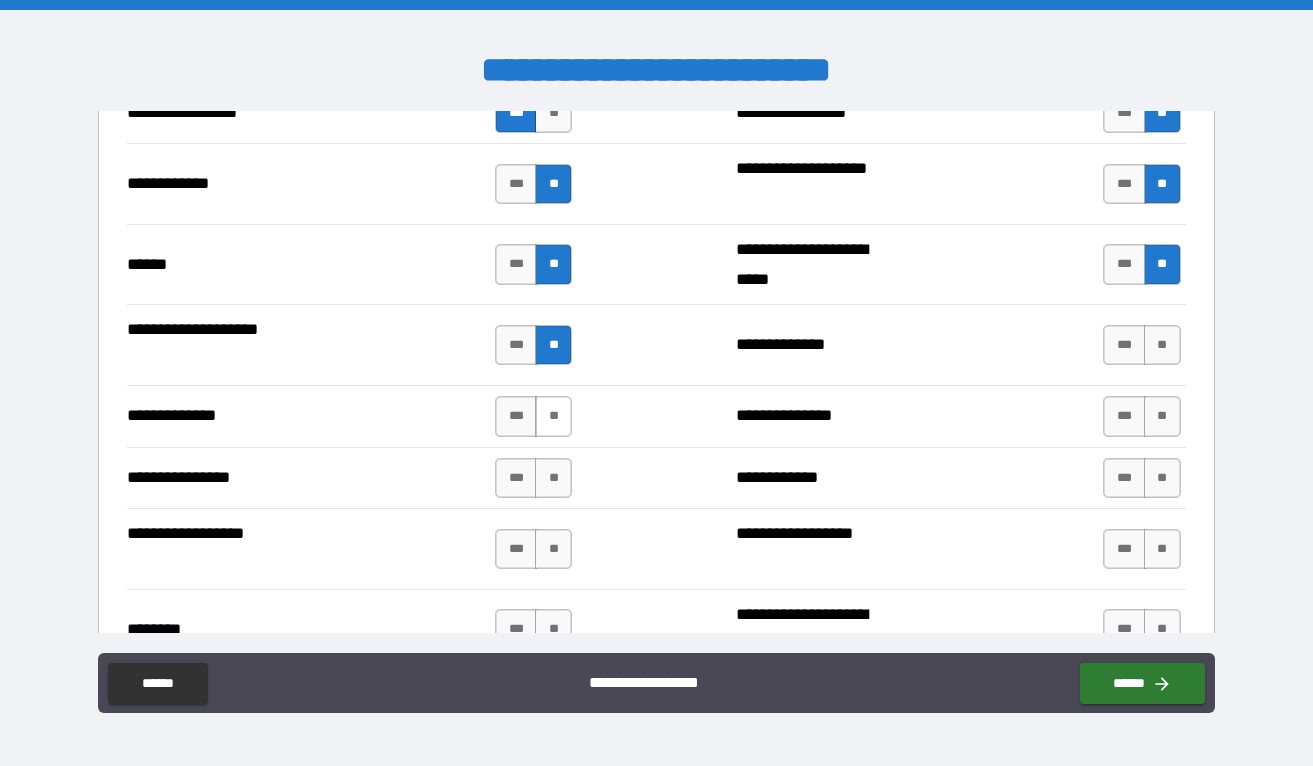 click on "**" at bounding box center [553, 416] 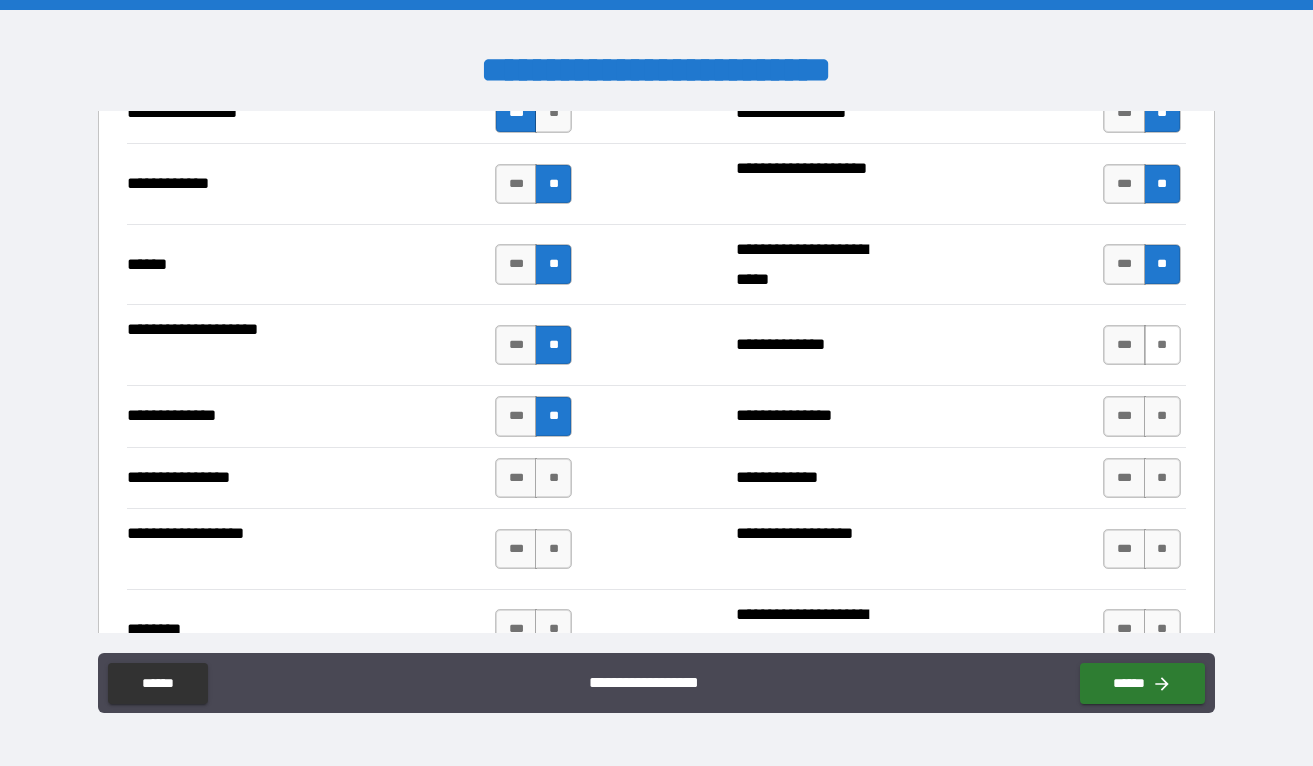 click on "**" at bounding box center (1162, 345) 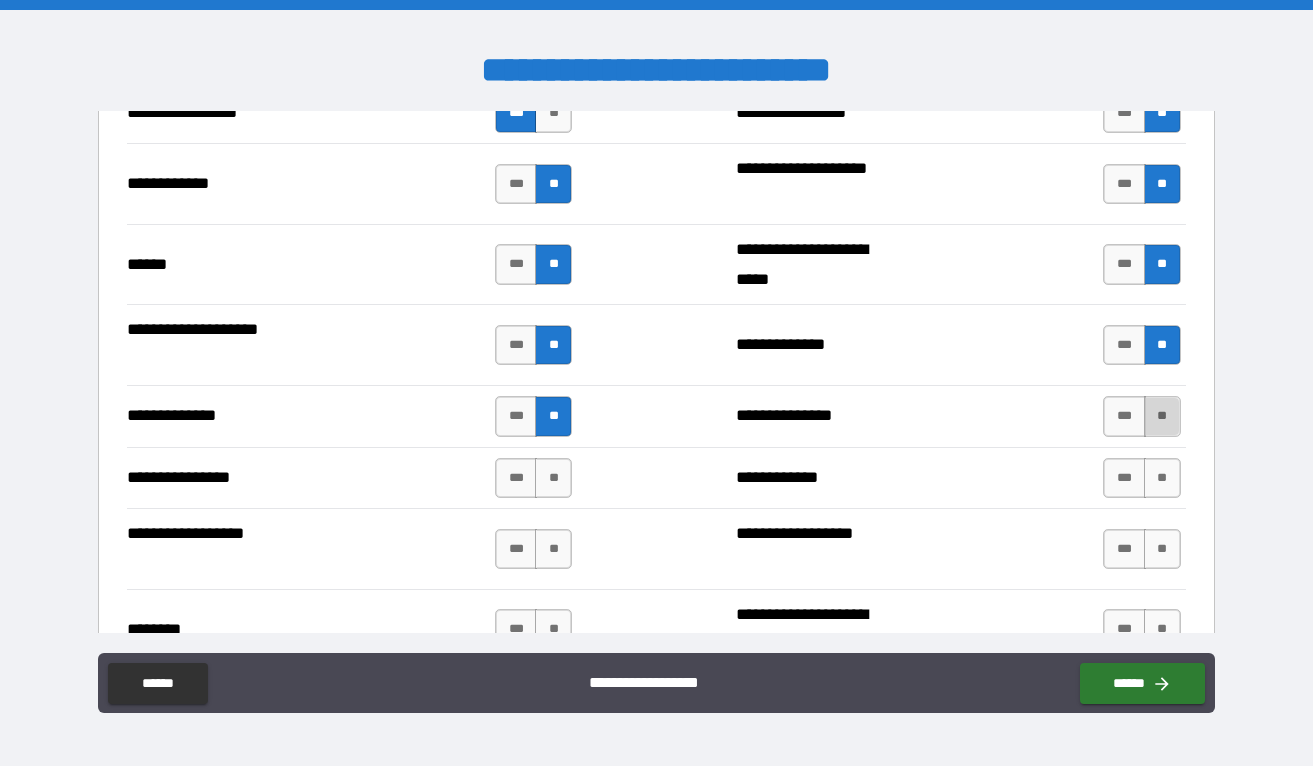 click on "**" at bounding box center [1162, 416] 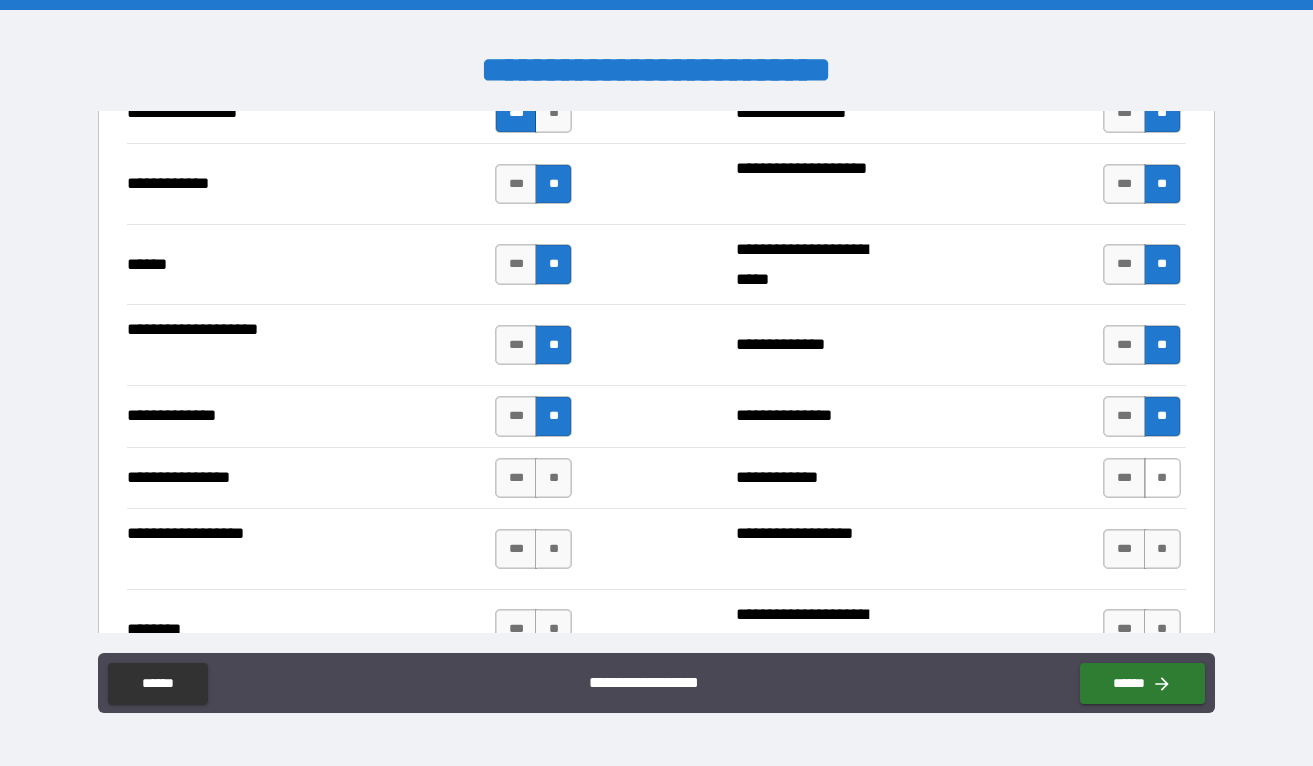 click on "**" at bounding box center (1162, 478) 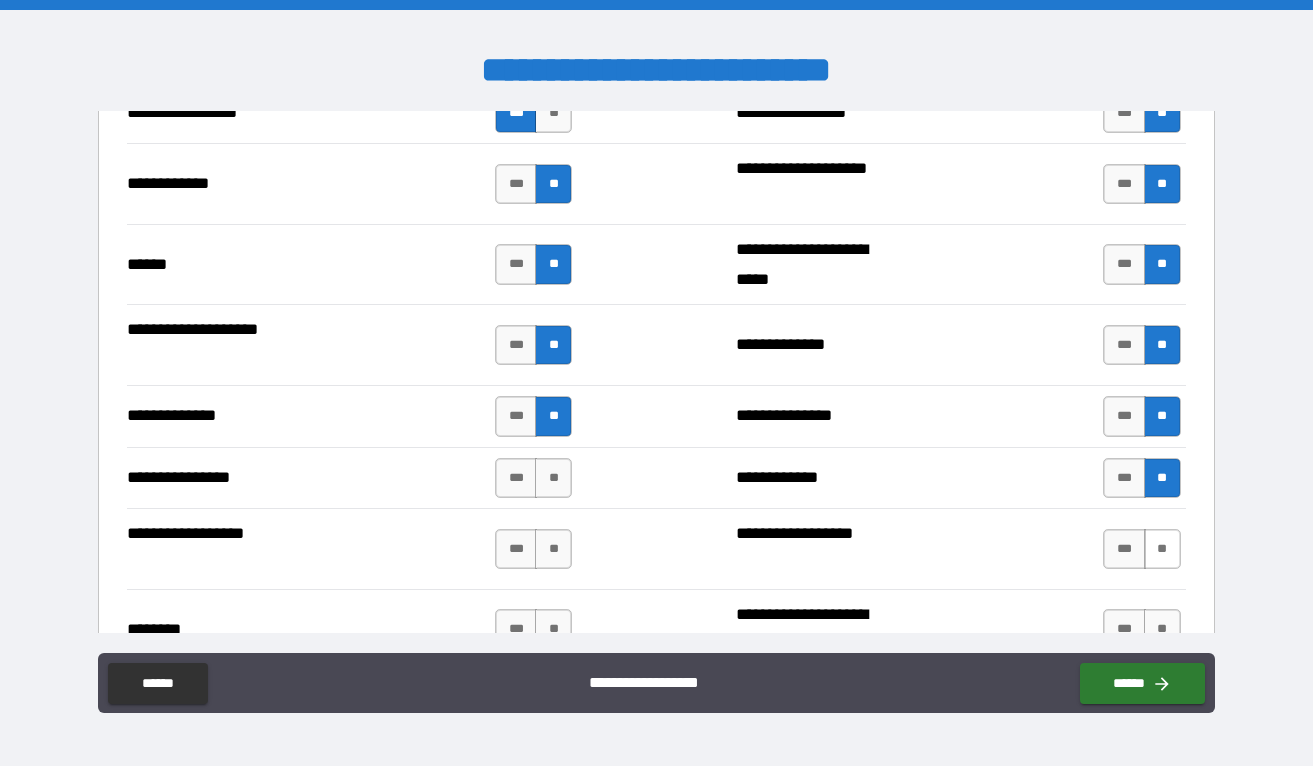 click on "**" at bounding box center (1162, 549) 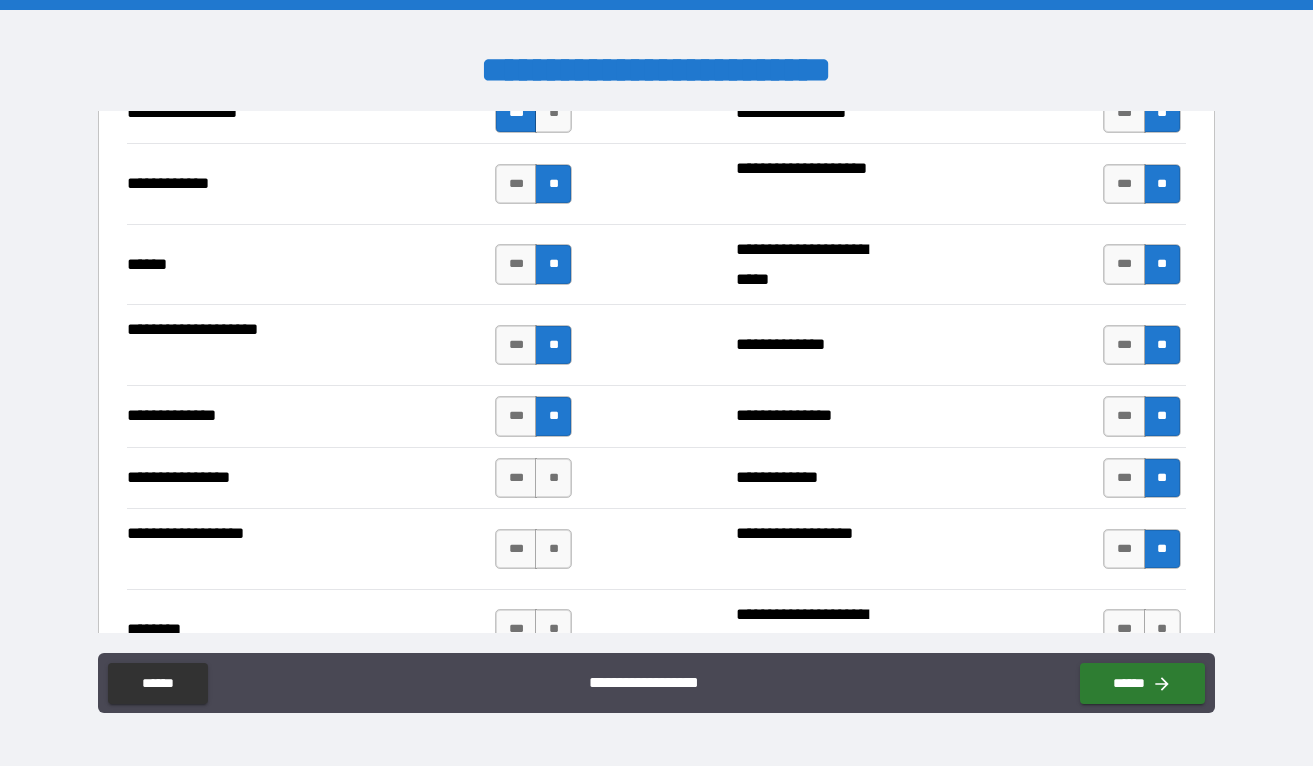 scroll, scrollTop: 3358, scrollLeft: 0, axis: vertical 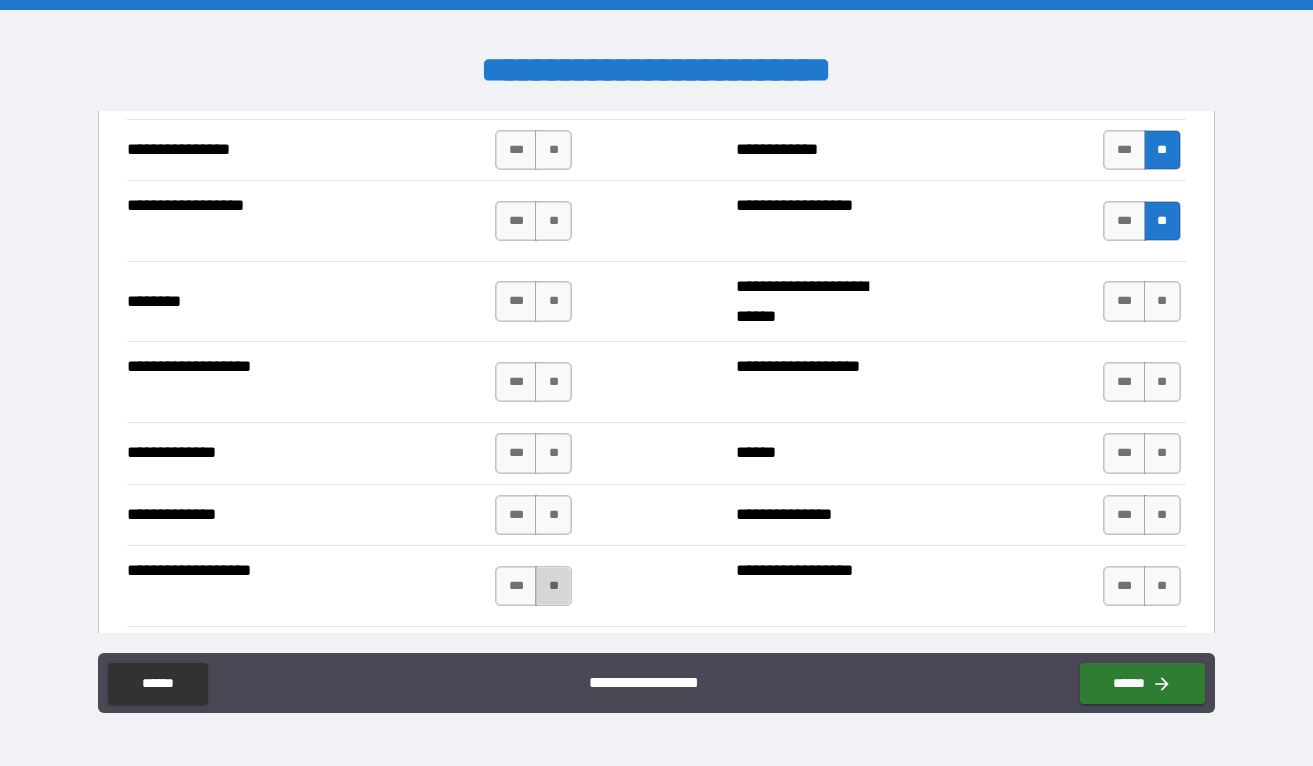 click on "**" at bounding box center (553, 586) 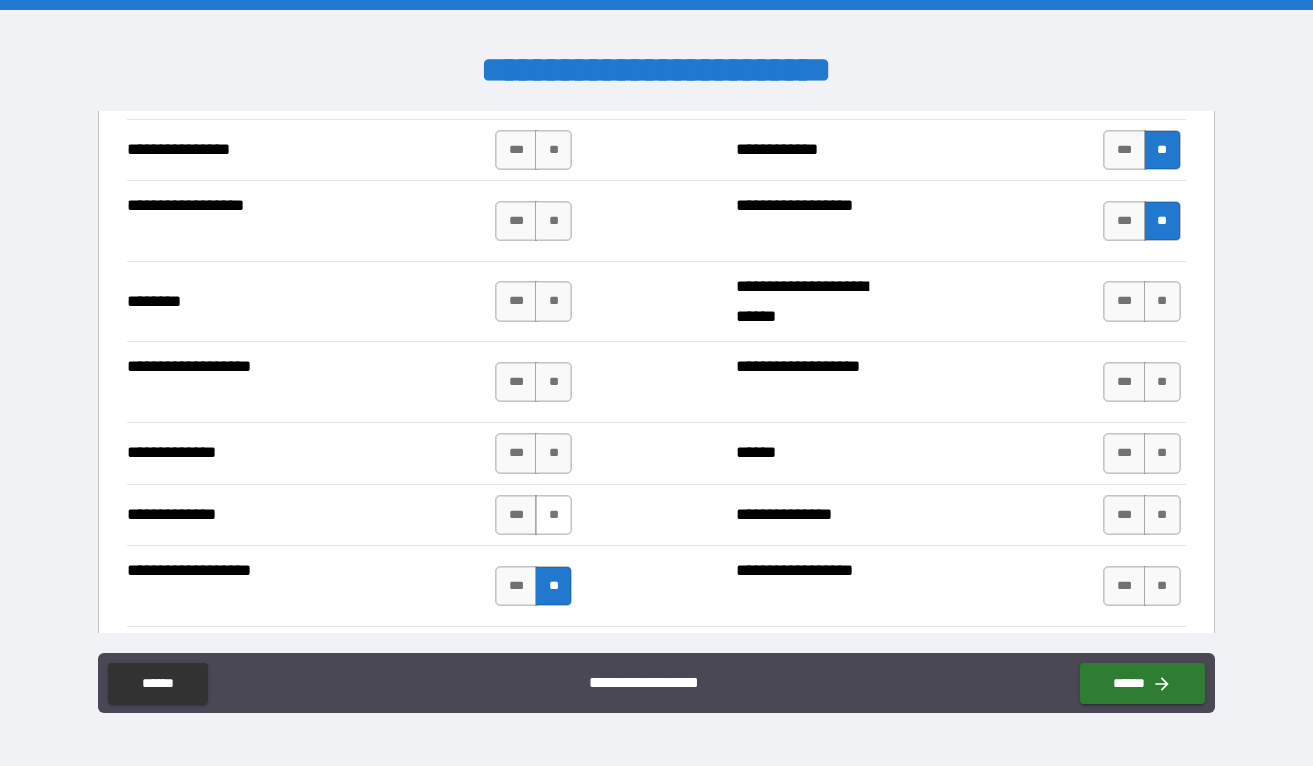 click on "***" at bounding box center (516, 515) 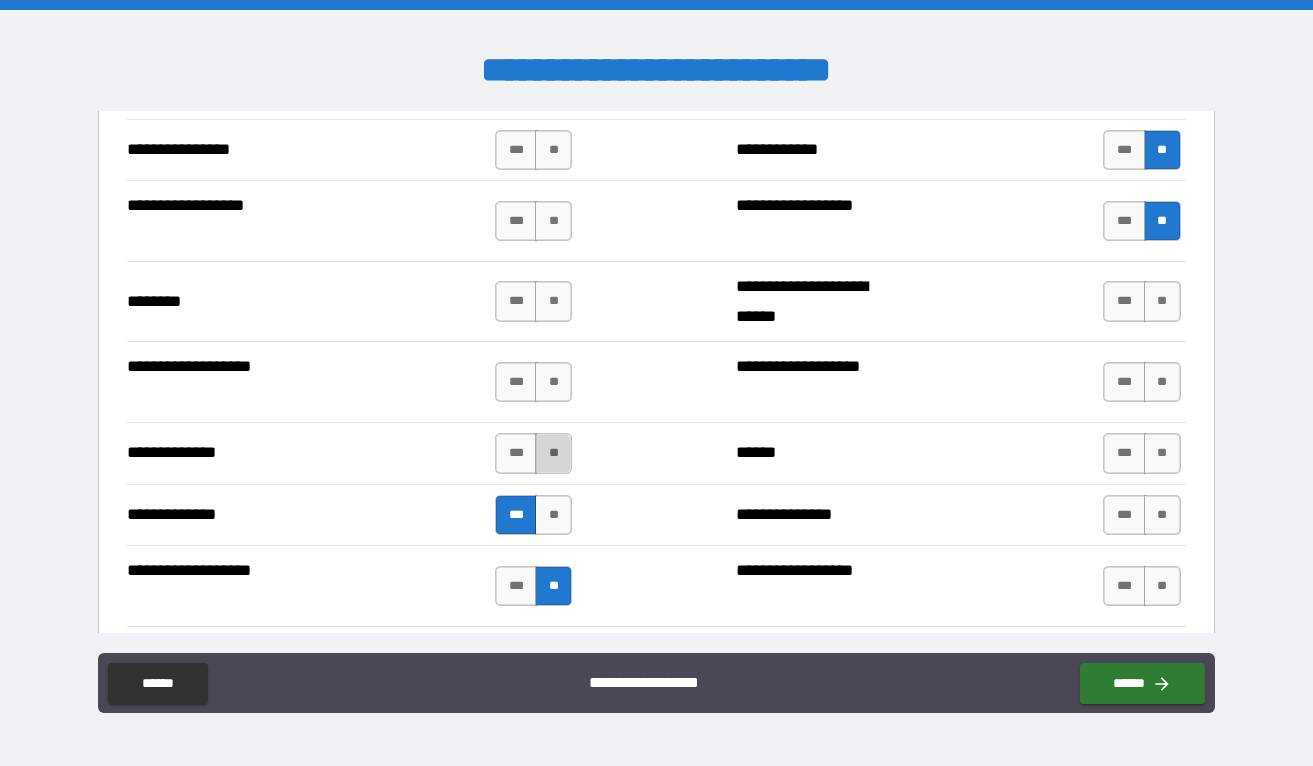 click on "**" at bounding box center [553, 453] 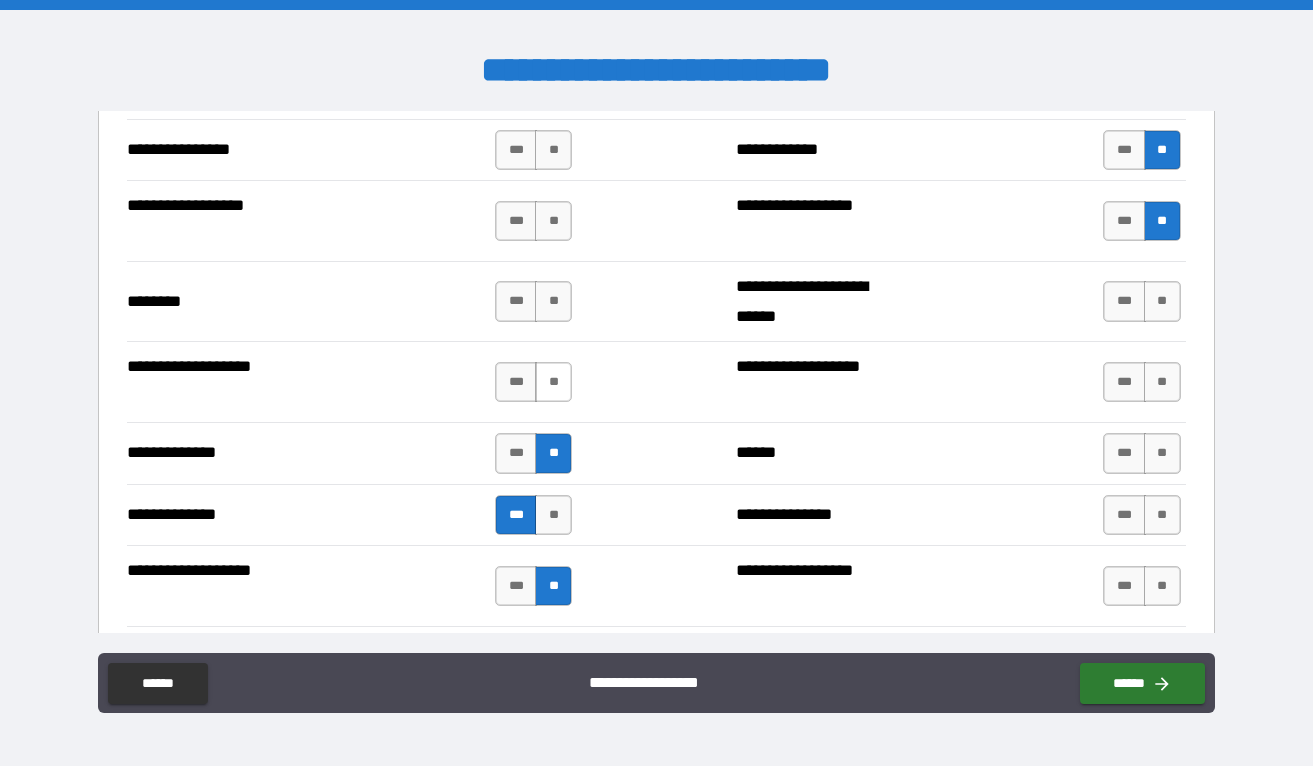 click on "**" at bounding box center (553, 382) 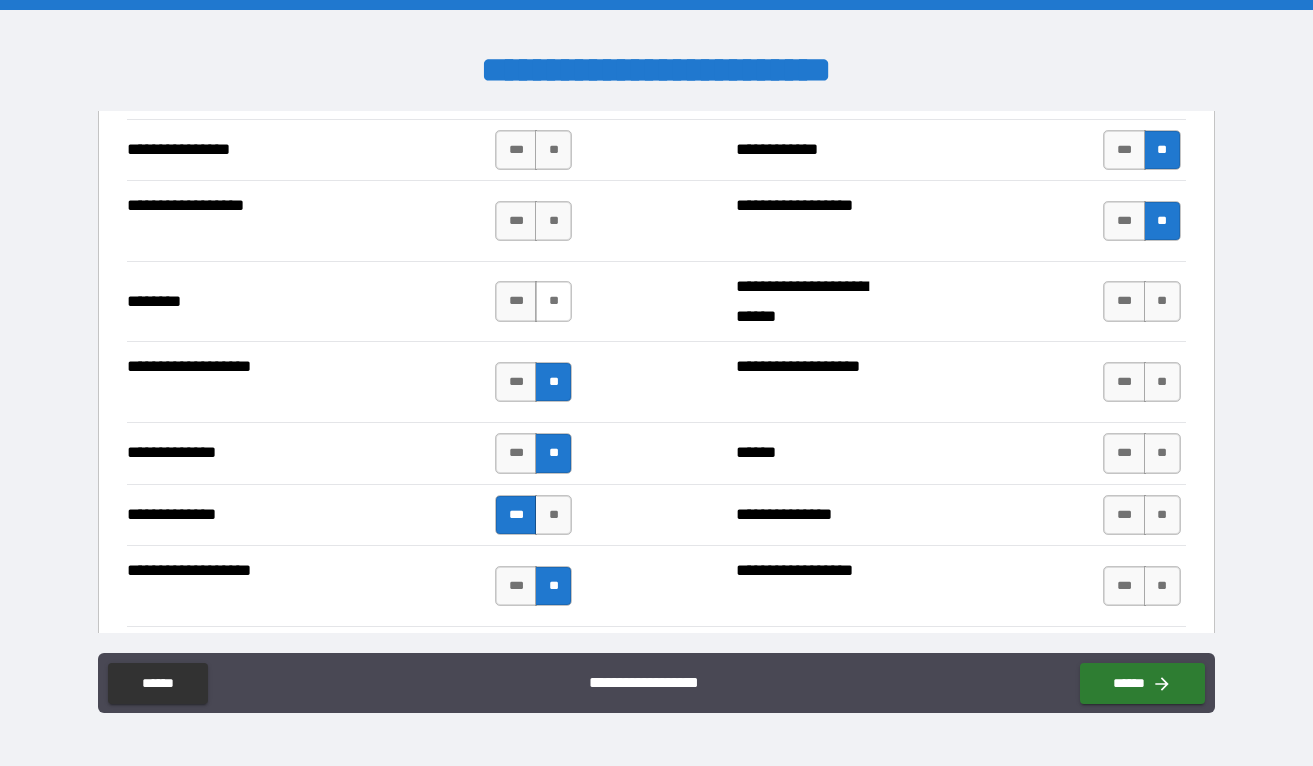 click on "**" at bounding box center [553, 301] 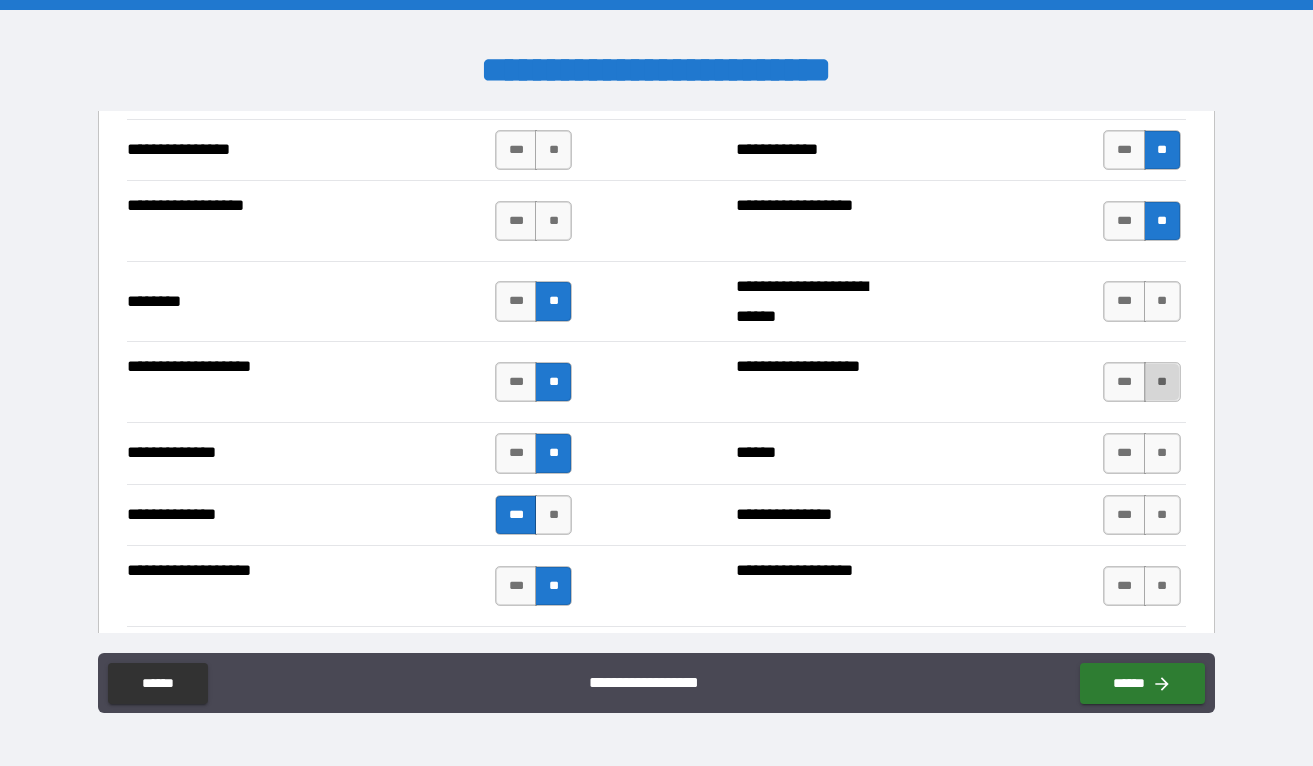 click on "**" at bounding box center (1162, 382) 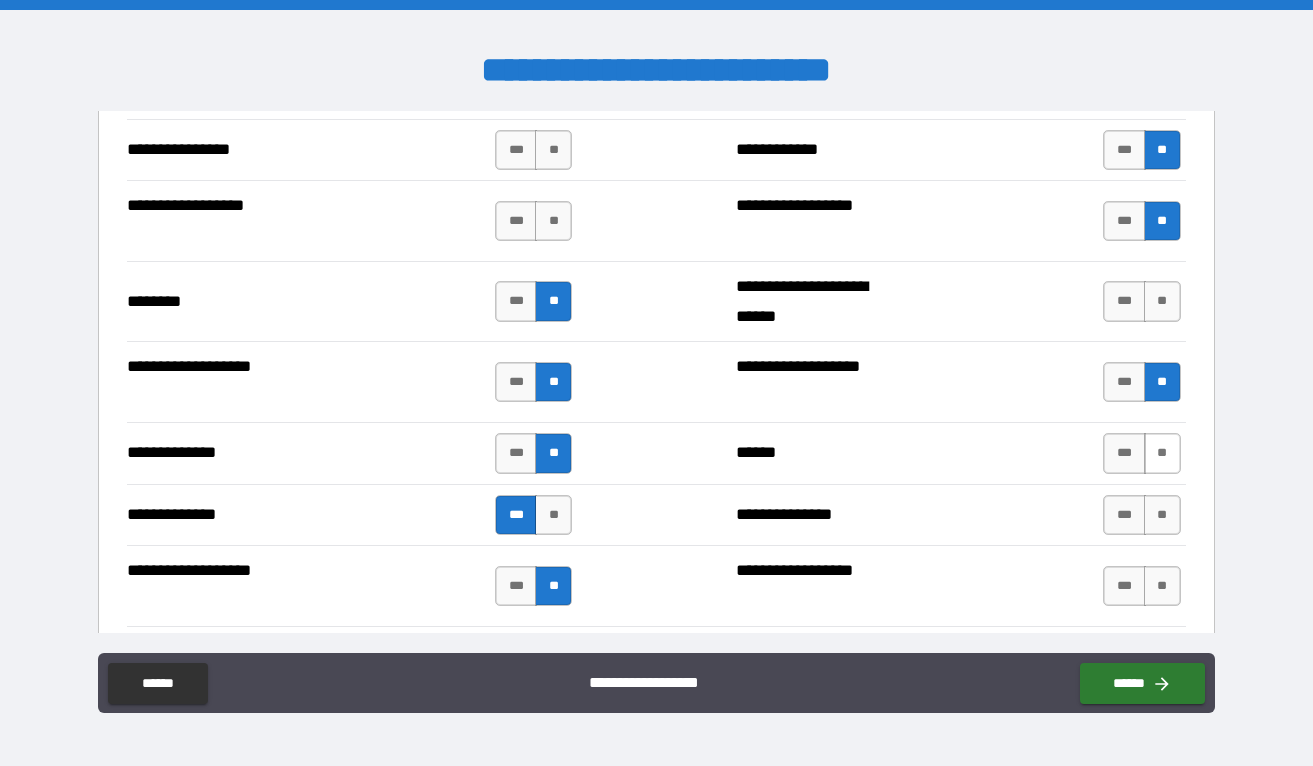 click on "**" at bounding box center [1162, 453] 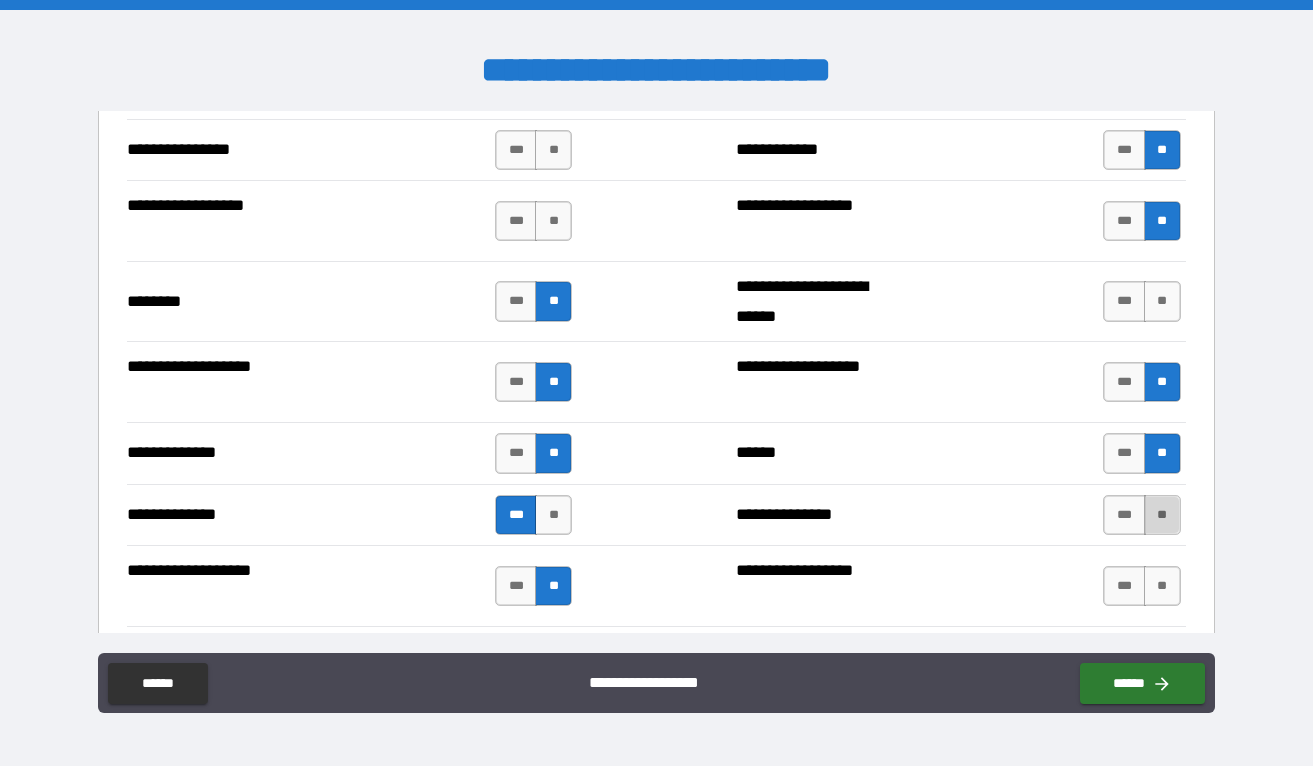 click on "**" at bounding box center (1162, 515) 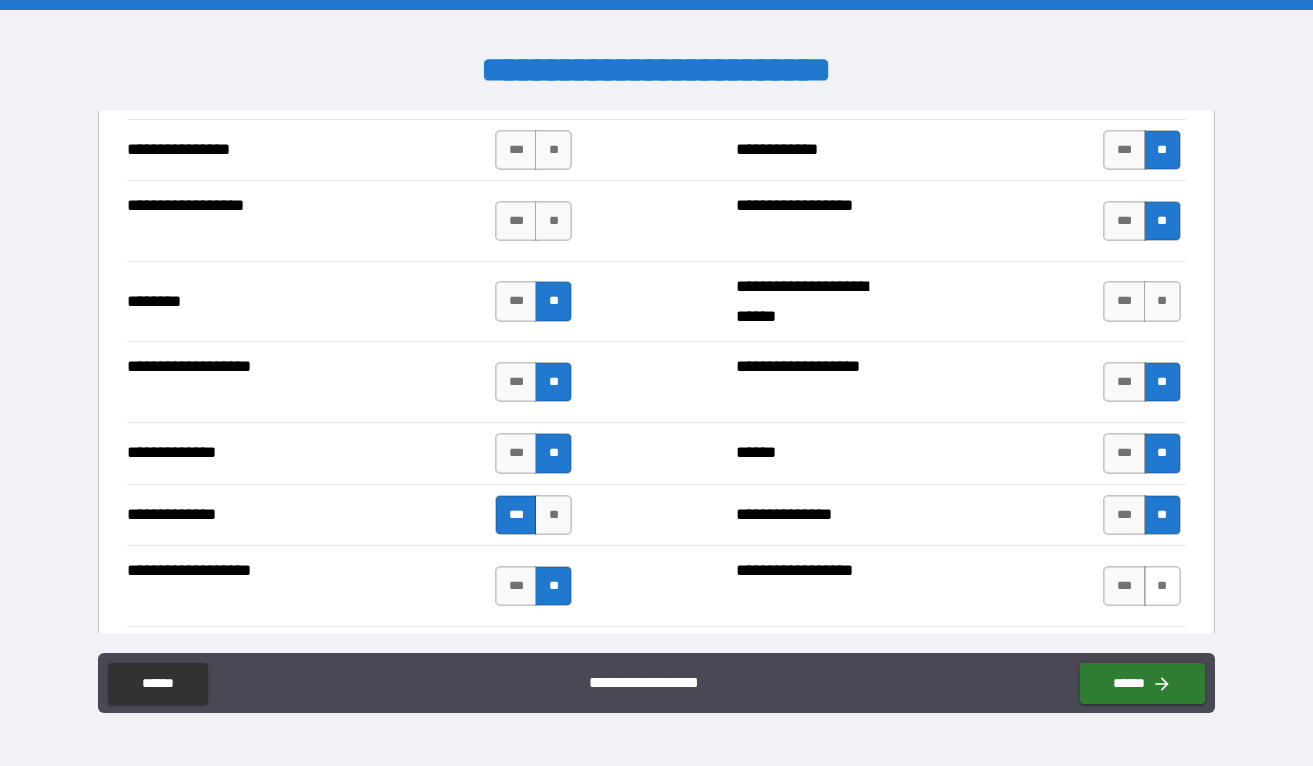 click on "**" at bounding box center [1162, 586] 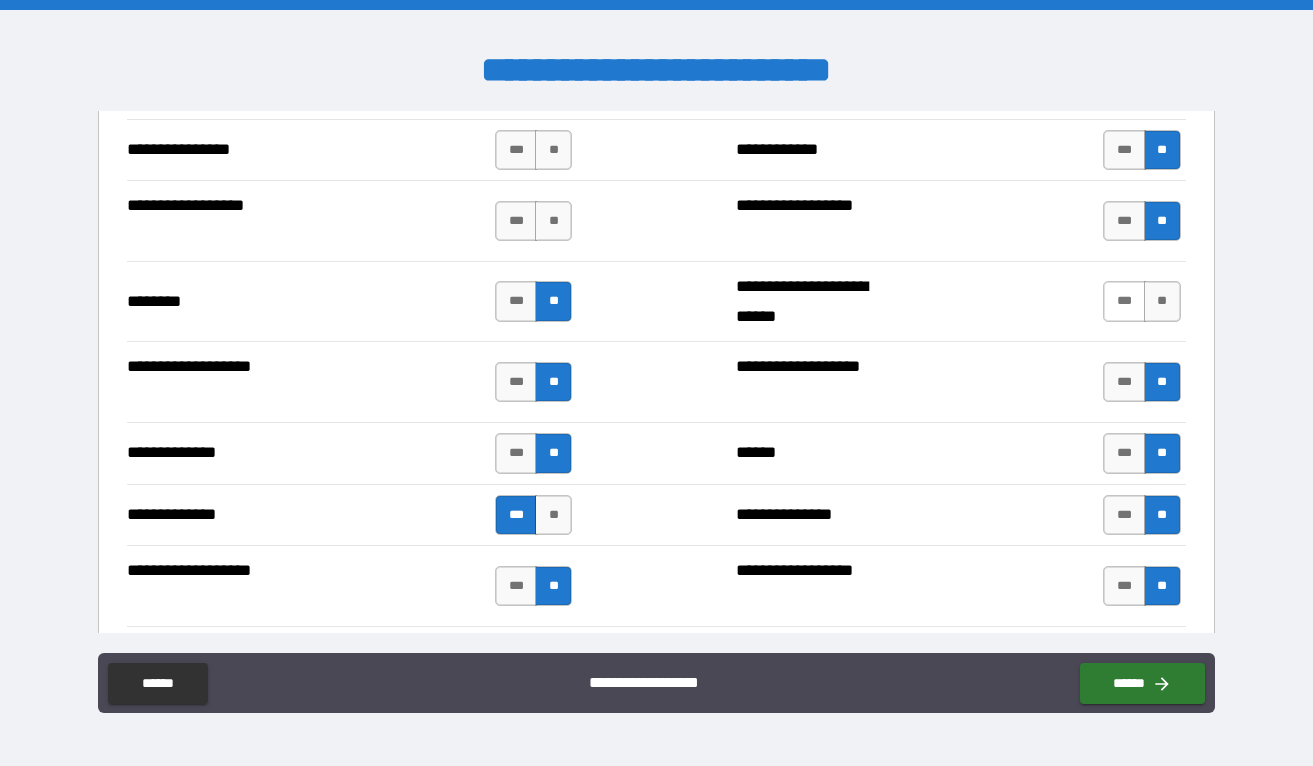 click on "***" at bounding box center (1124, 301) 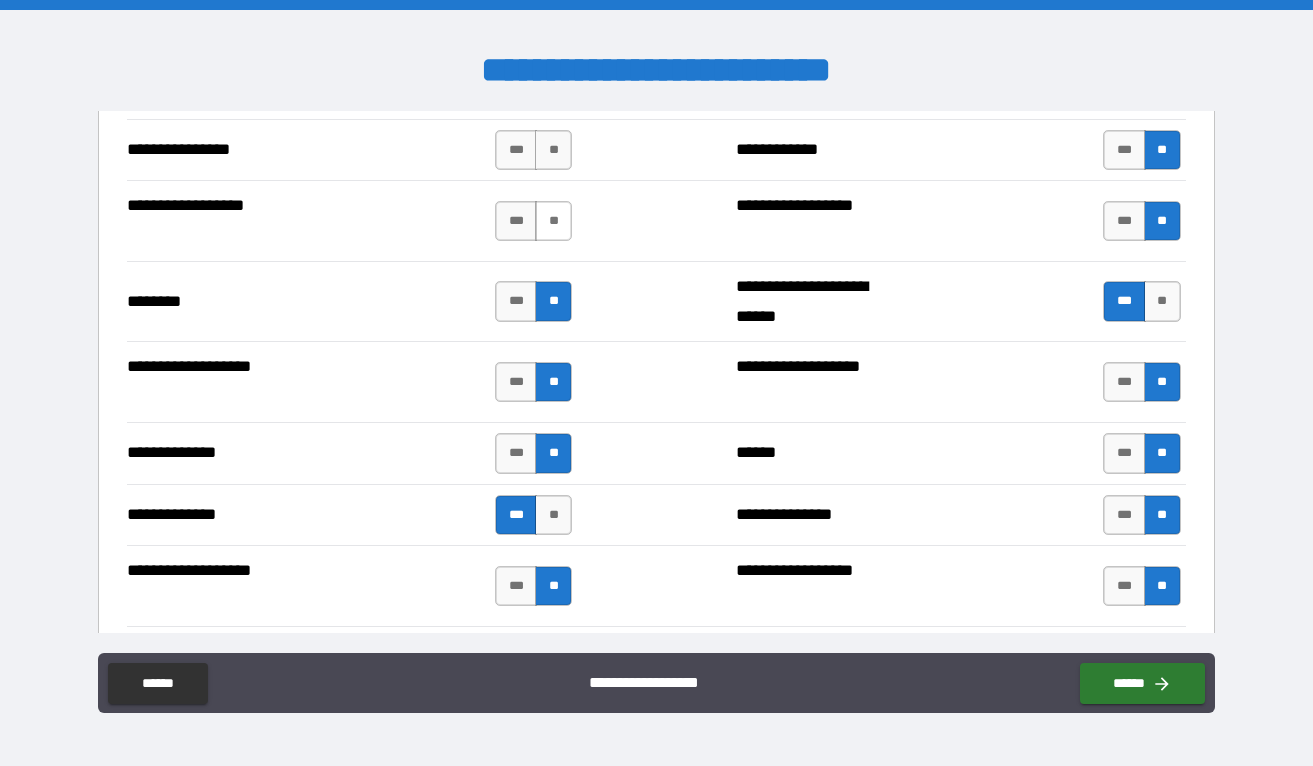 click on "**" at bounding box center (553, 221) 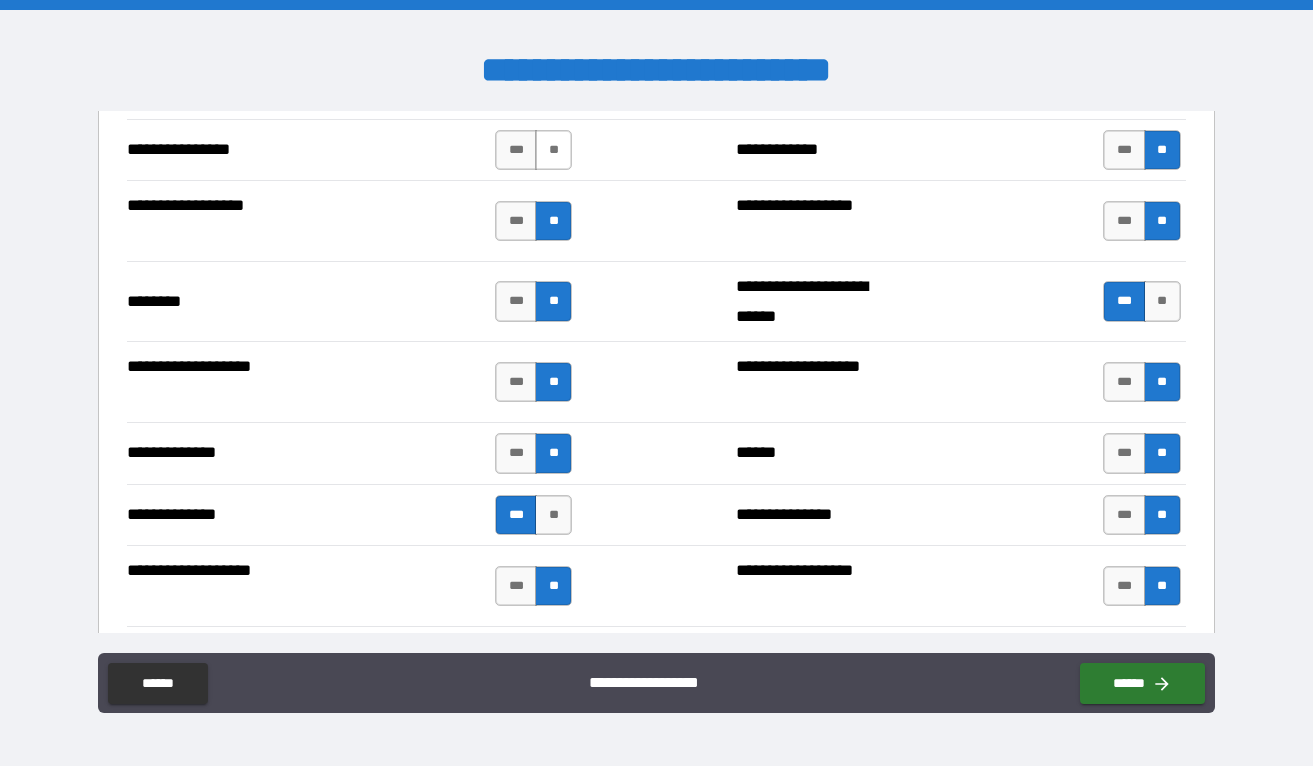 click on "**" at bounding box center [553, 150] 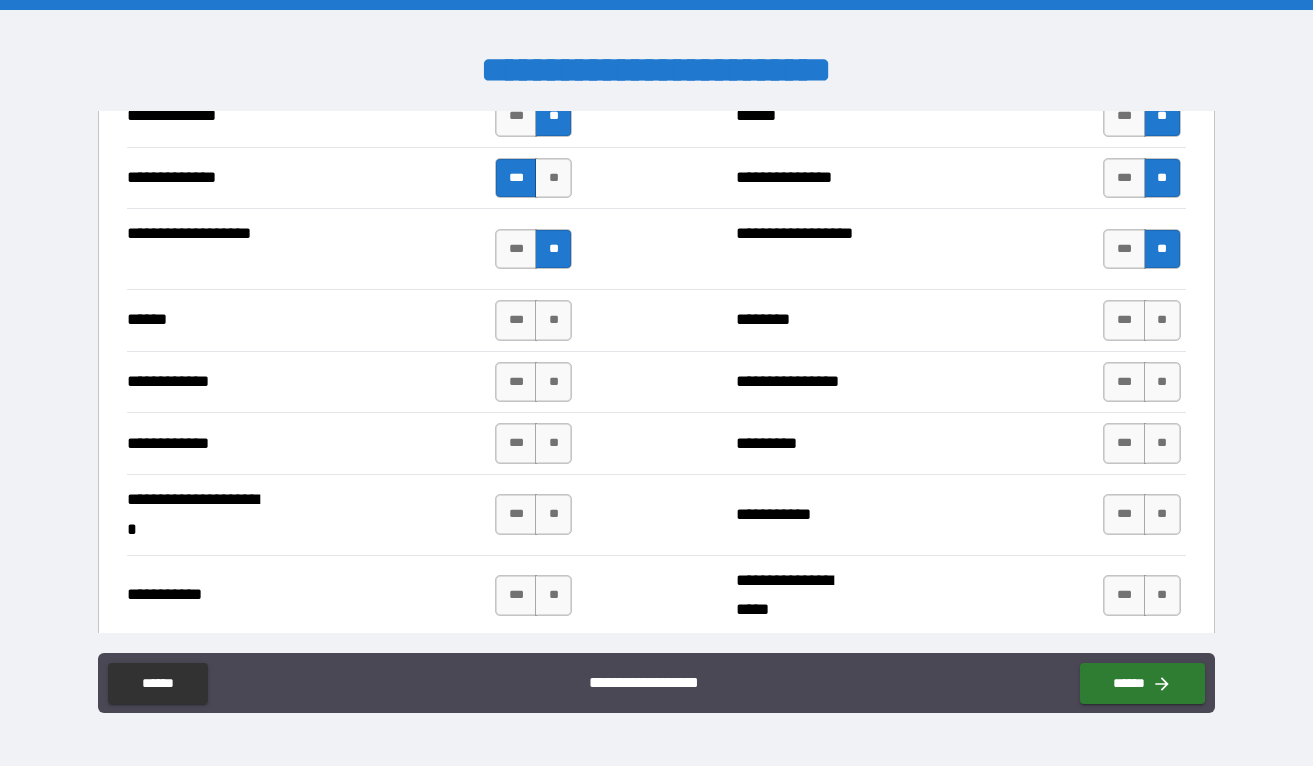 scroll, scrollTop: 3736, scrollLeft: 0, axis: vertical 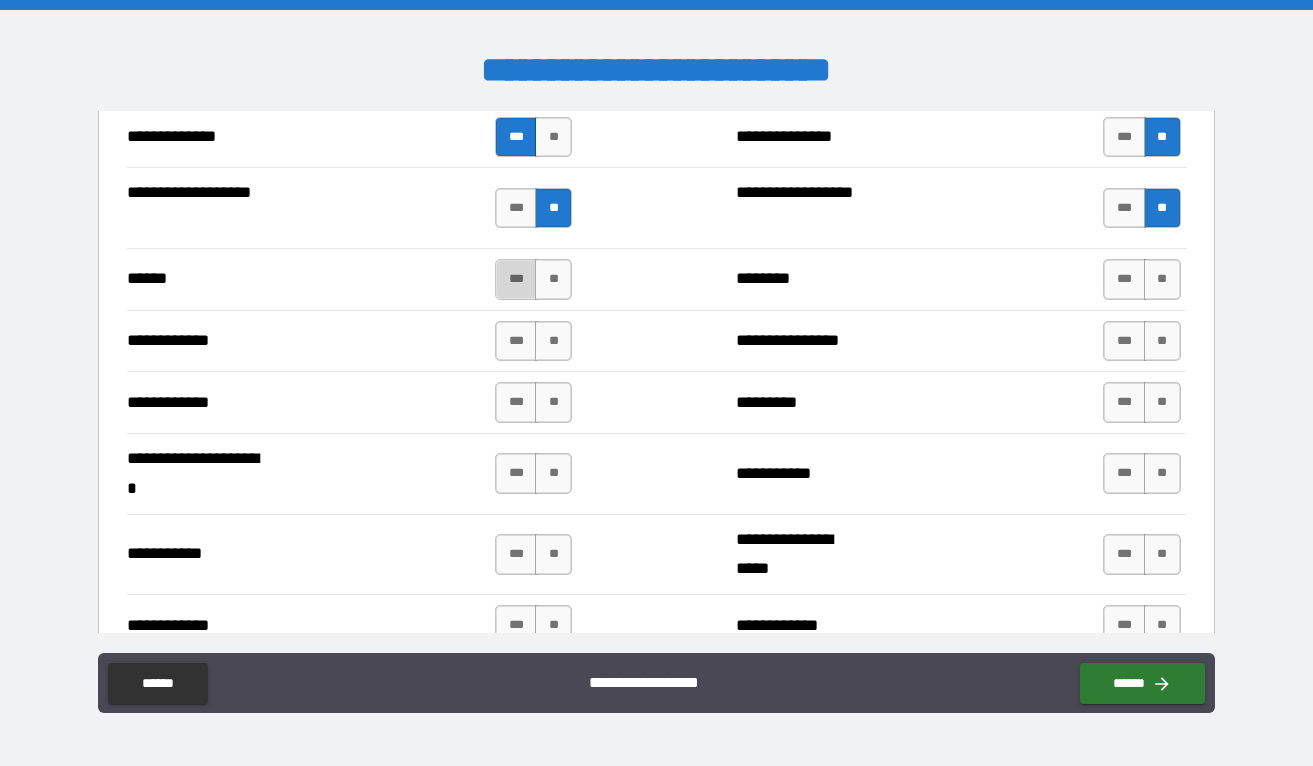 click on "***" at bounding box center (516, 279) 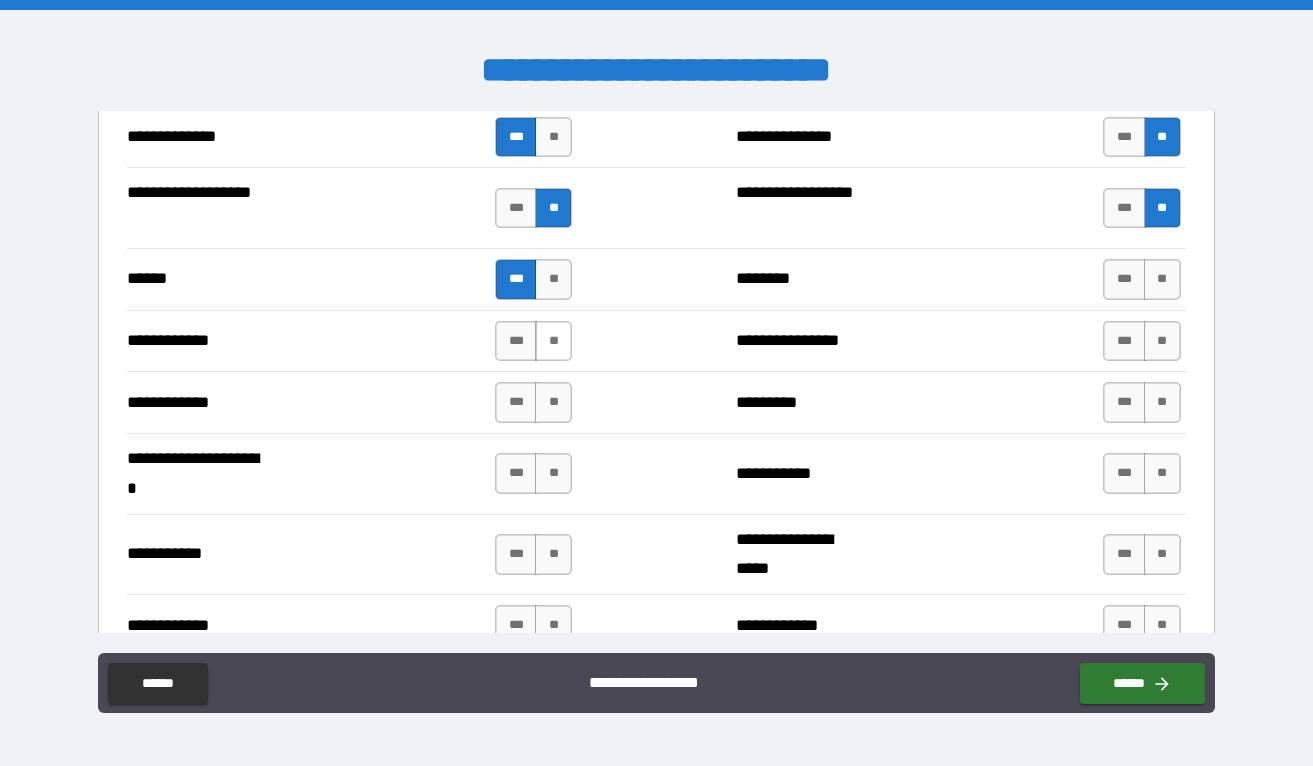 click on "**" at bounding box center [553, 341] 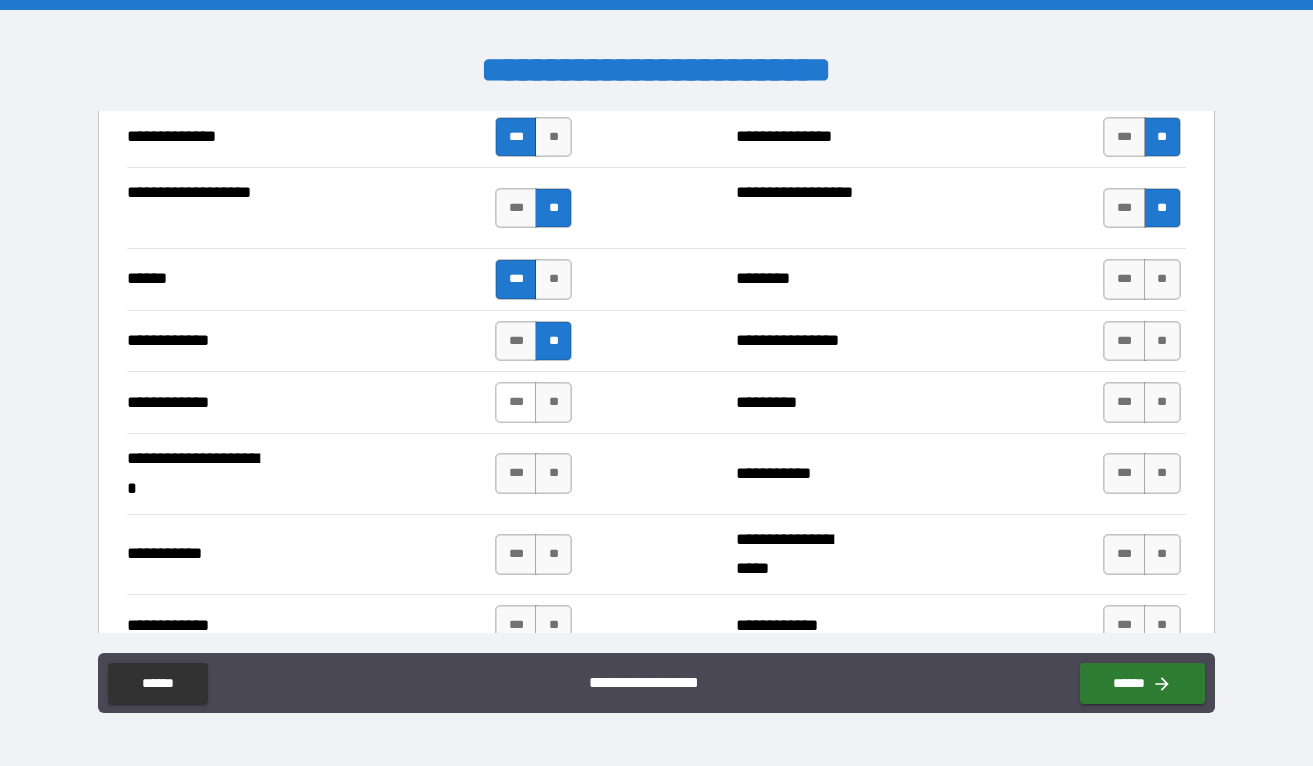 click on "***" at bounding box center (516, 402) 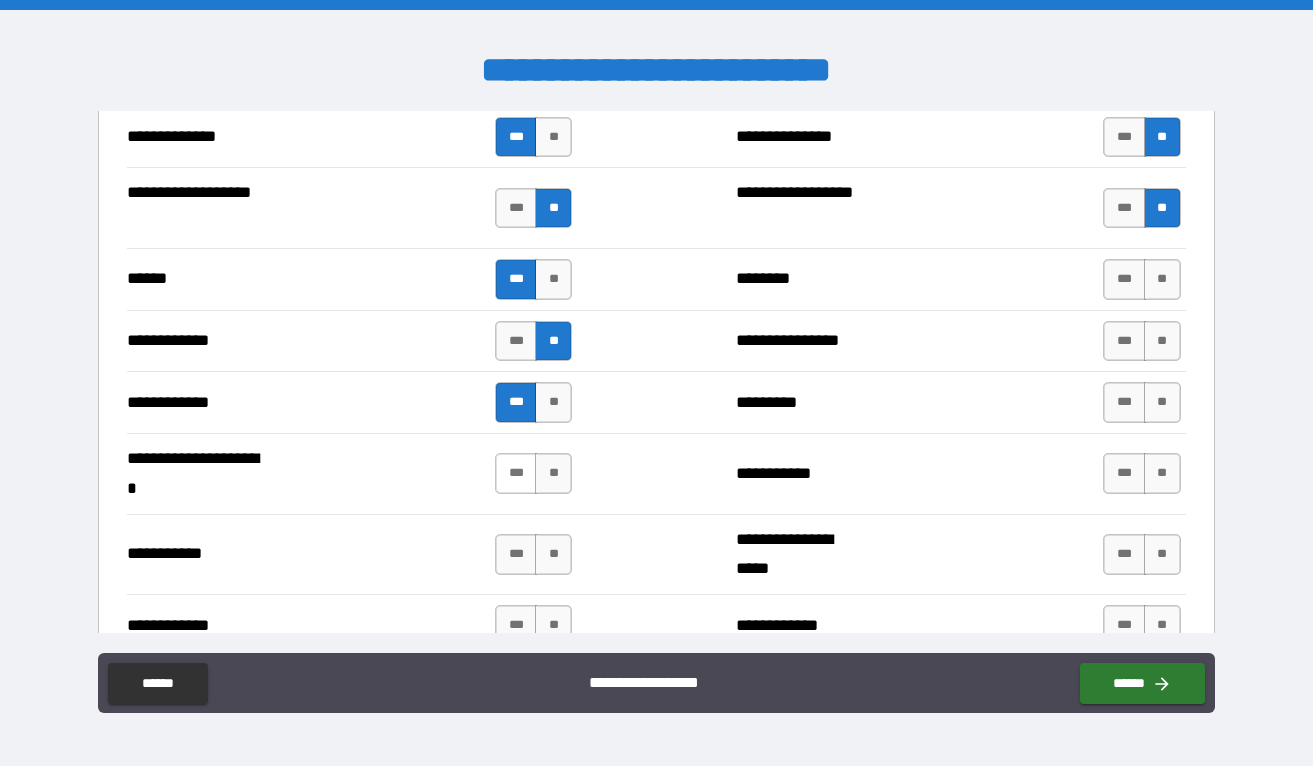 click on "***" at bounding box center [516, 473] 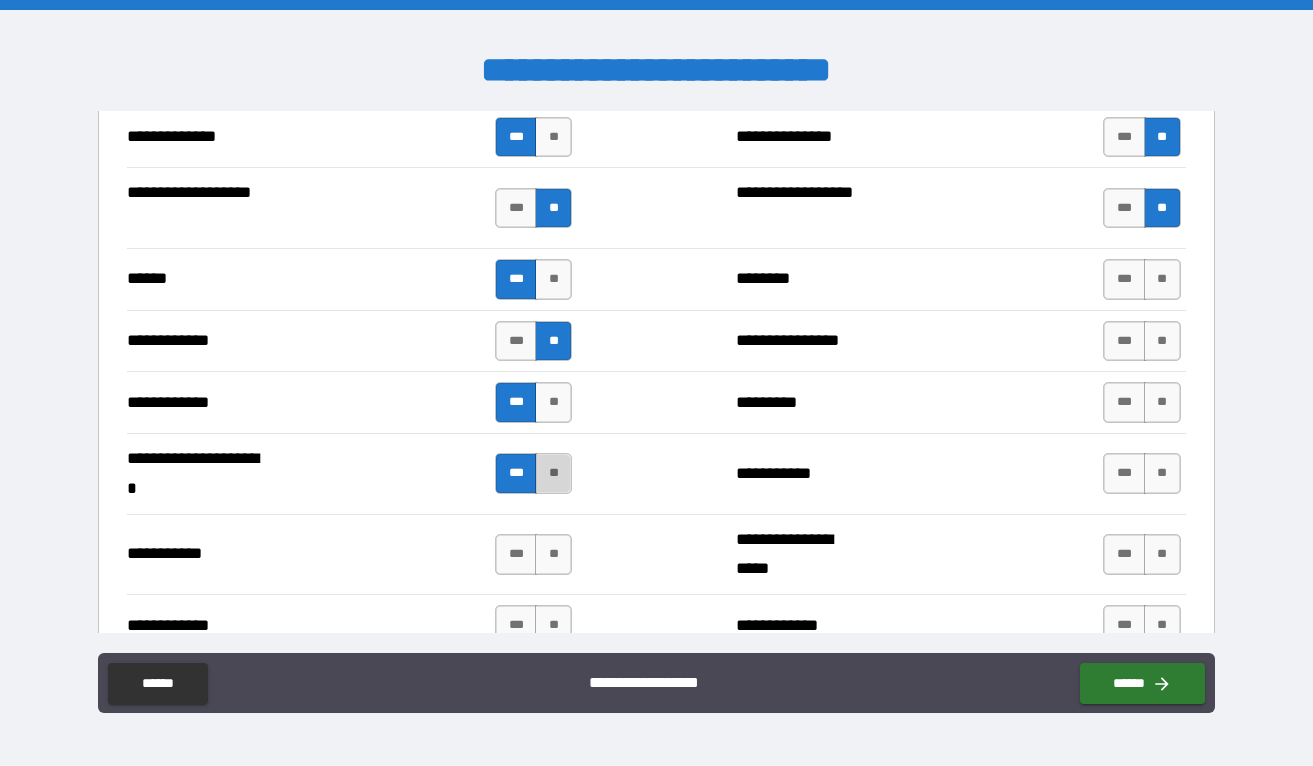 click on "**" at bounding box center (553, 473) 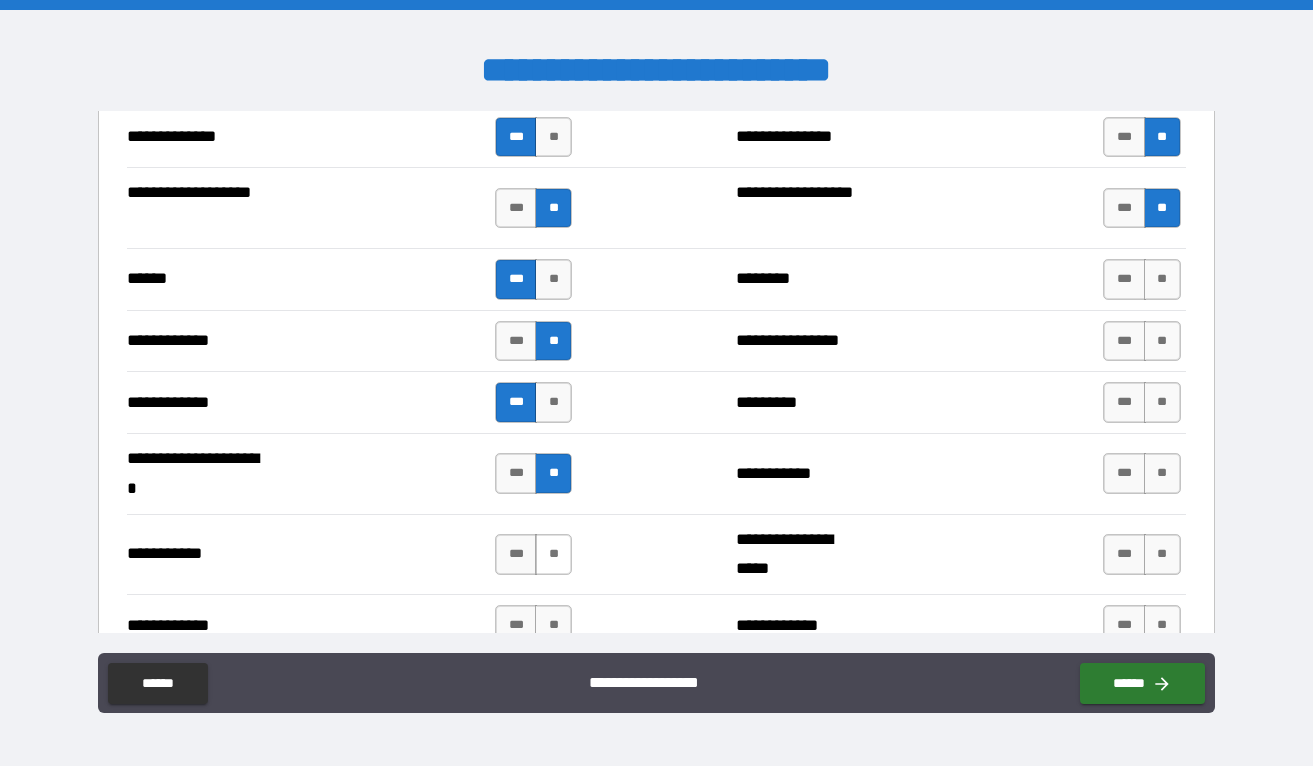 click on "**" at bounding box center [553, 554] 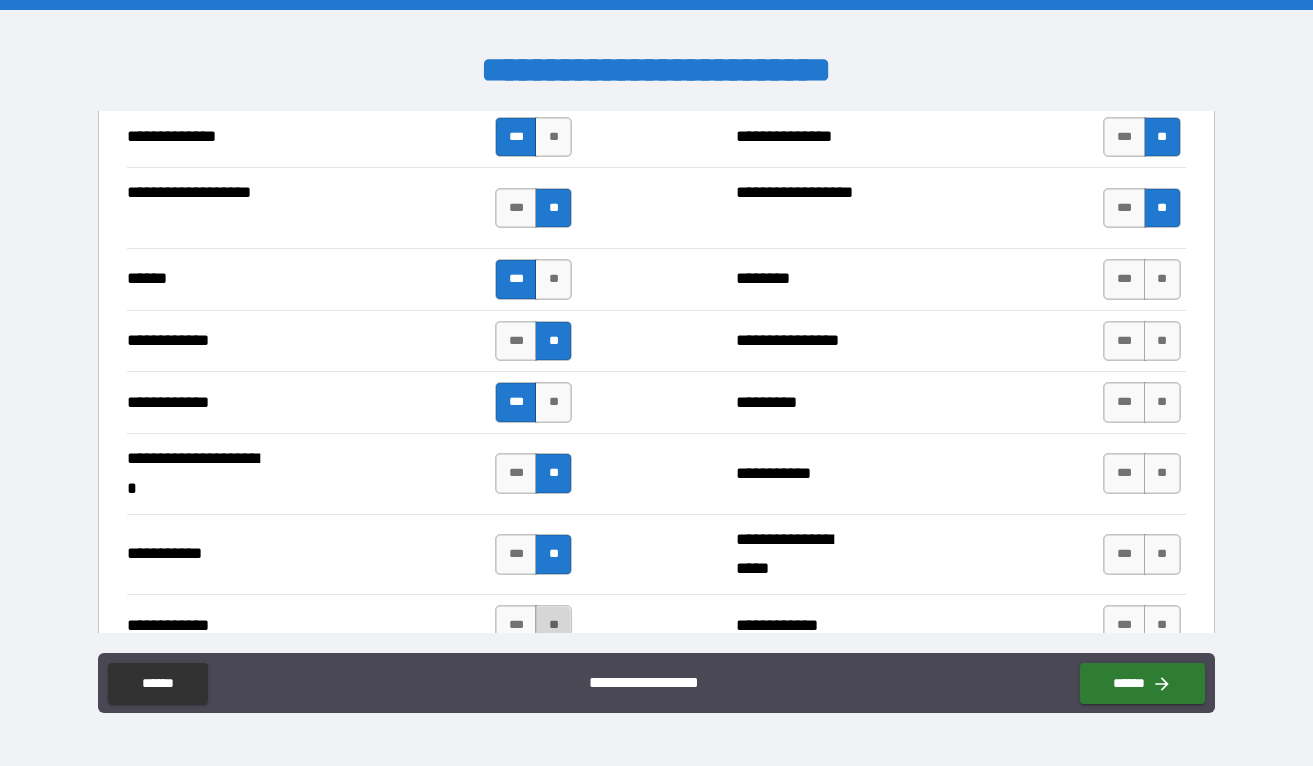click on "**" at bounding box center (553, 625) 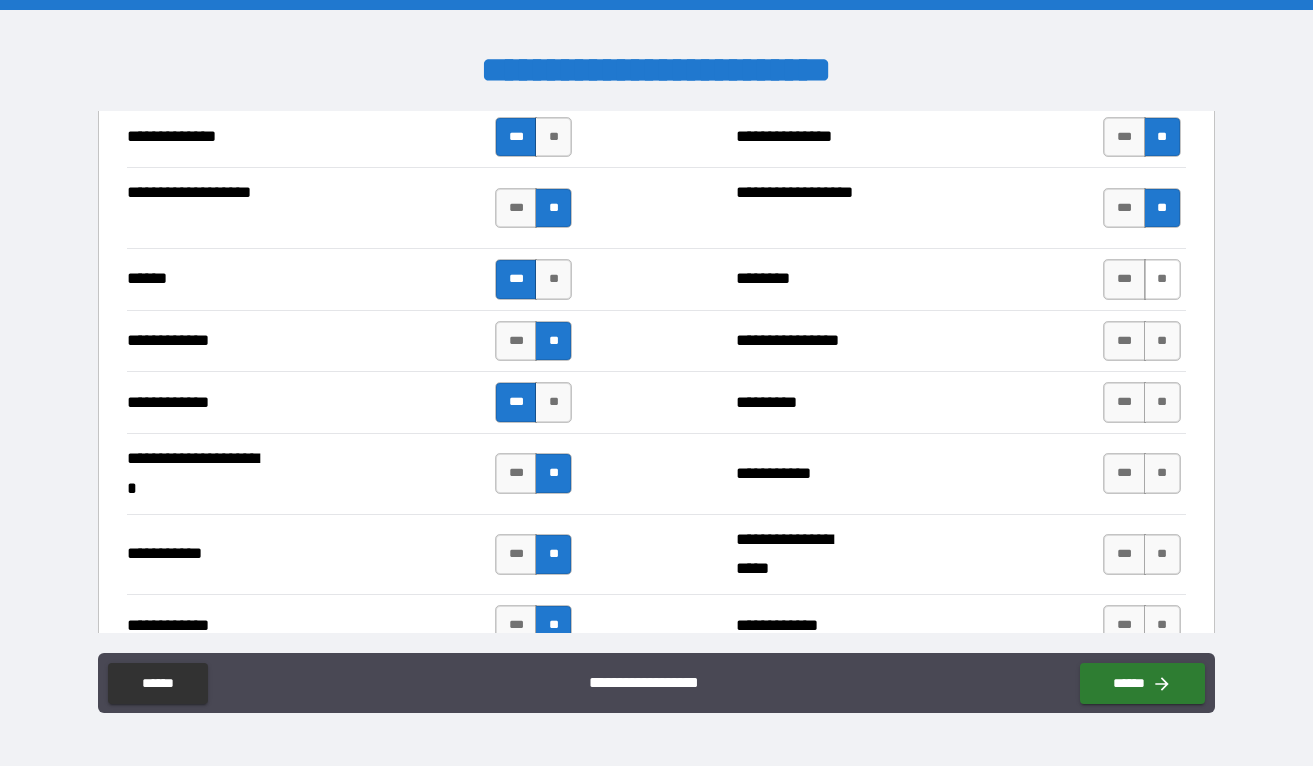 click on "**" at bounding box center [1162, 279] 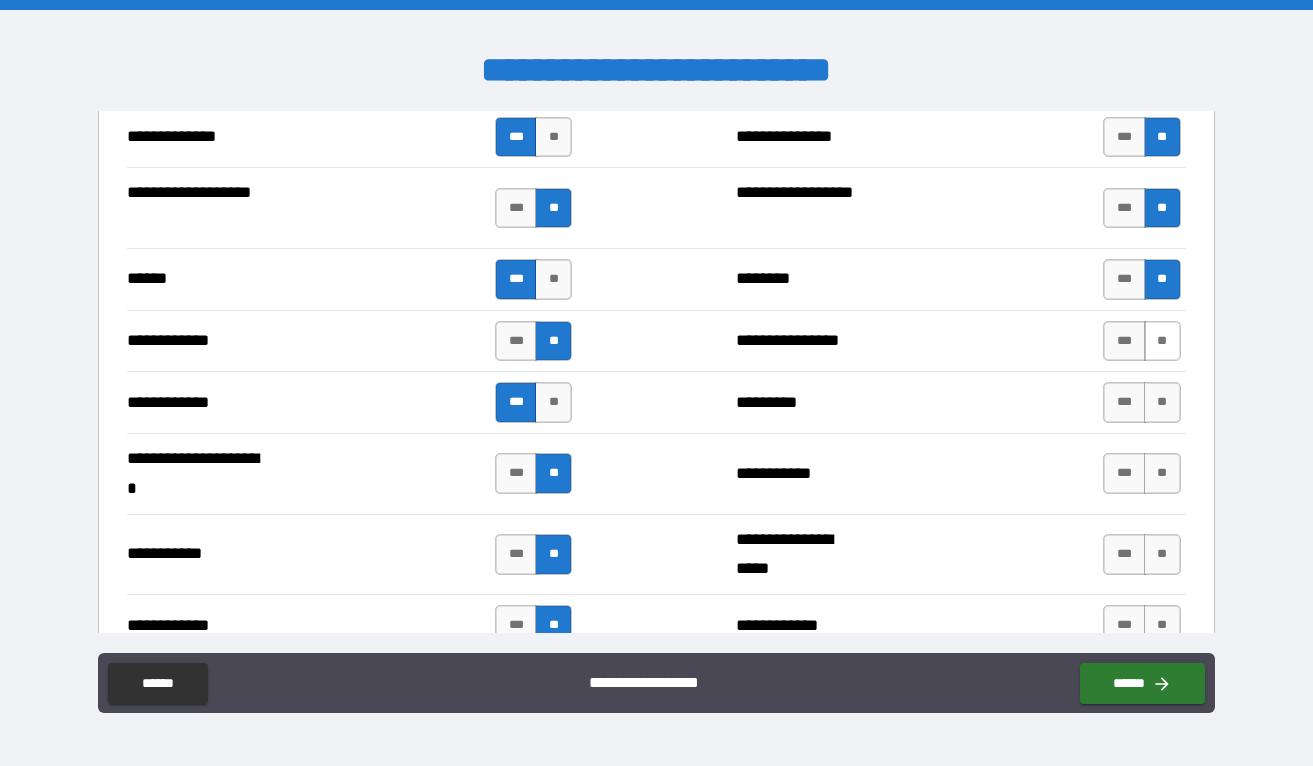 click on "**" at bounding box center (1162, 341) 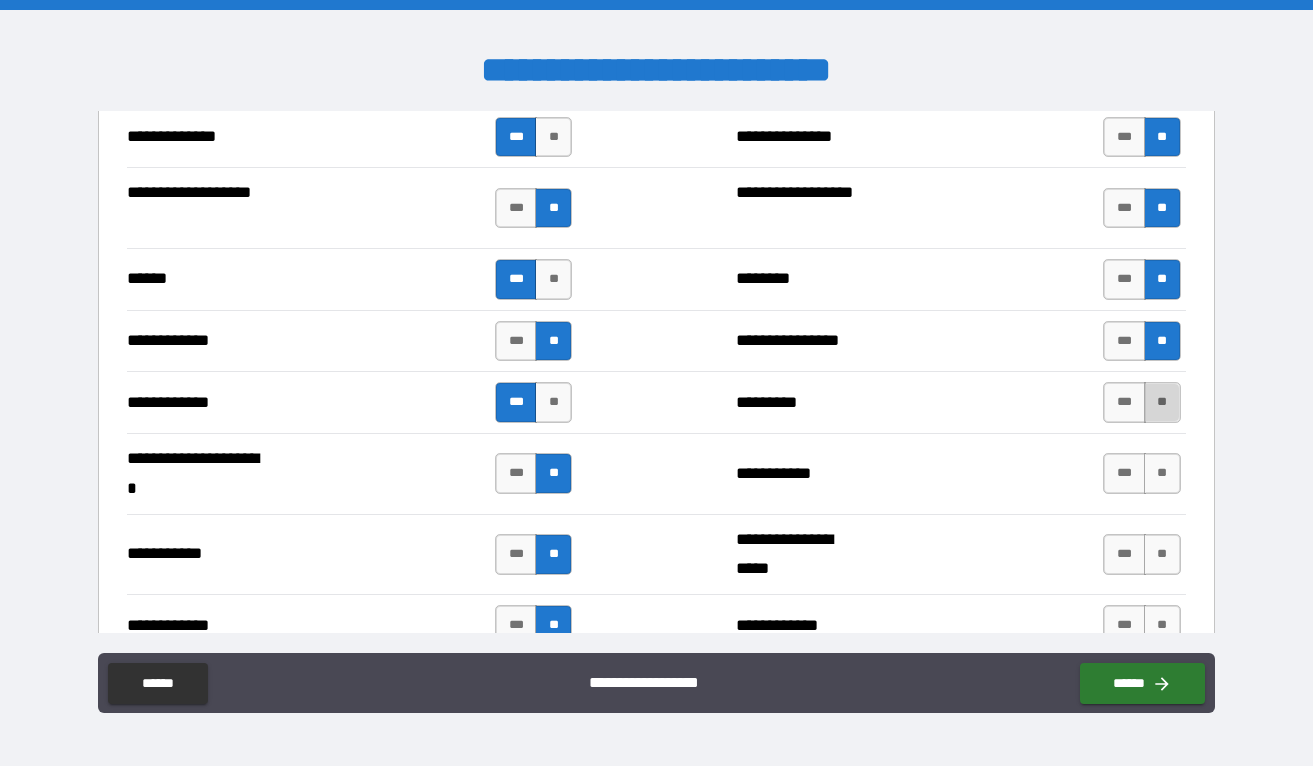 click on "**" at bounding box center (1162, 402) 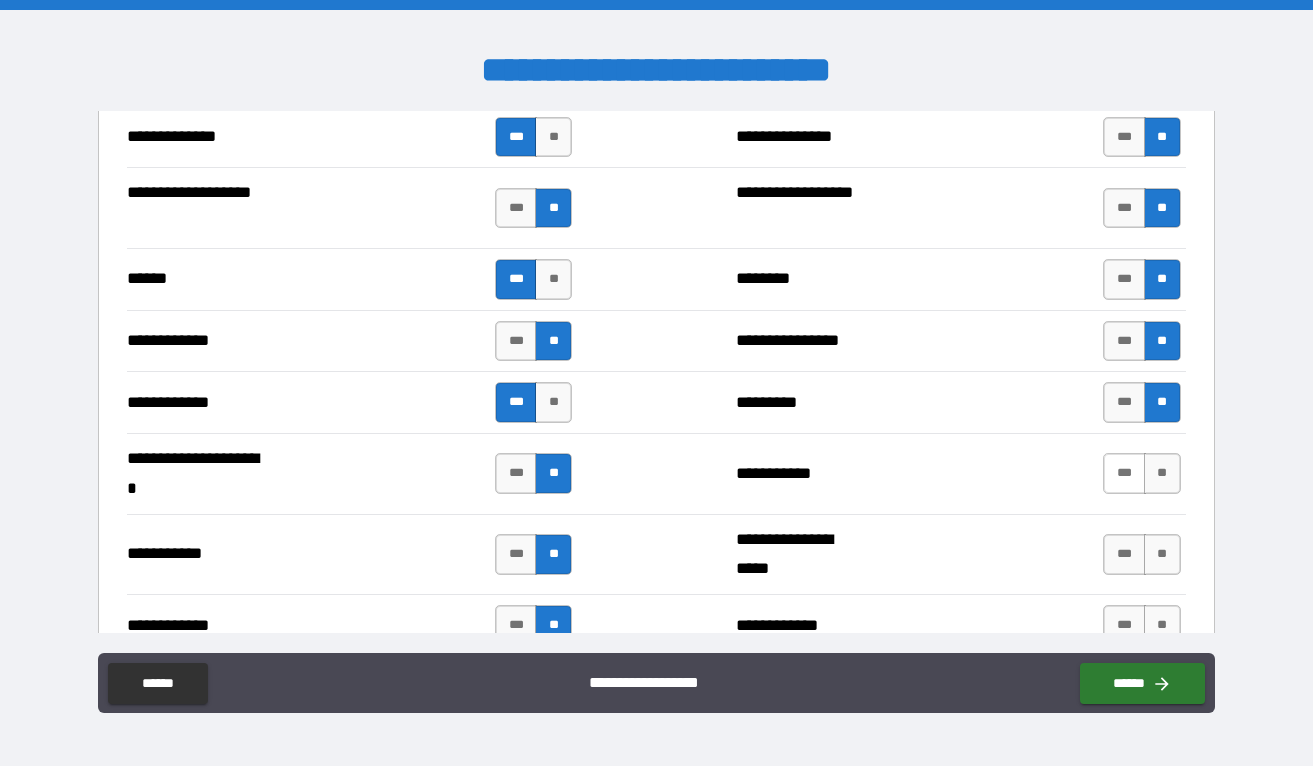 click on "***" at bounding box center [1124, 473] 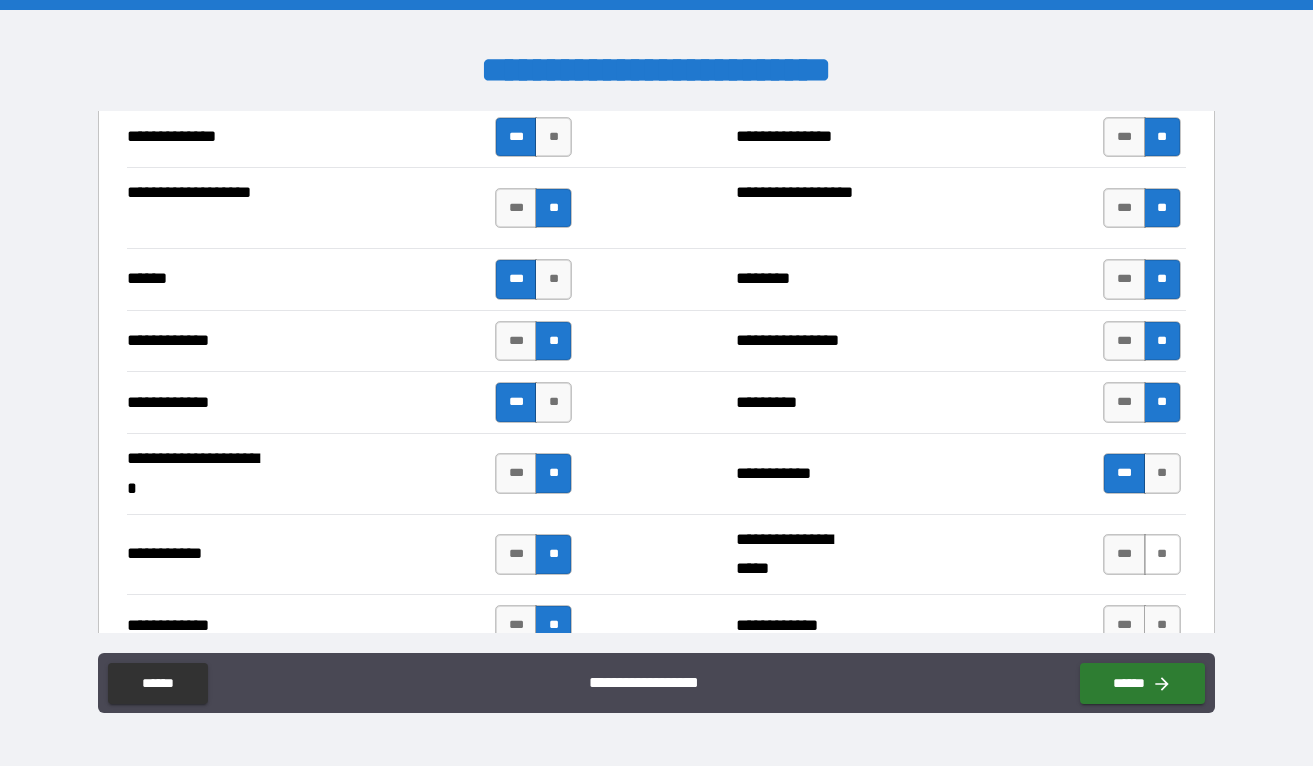 click on "**" at bounding box center [1162, 554] 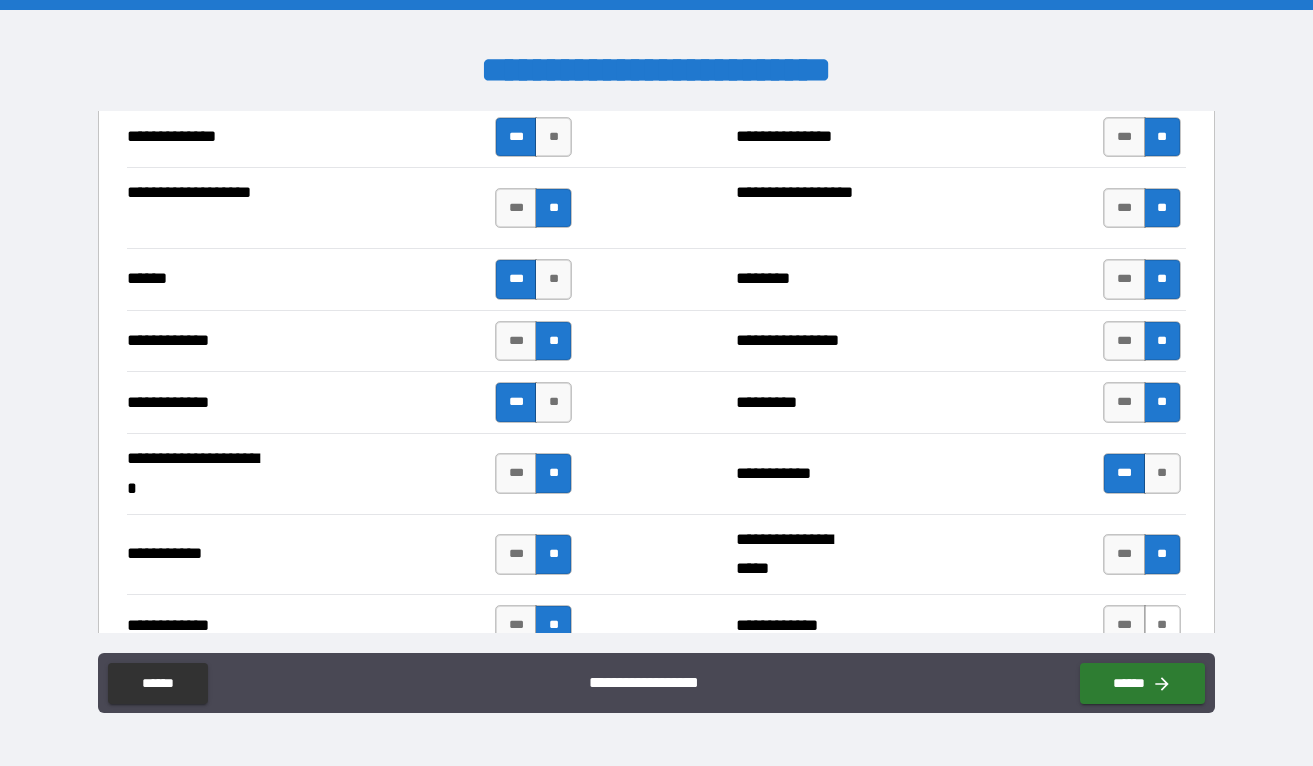 click on "**" at bounding box center [1162, 625] 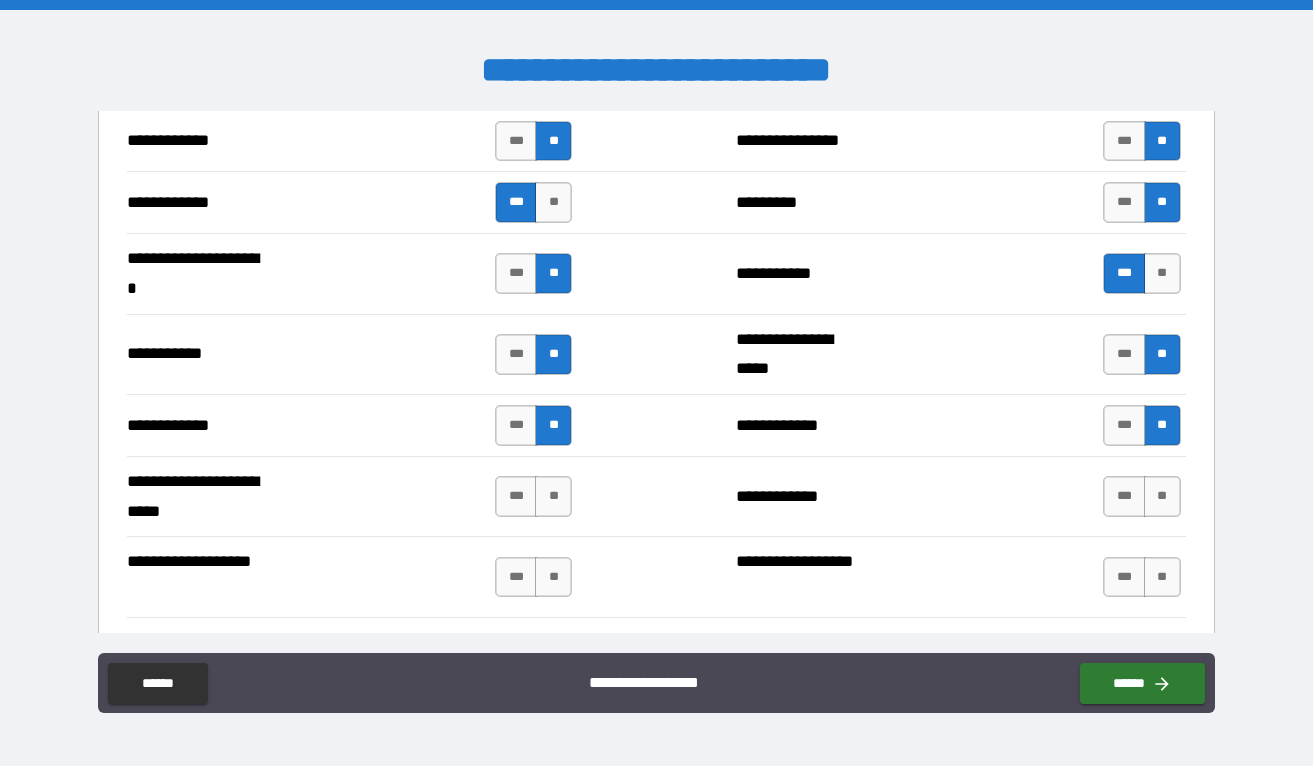 scroll, scrollTop: 4089, scrollLeft: 0, axis: vertical 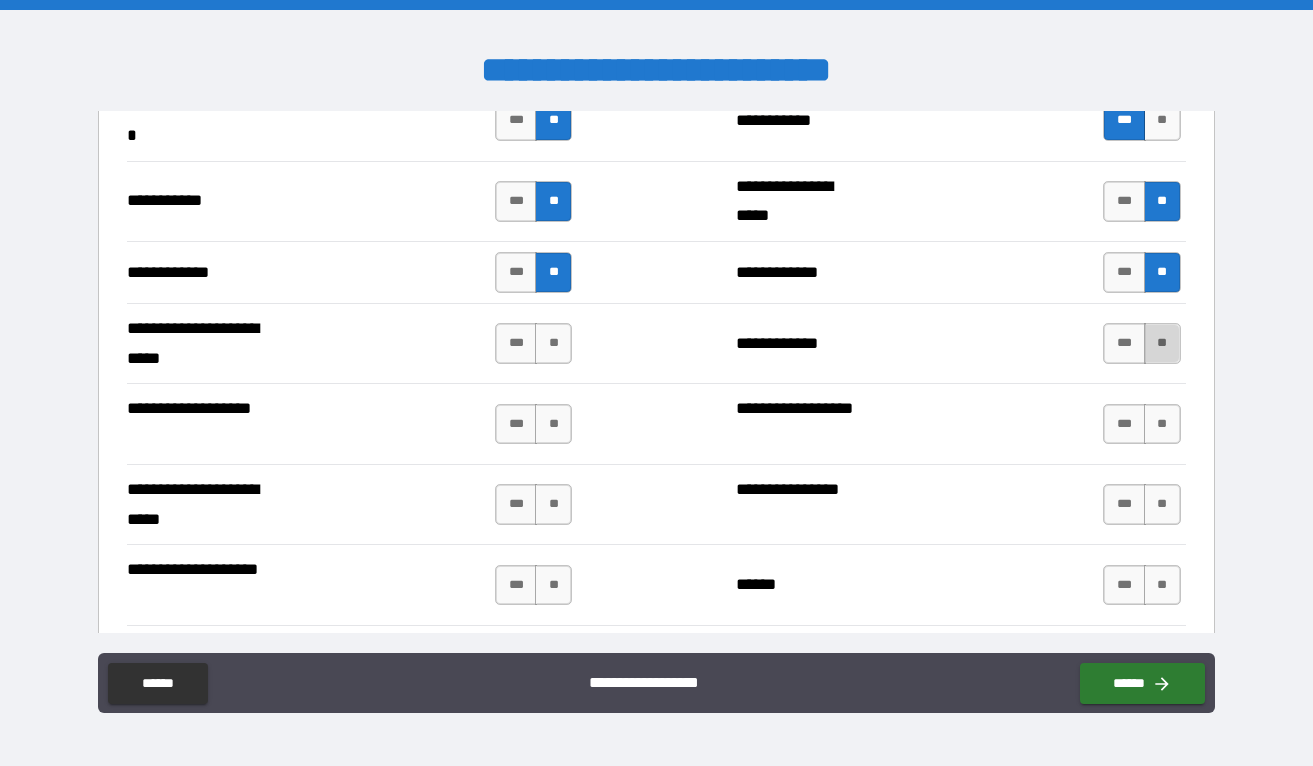 click on "**" at bounding box center (1162, 343) 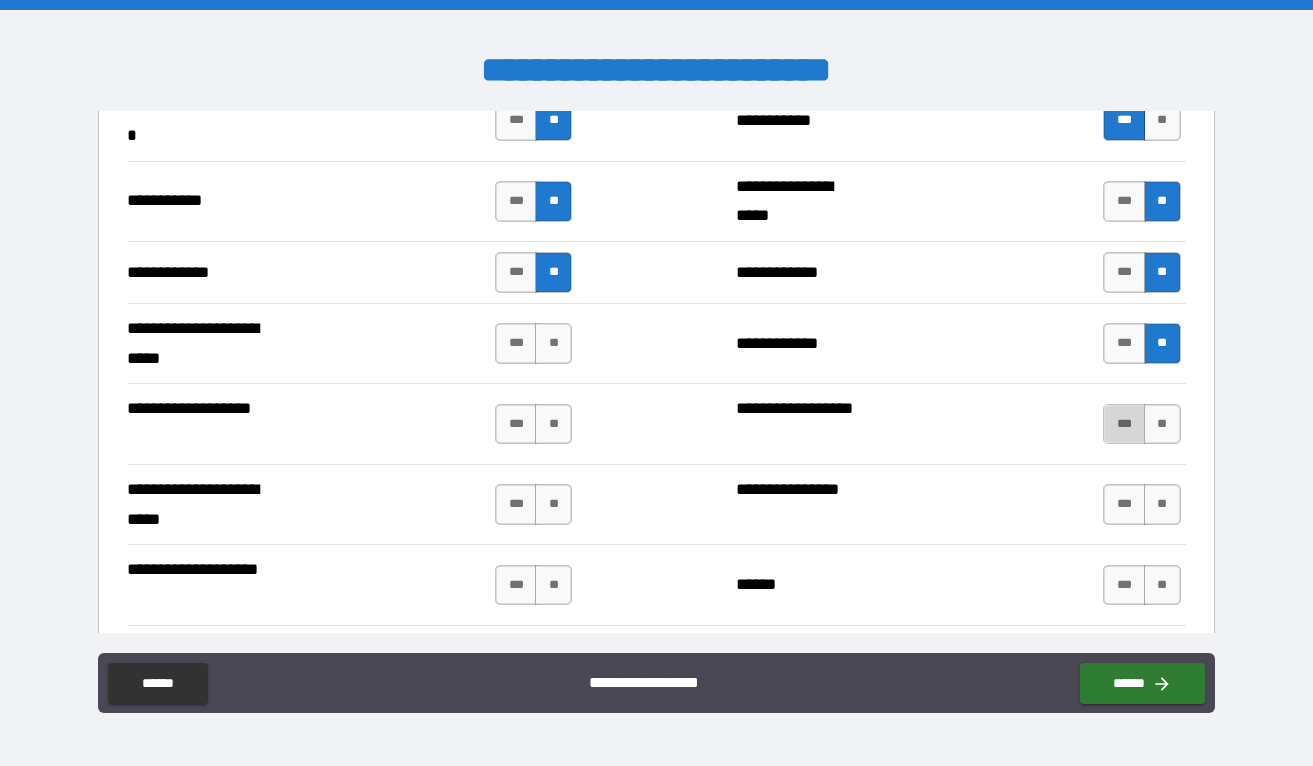 click on "***" at bounding box center [1124, 424] 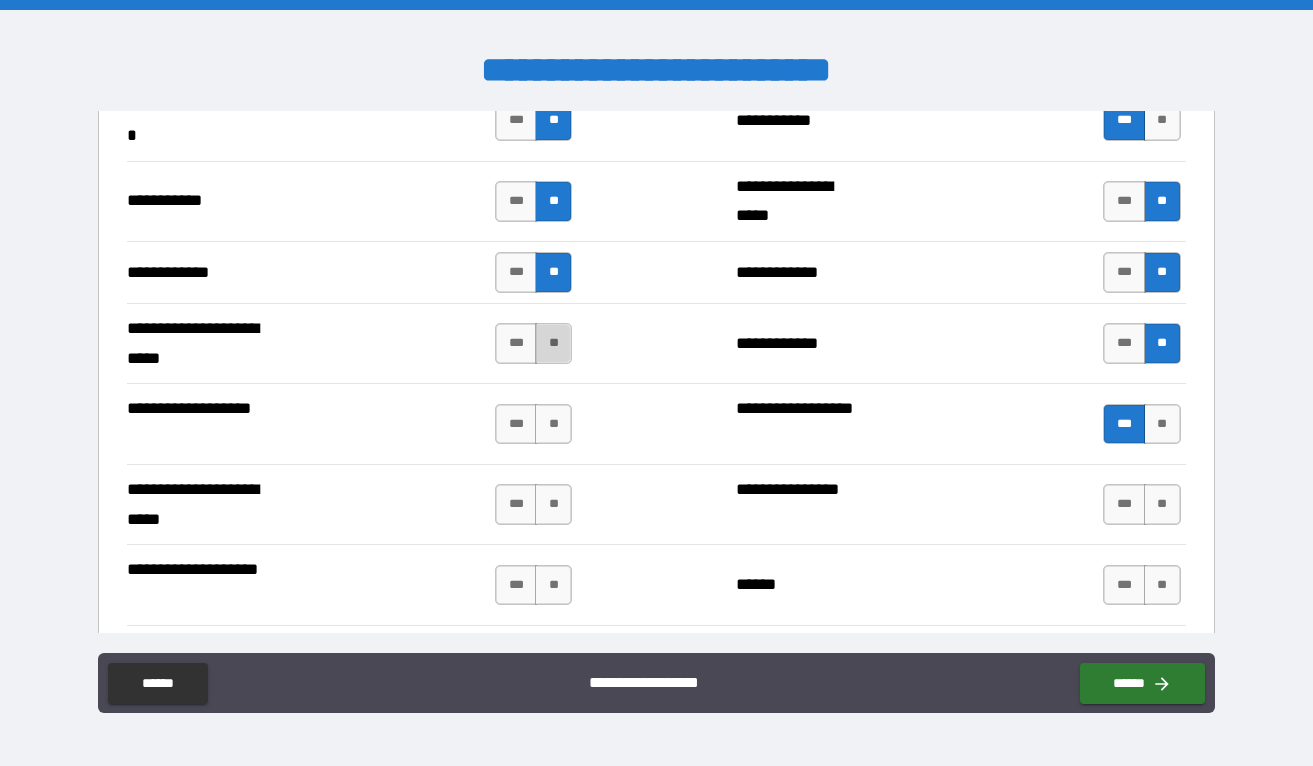 click on "**" at bounding box center [553, 343] 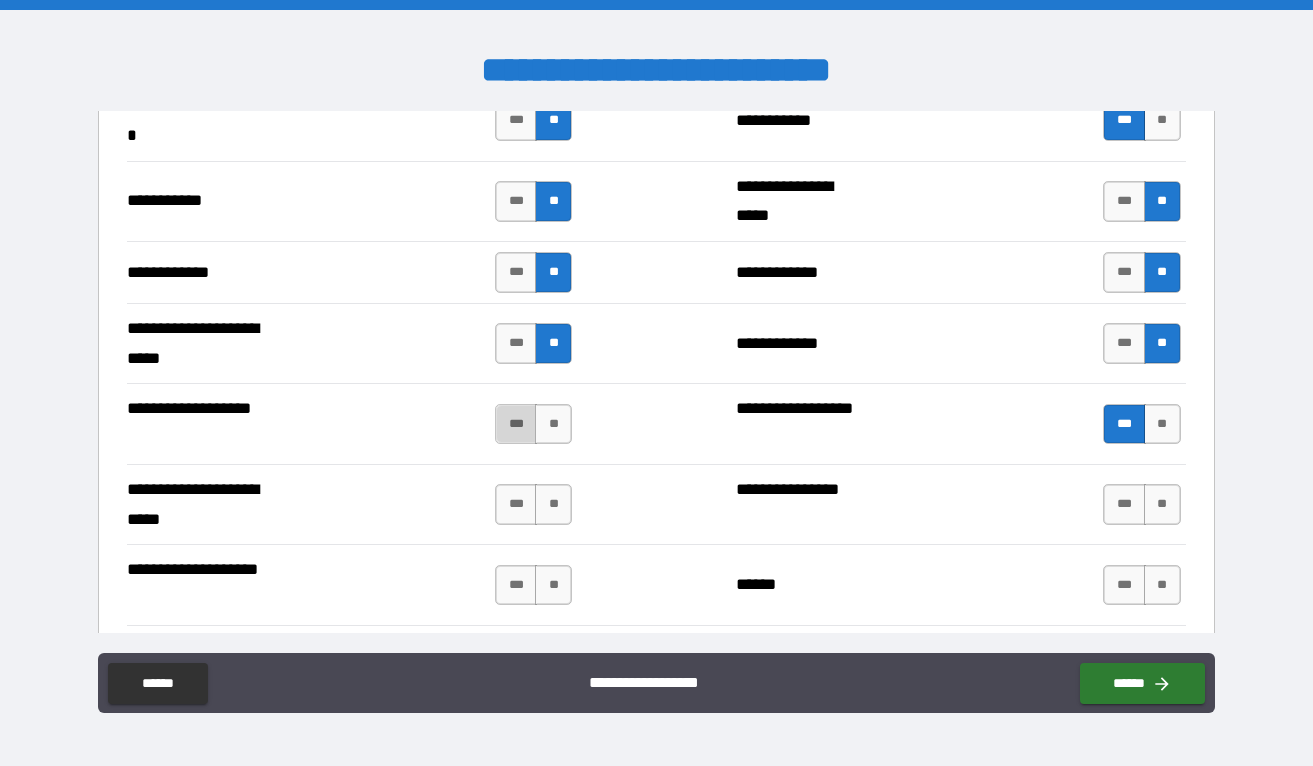 click on "***" at bounding box center [516, 424] 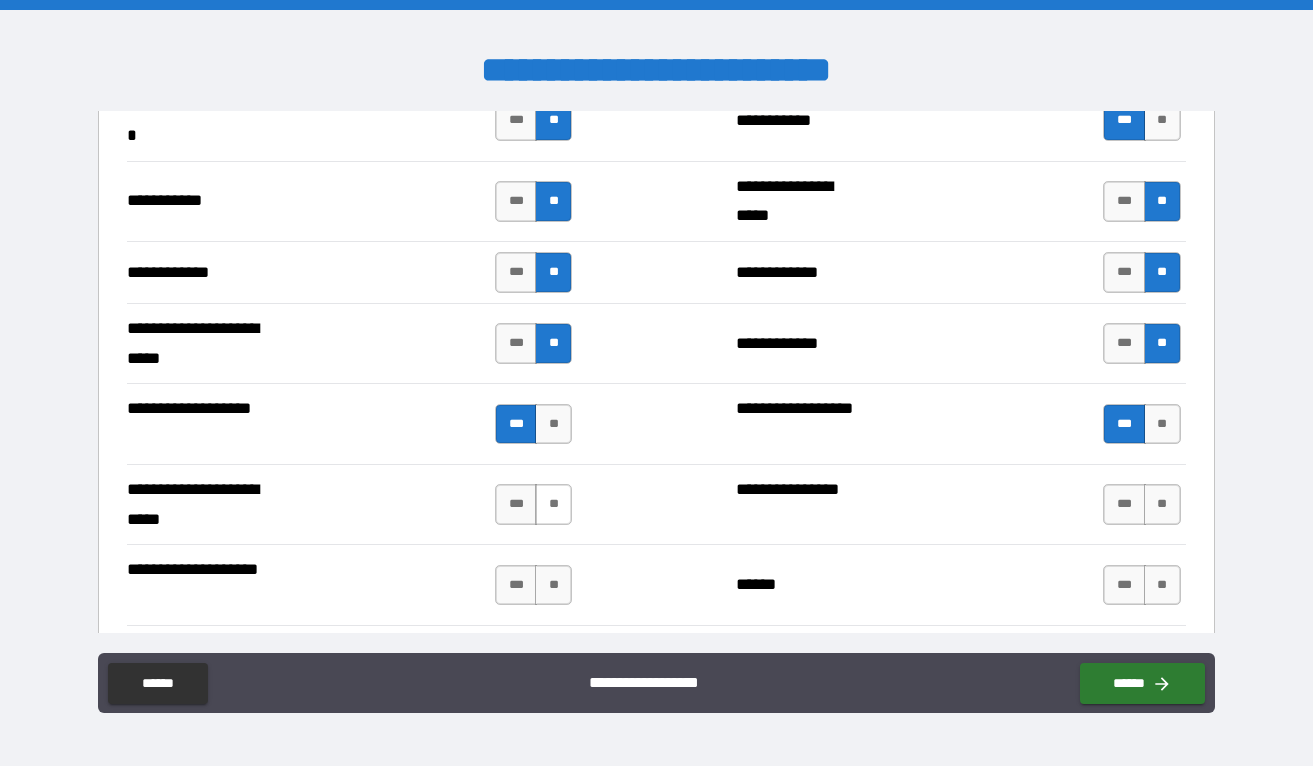 click on "**" at bounding box center [553, 504] 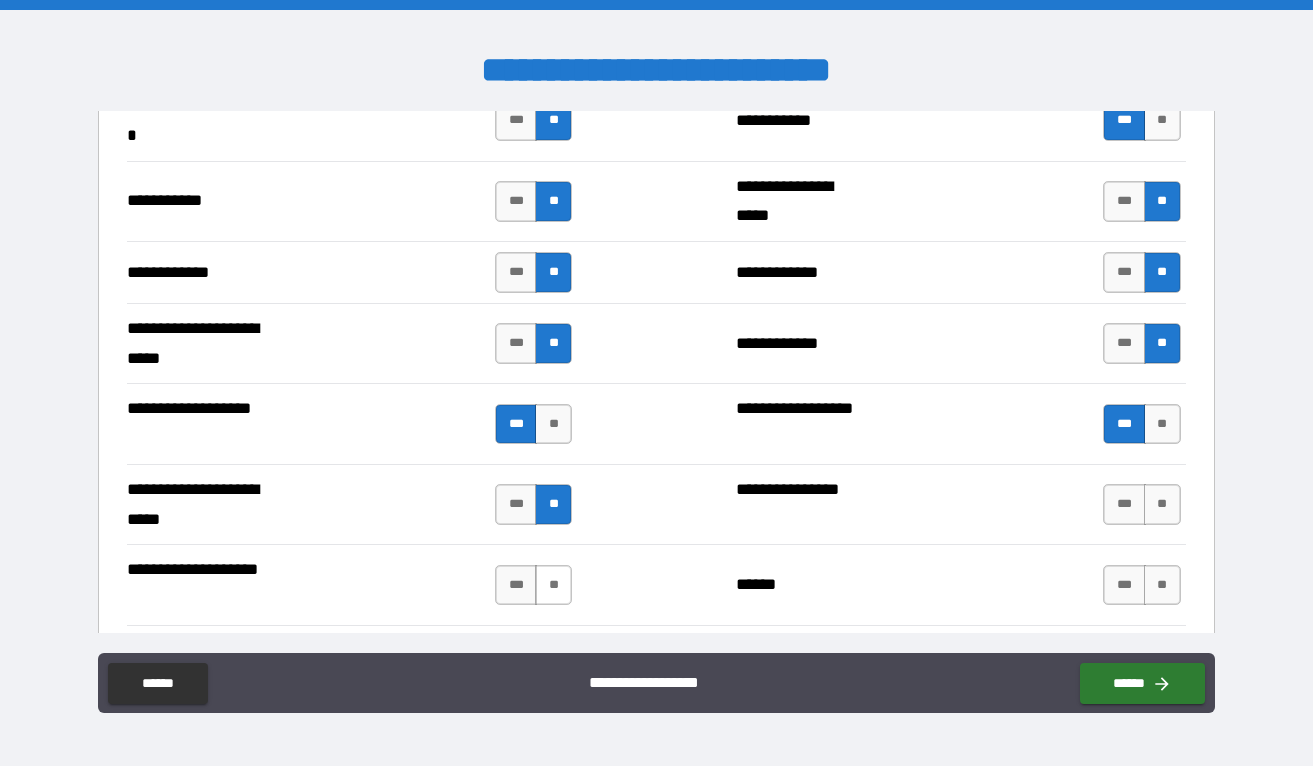 click on "**" at bounding box center [553, 585] 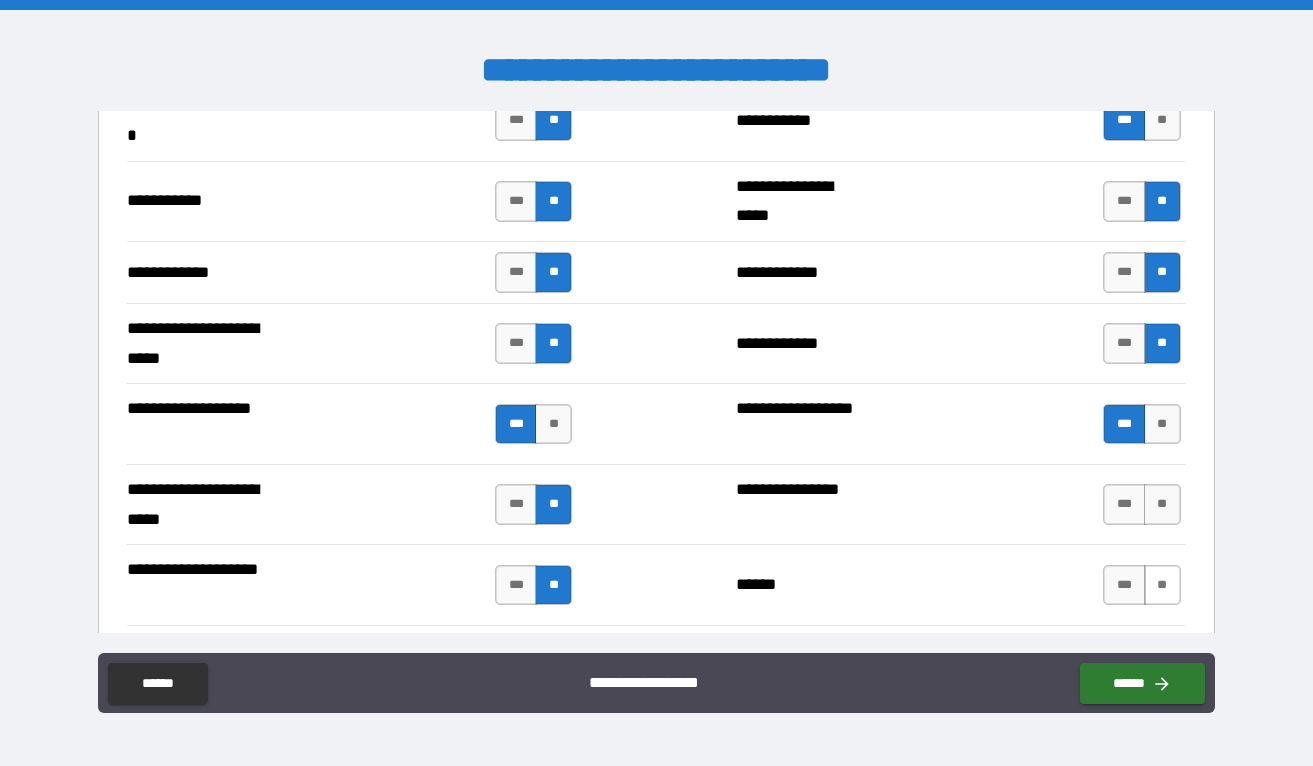 click on "**" at bounding box center (1162, 585) 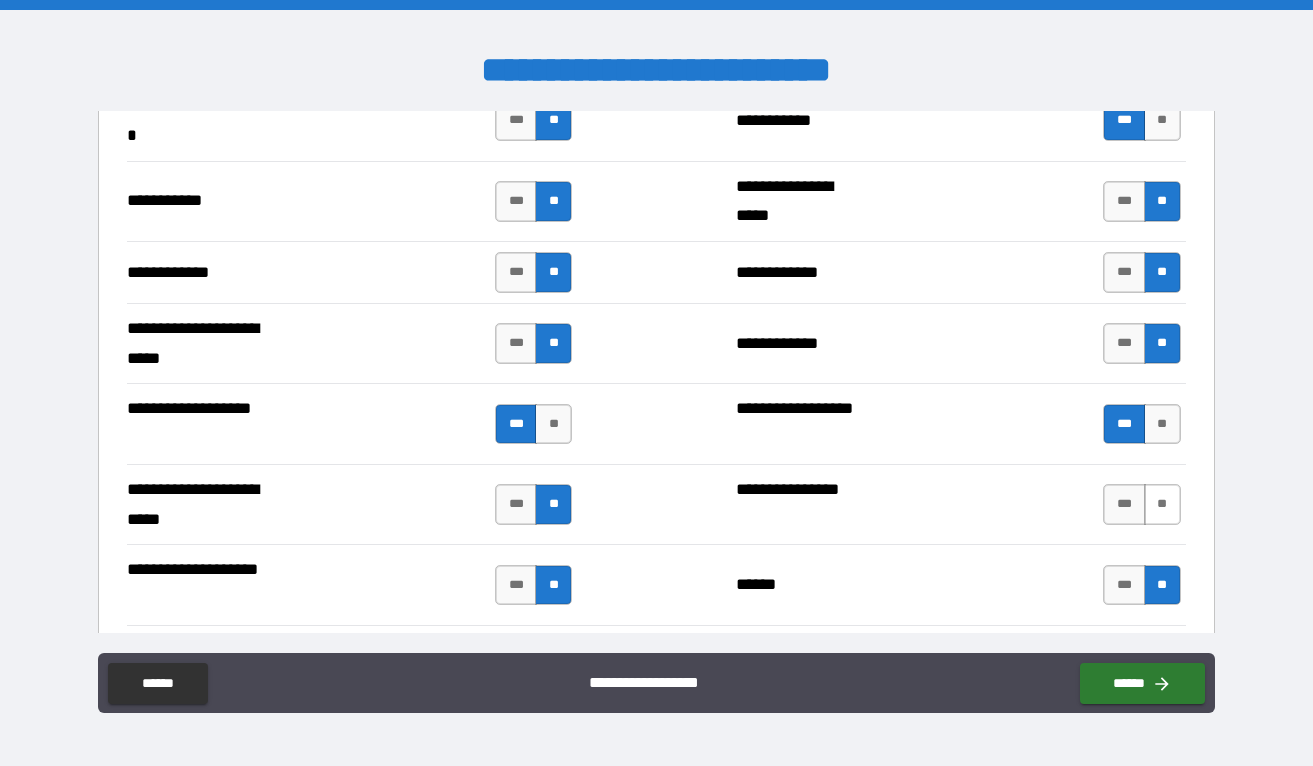 click on "**" at bounding box center [1162, 504] 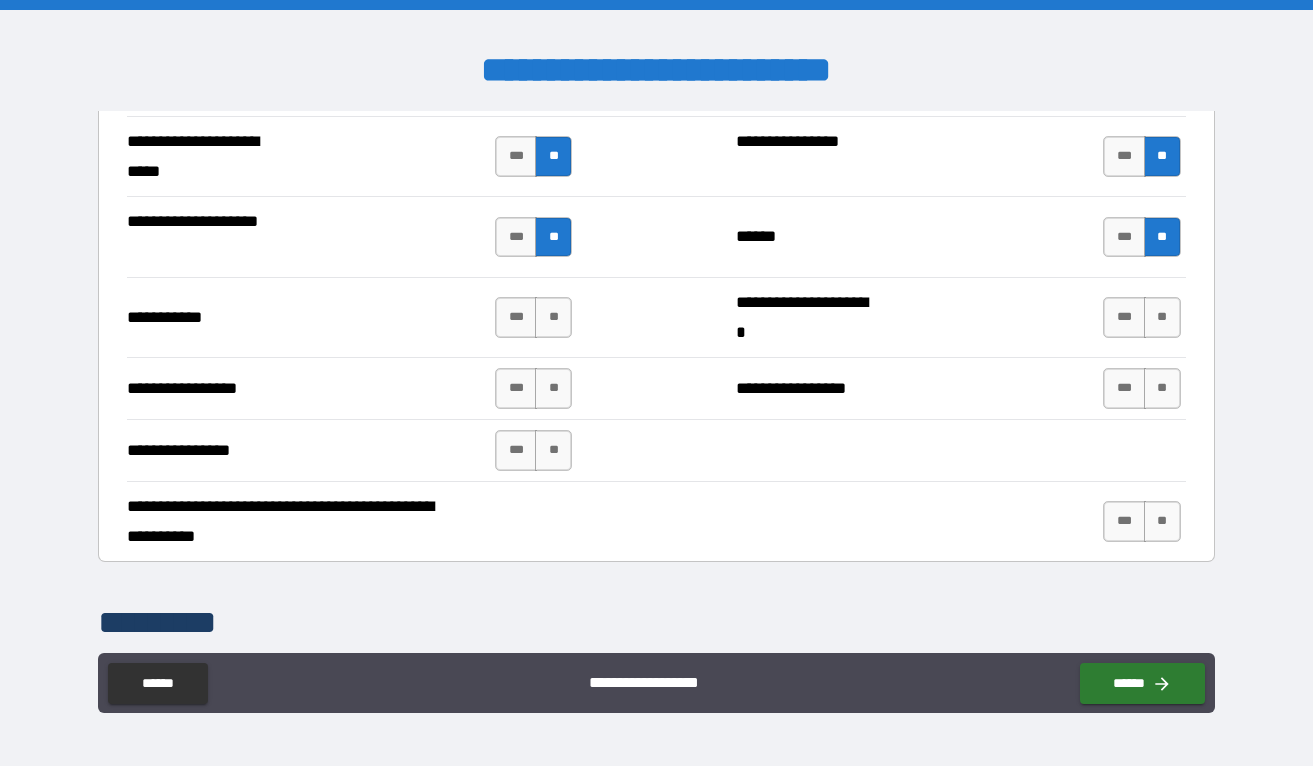 scroll, scrollTop: 4448, scrollLeft: 0, axis: vertical 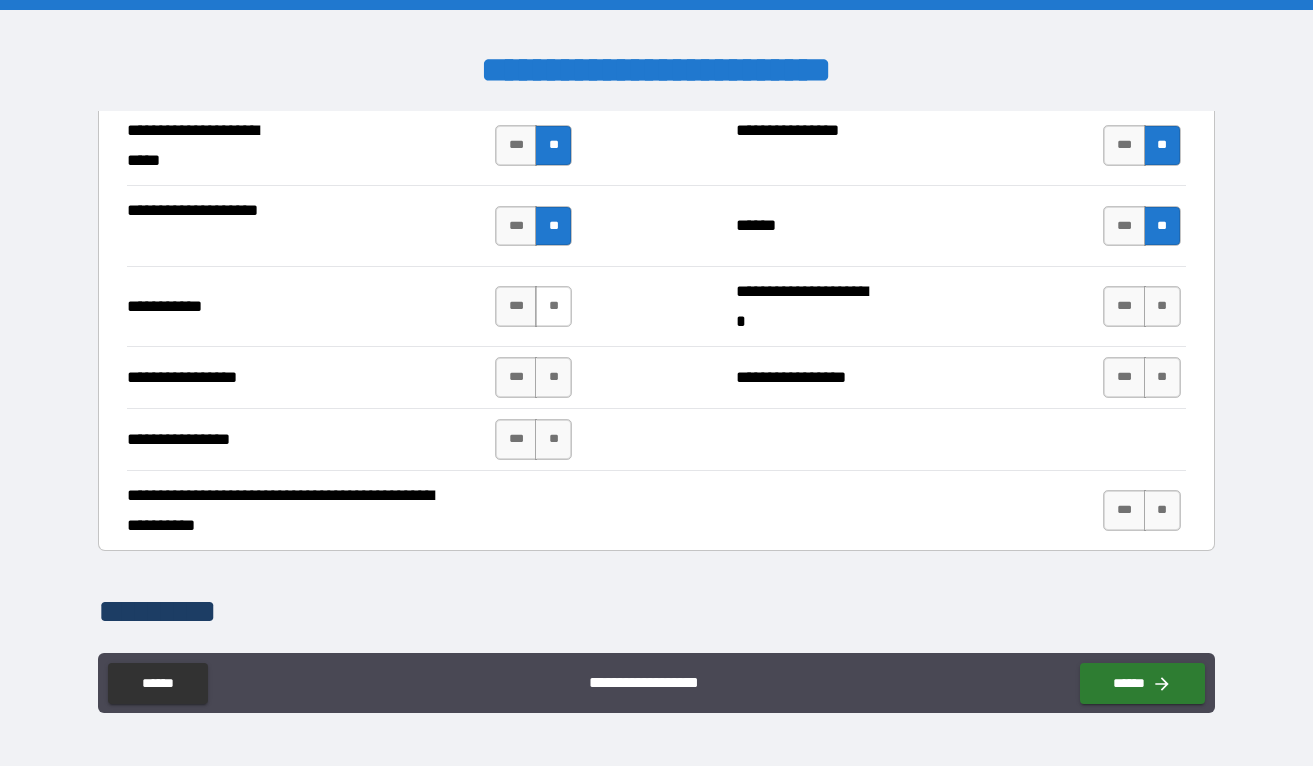 click on "**" at bounding box center [553, 306] 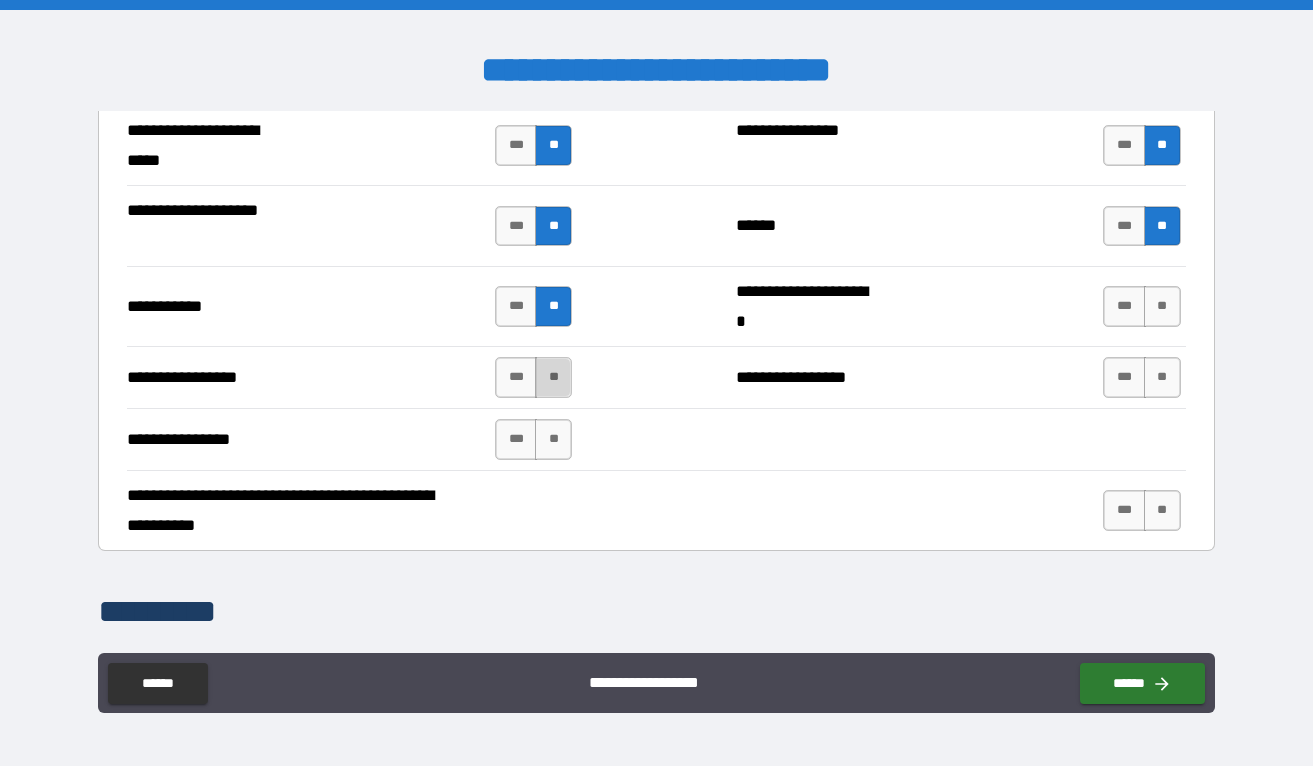 click on "**" at bounding box center [553, 377] 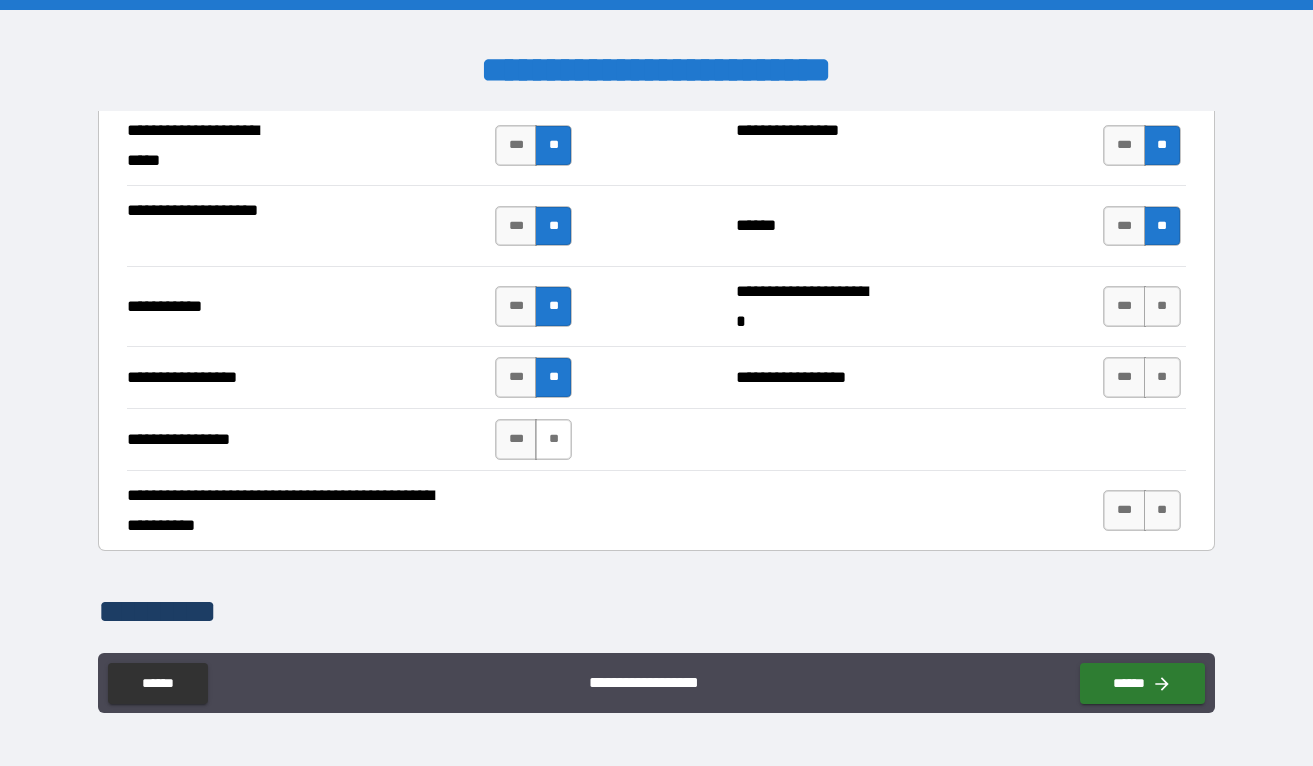 click on "**" at bounding box center (553, 439) 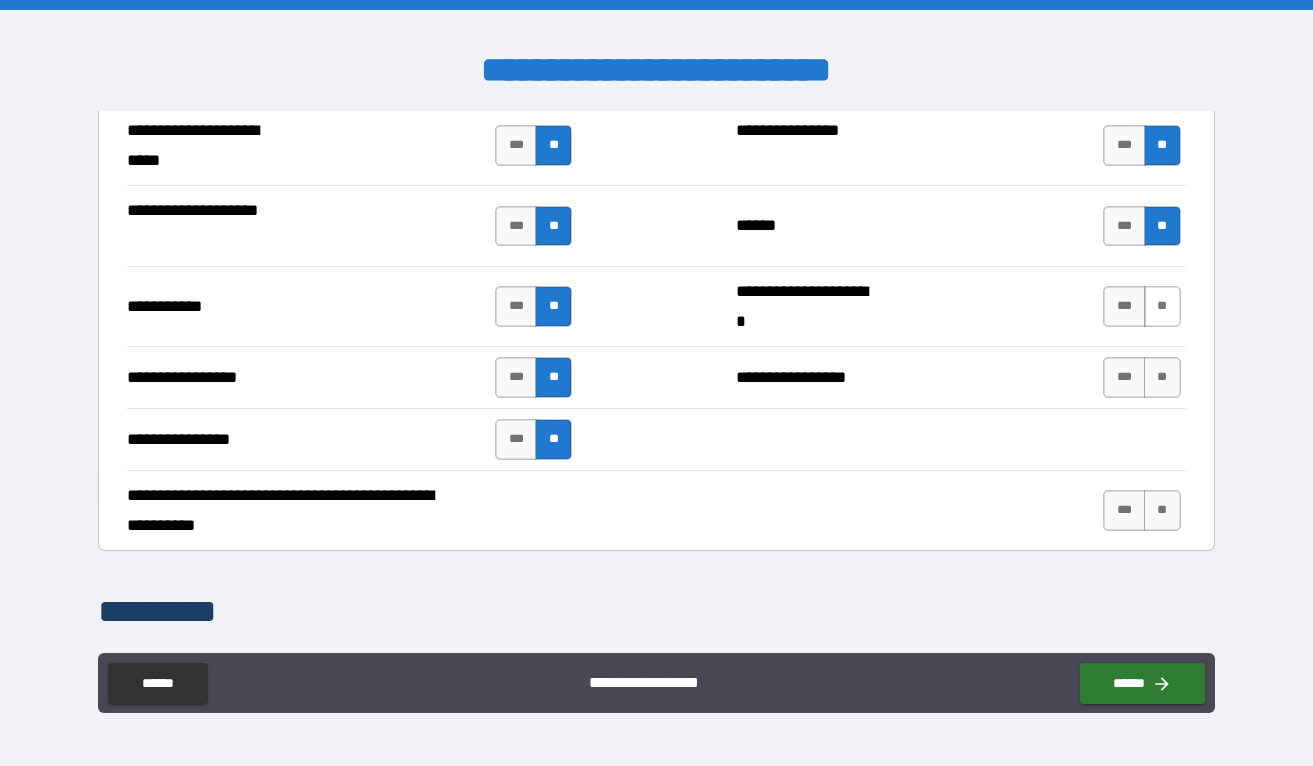 click on "**" at bounding box center [1162, 306] 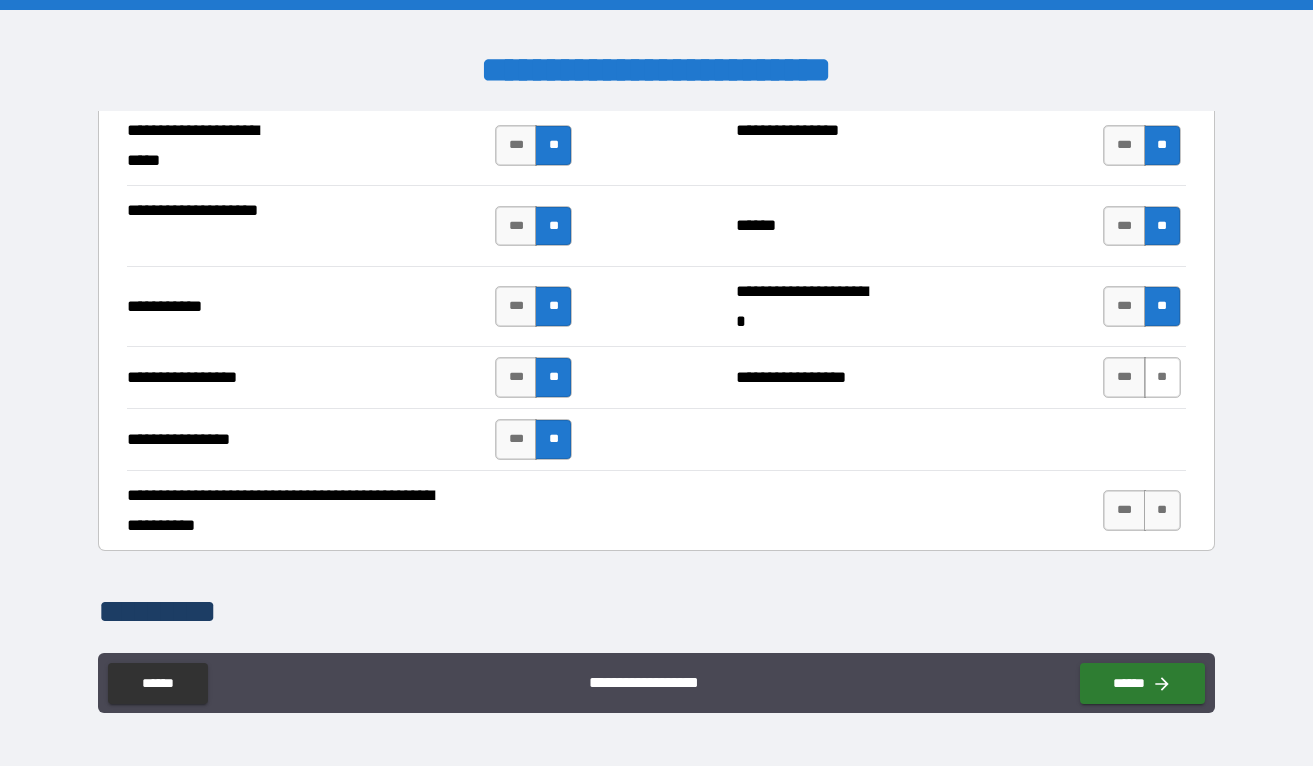 click on "**" at bounding box center (1162, 377) 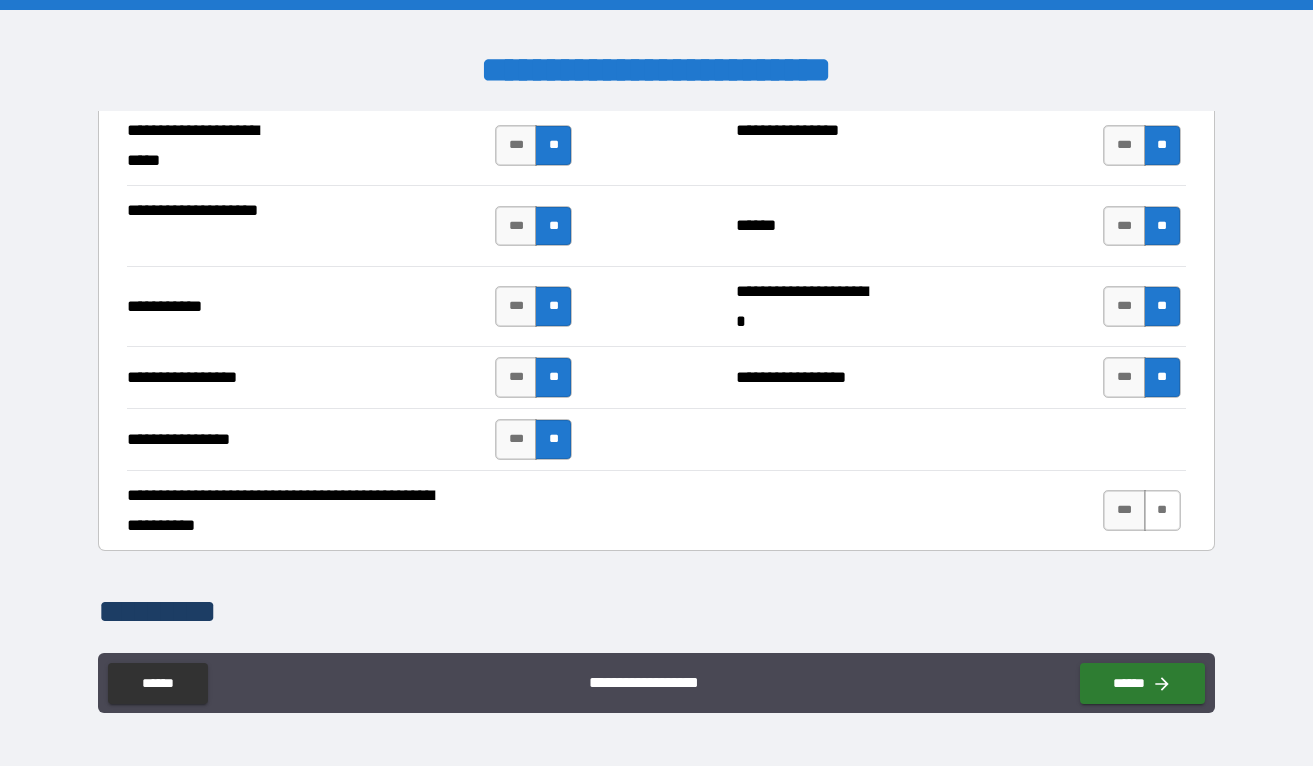 click on "**" at bounding box center [1162, 510] 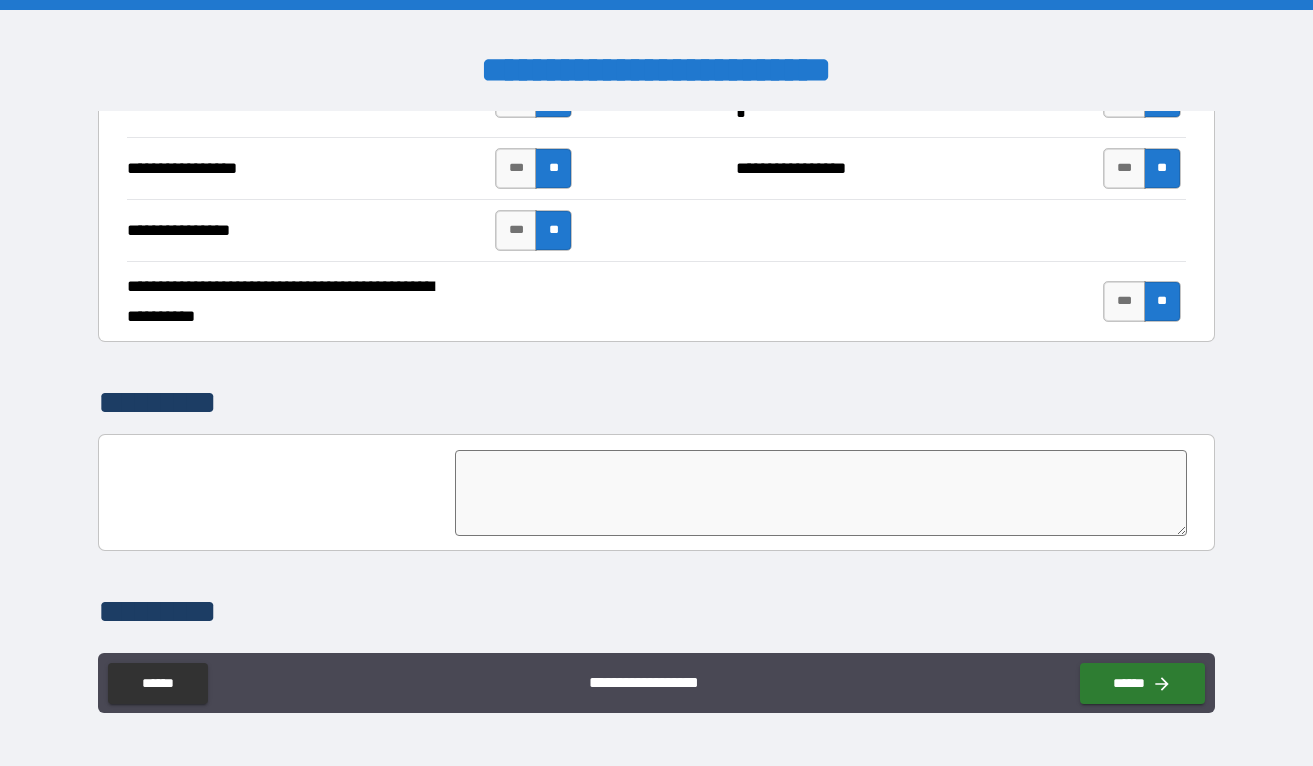 scroll, scrollTop: 4826, scrollLeft: 0, axis: vertical 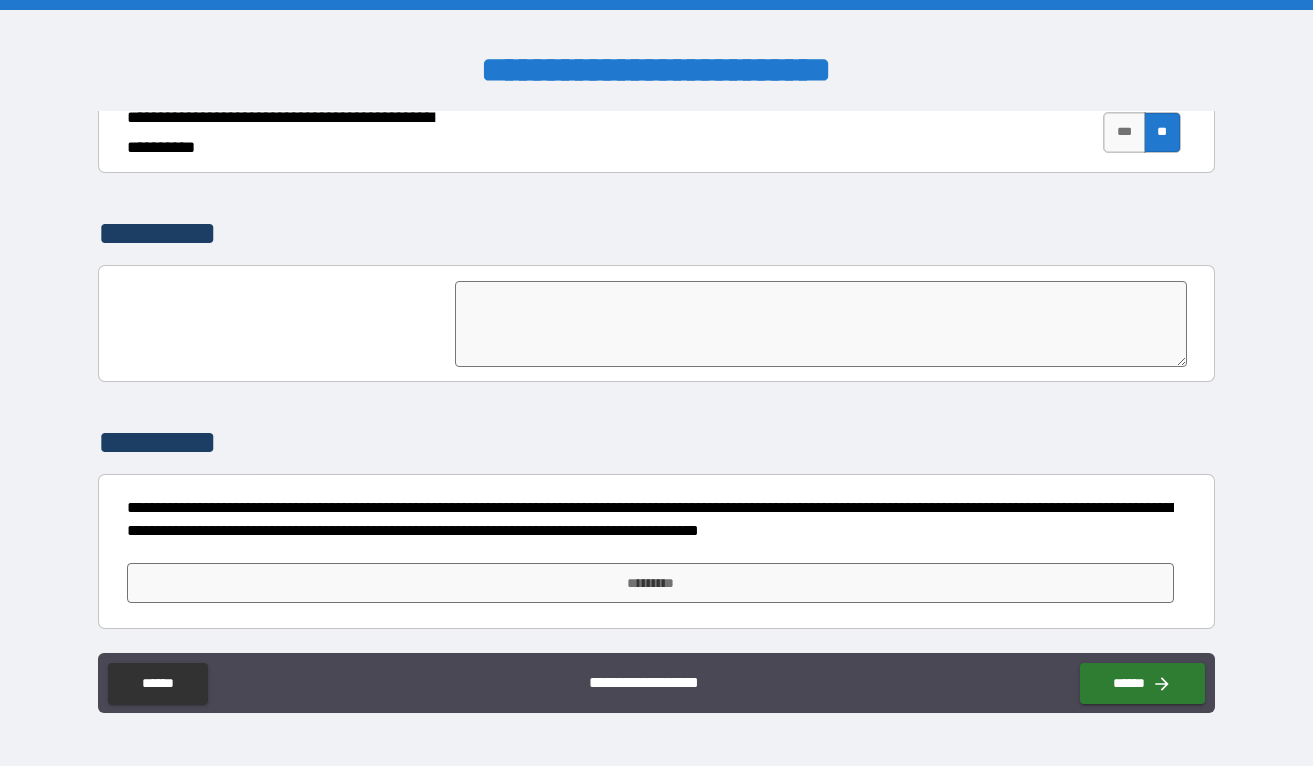 click at bounding box center [820, 324] 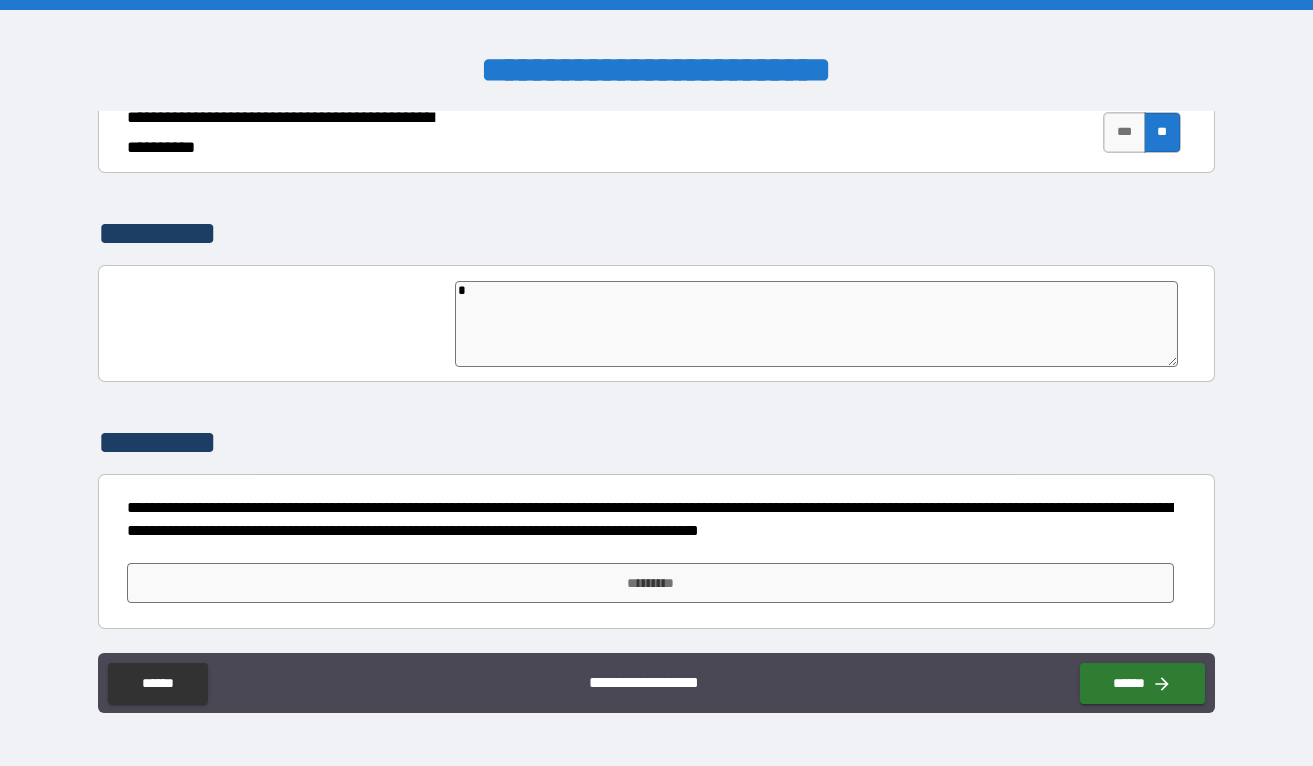 type on "*" 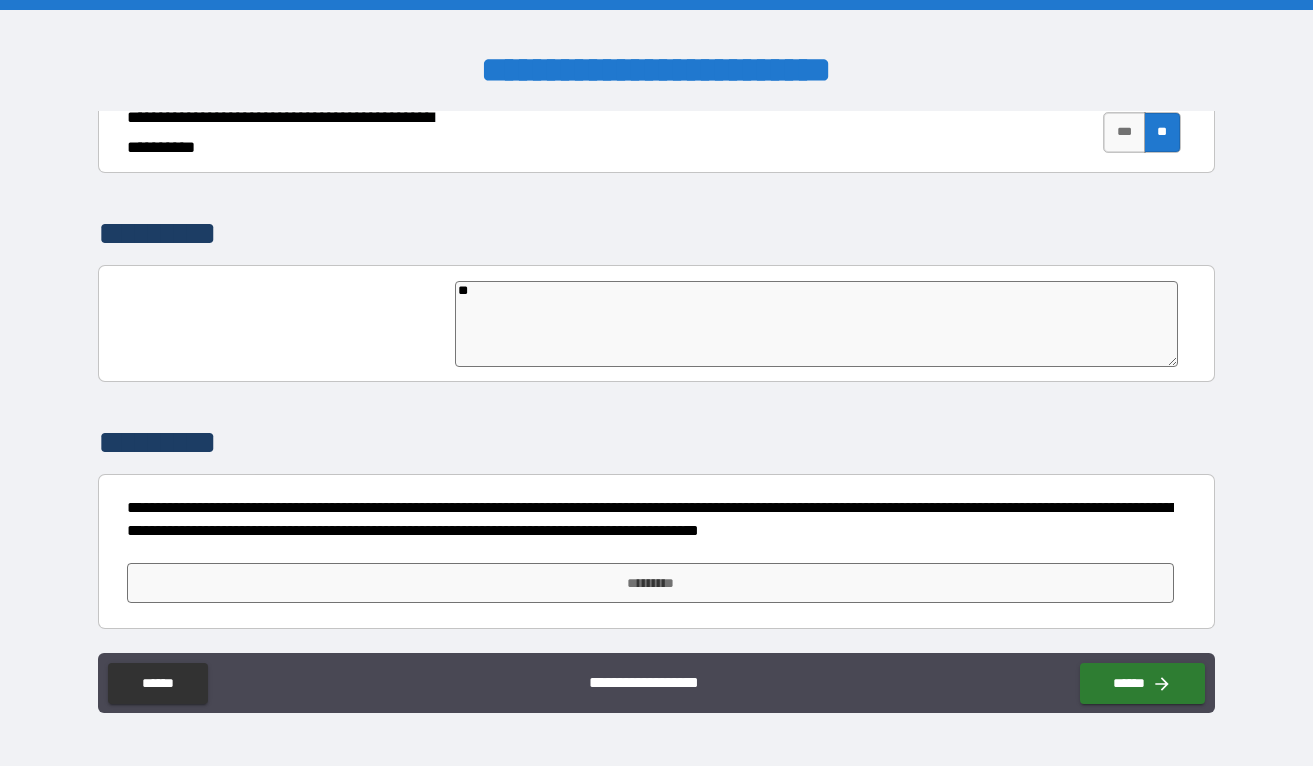 type on "***" 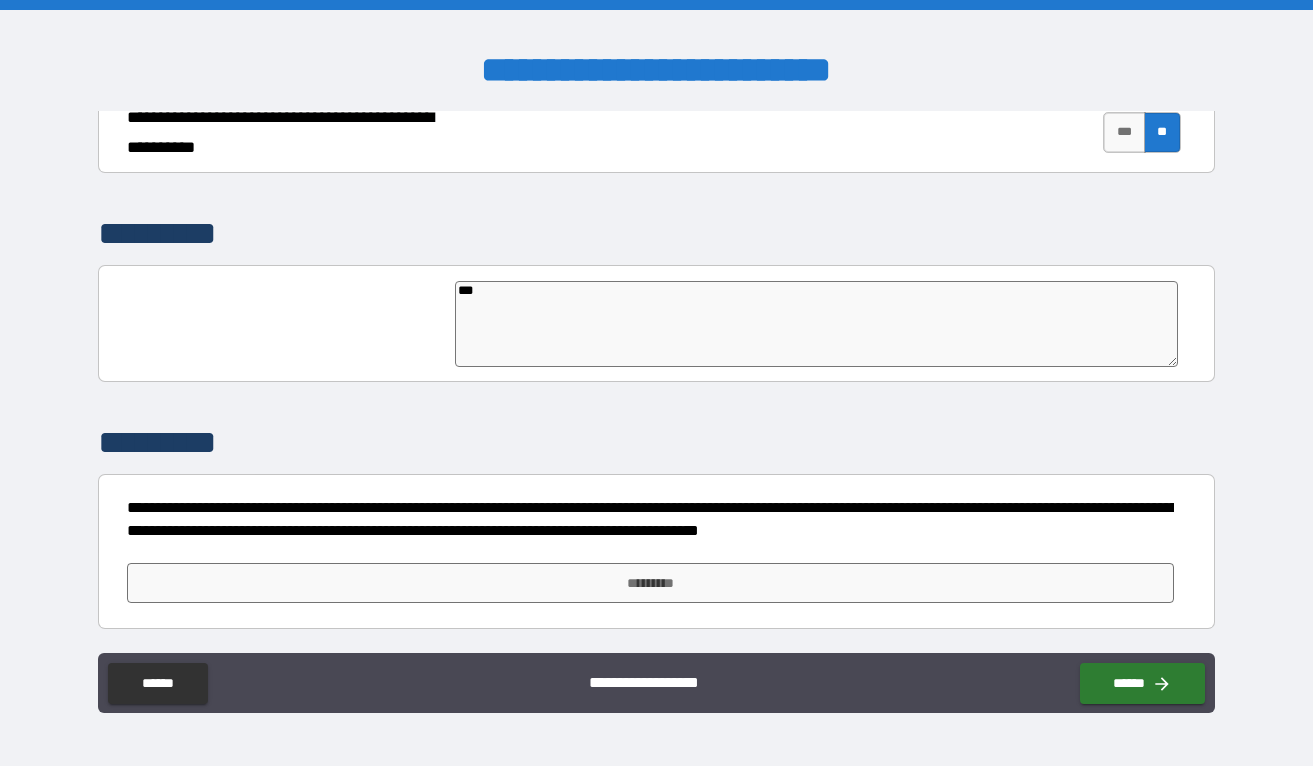 type on "*" 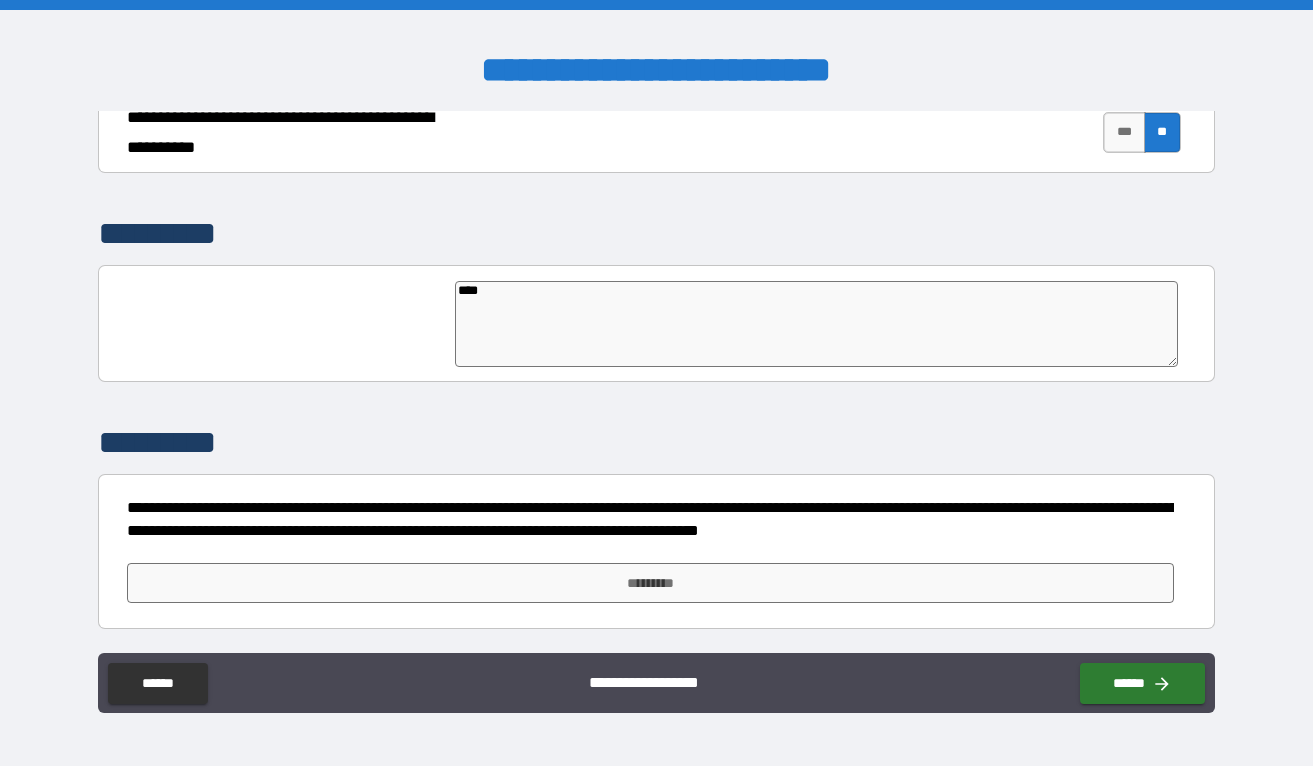 type on "*" 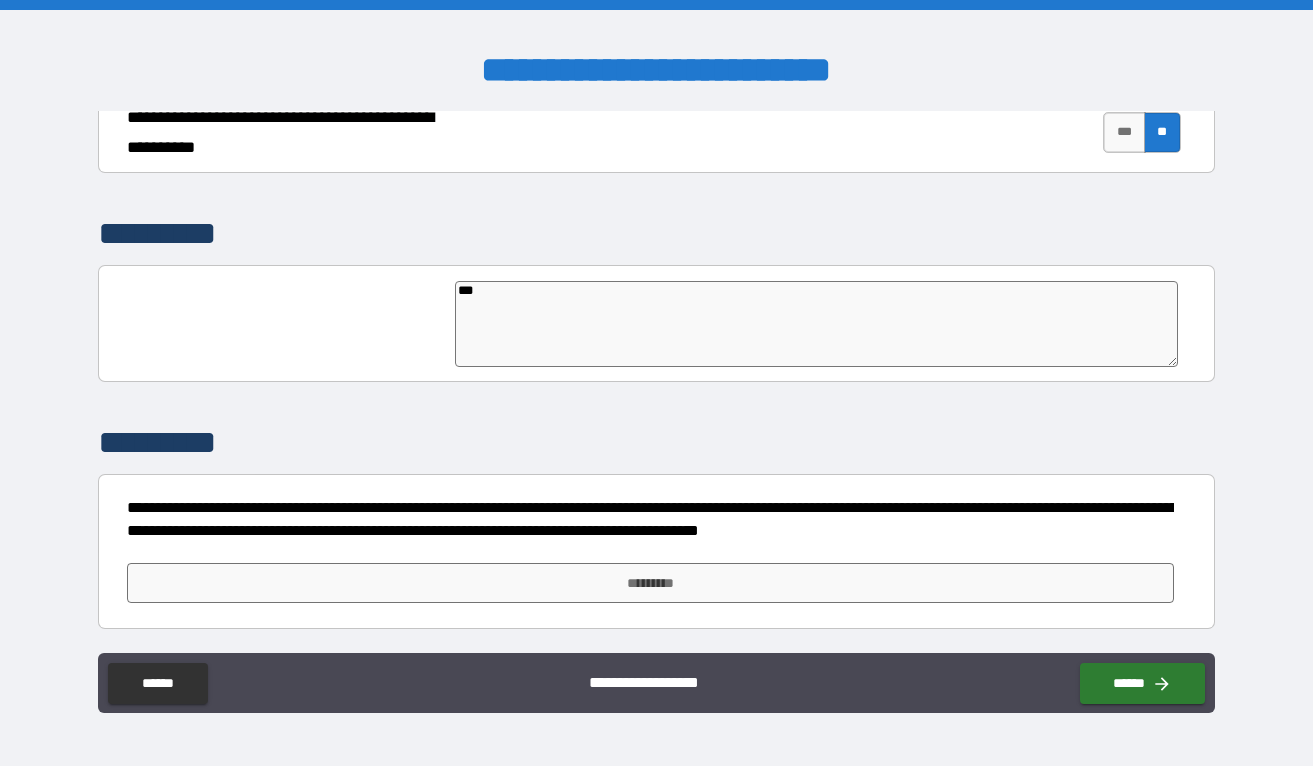 type on "*" 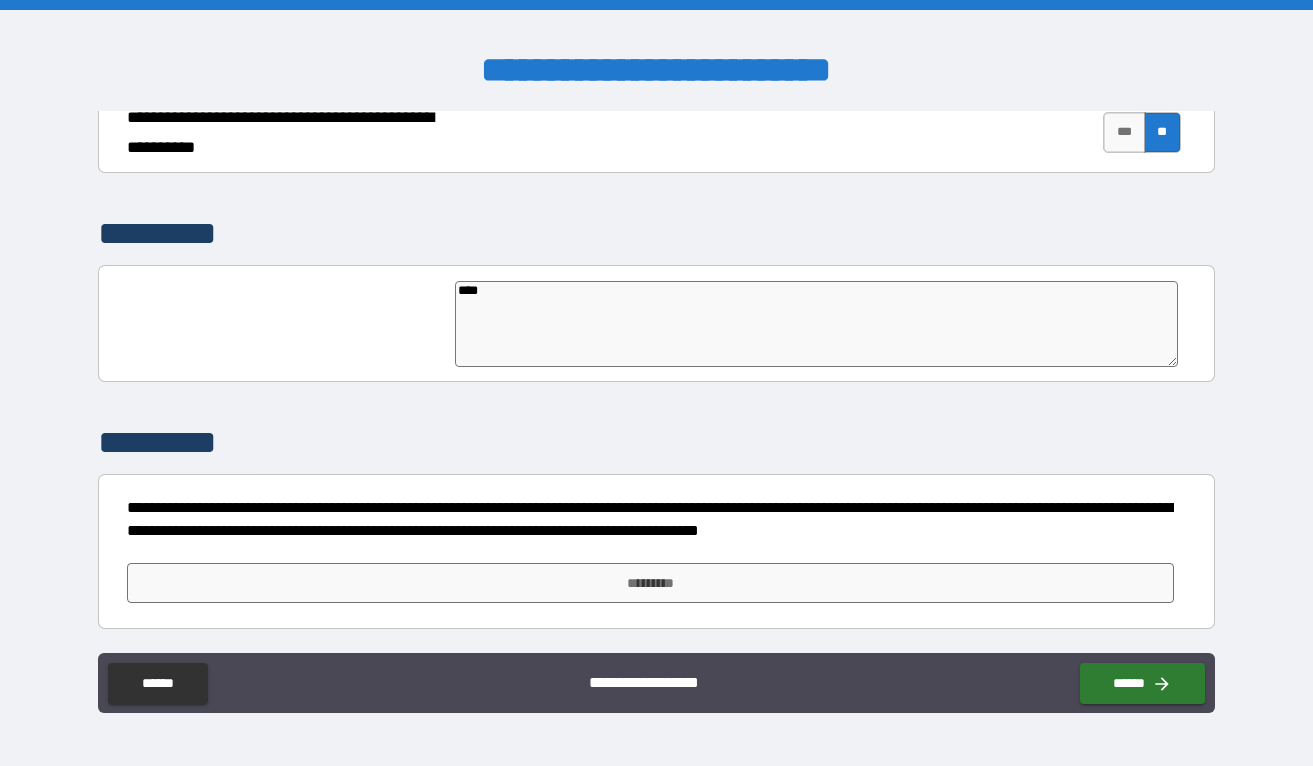 type on "*" 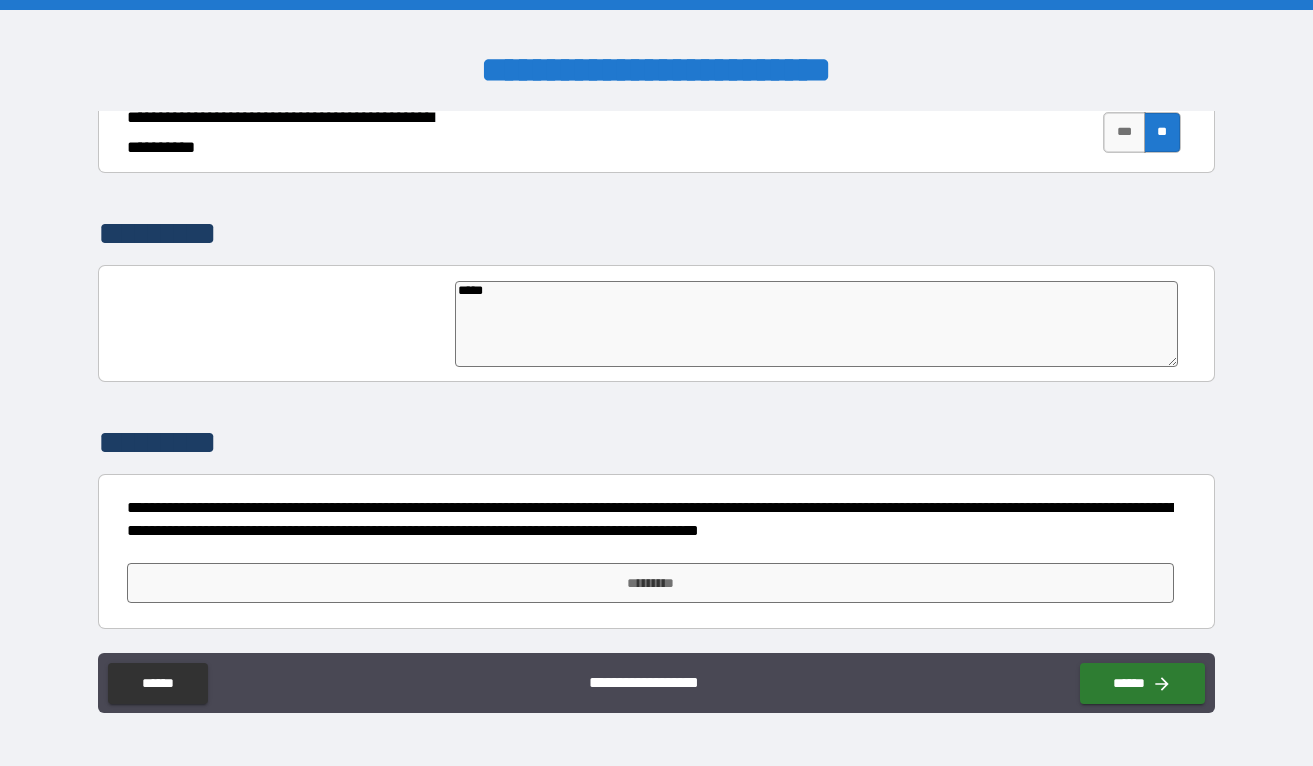 type on "******" 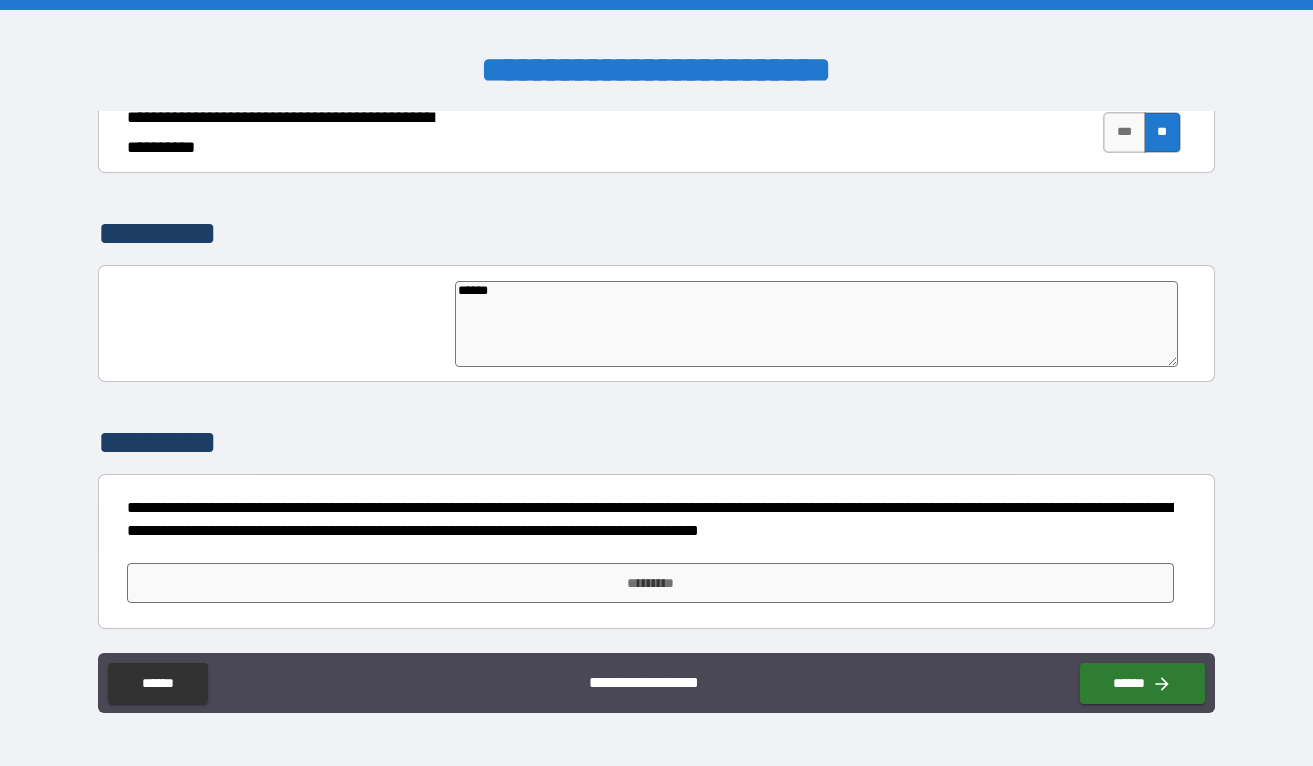 type on "*" 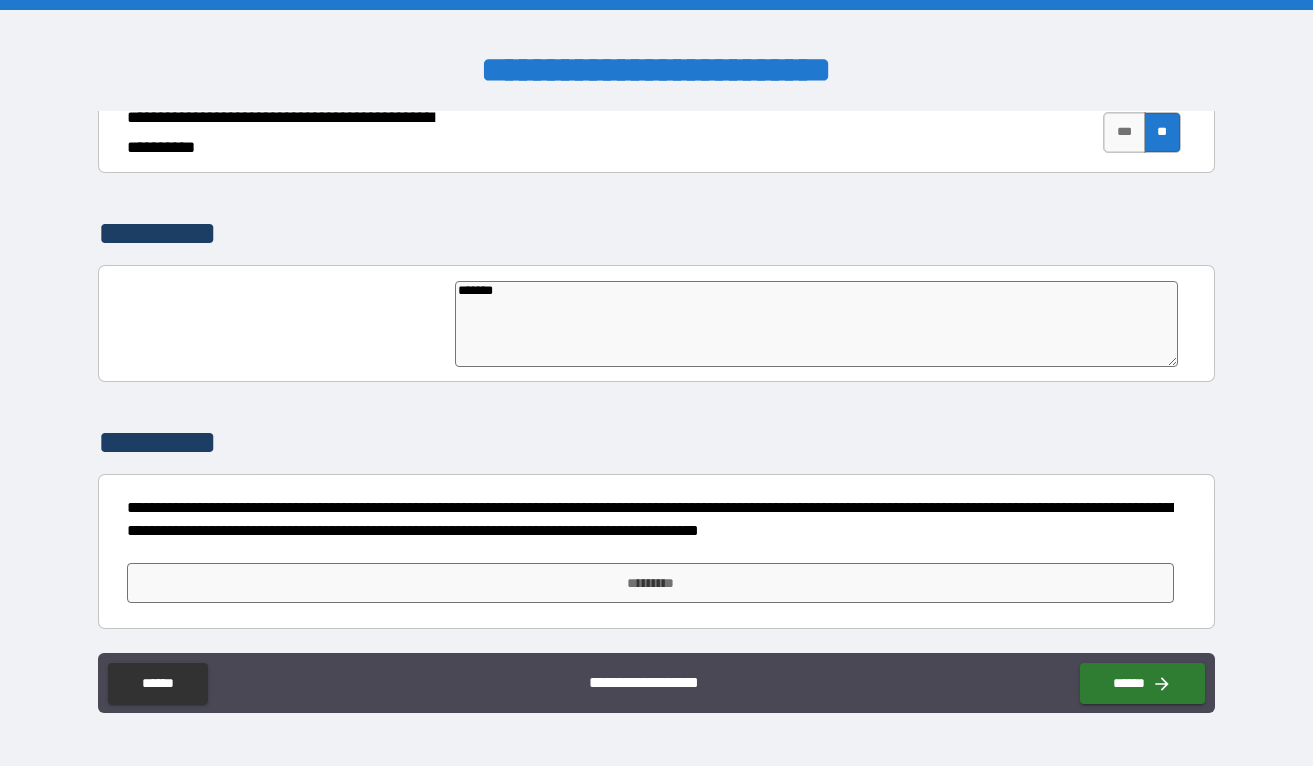 type on "*" 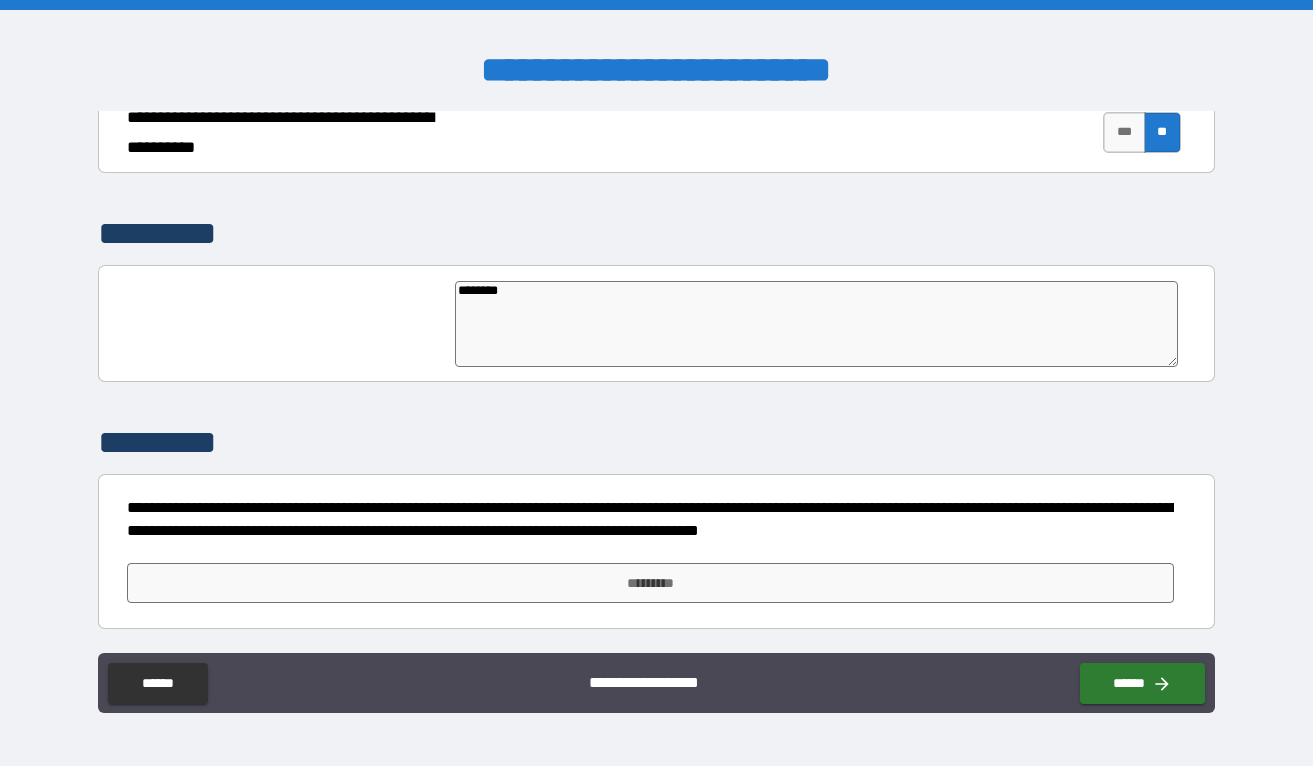 type on "*" 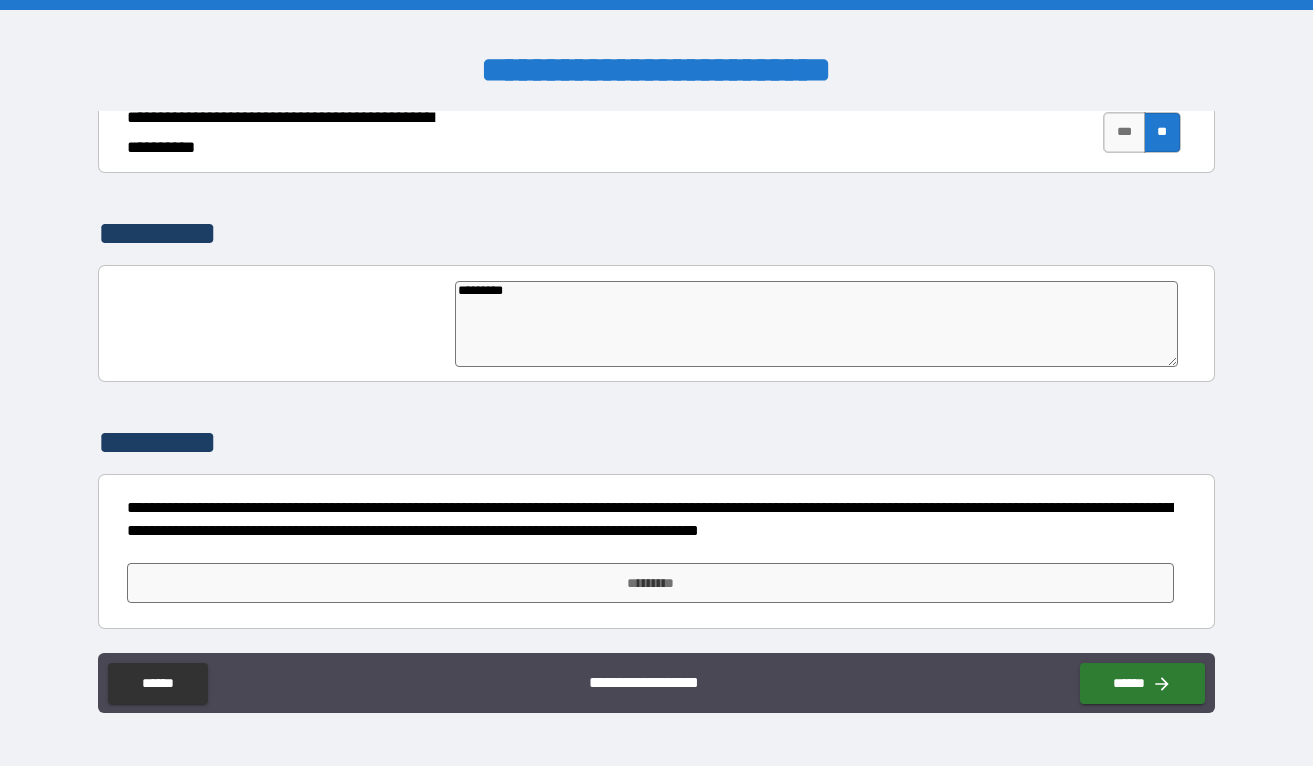 type on "*" 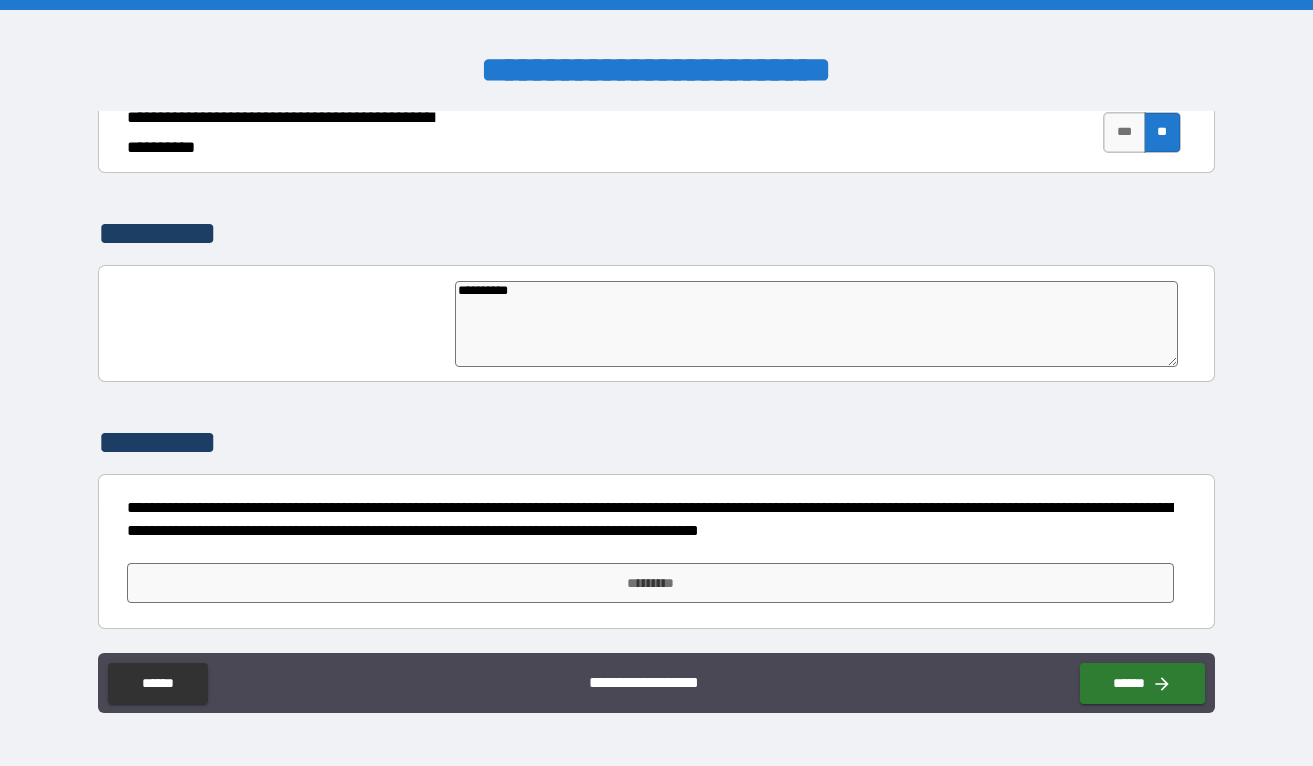 type on "*" 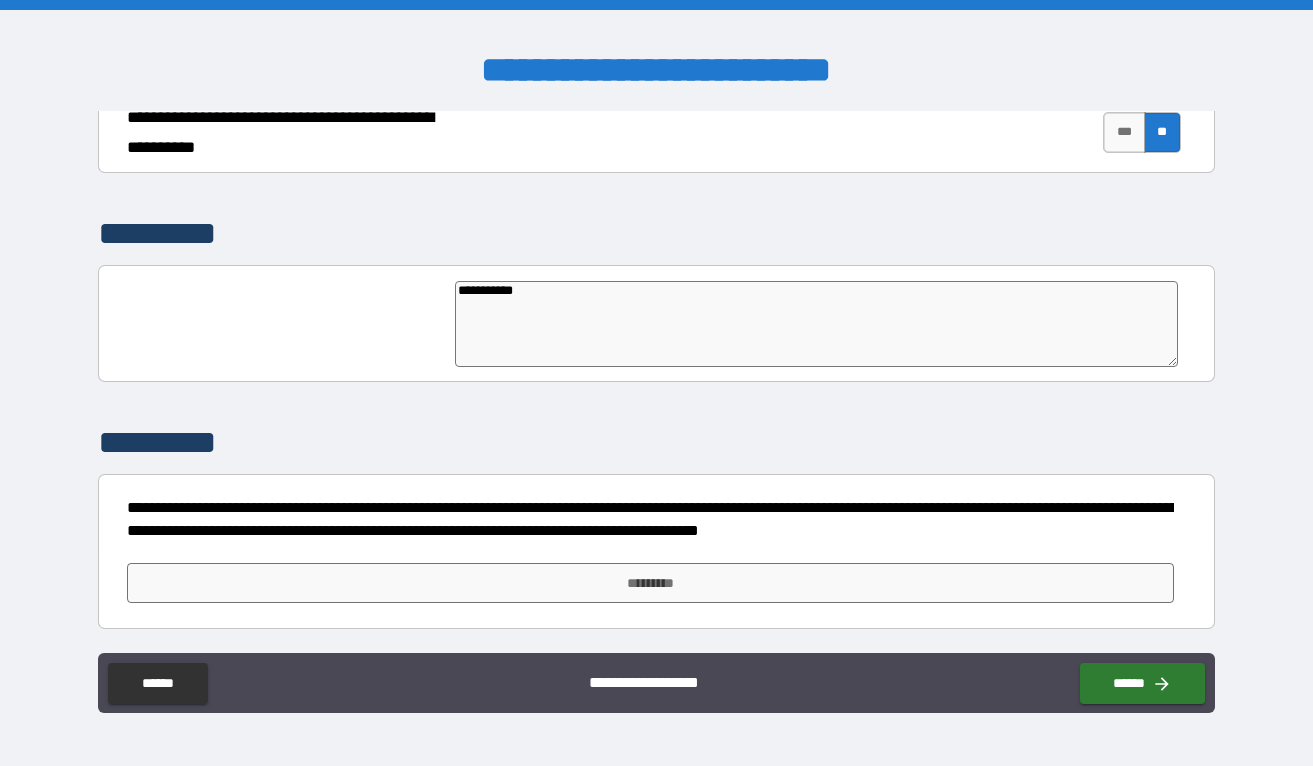 type on "*" 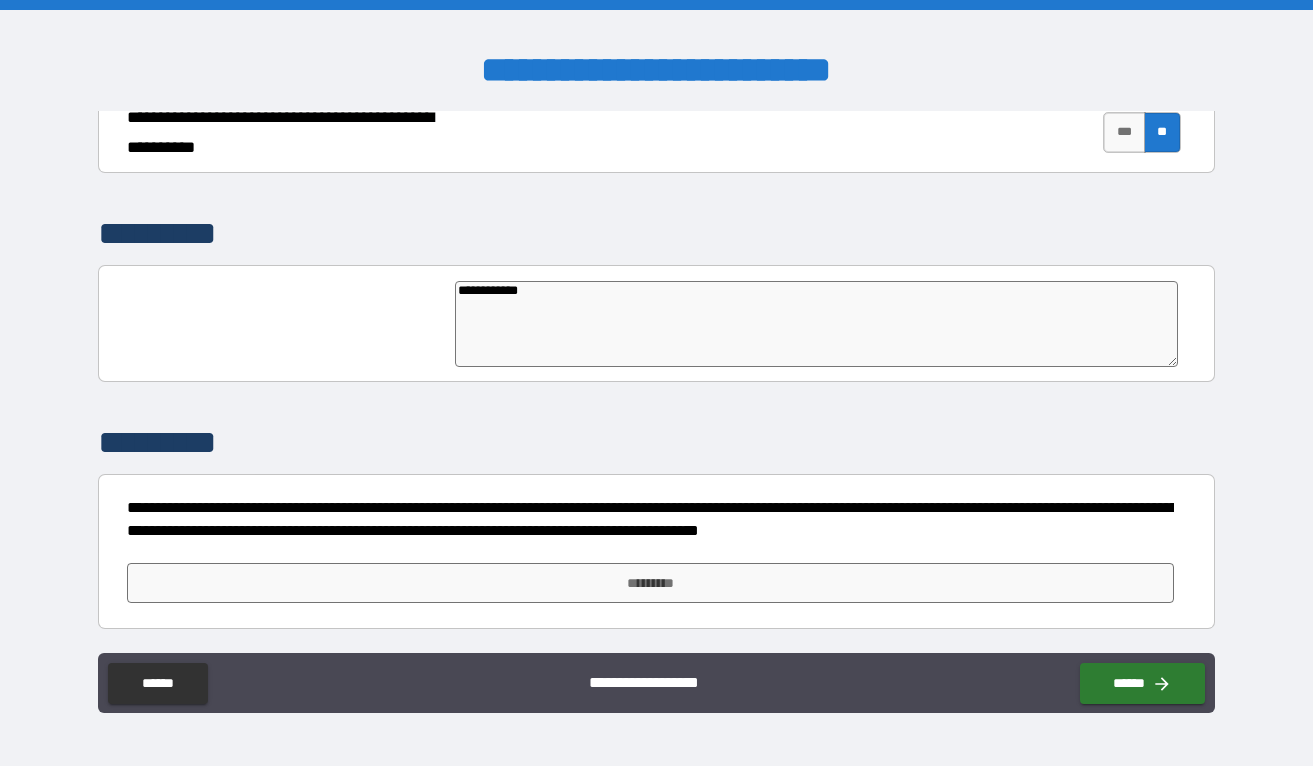 type on "*" 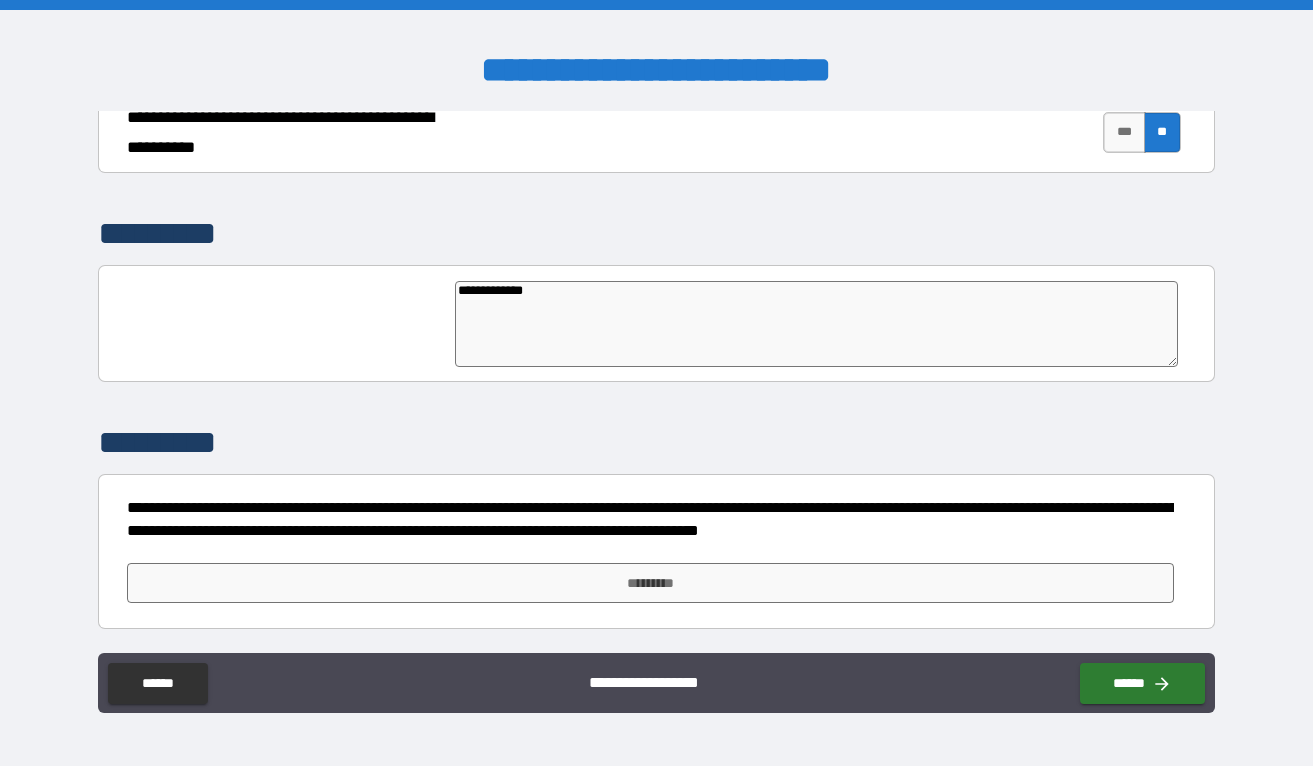 type on "*" 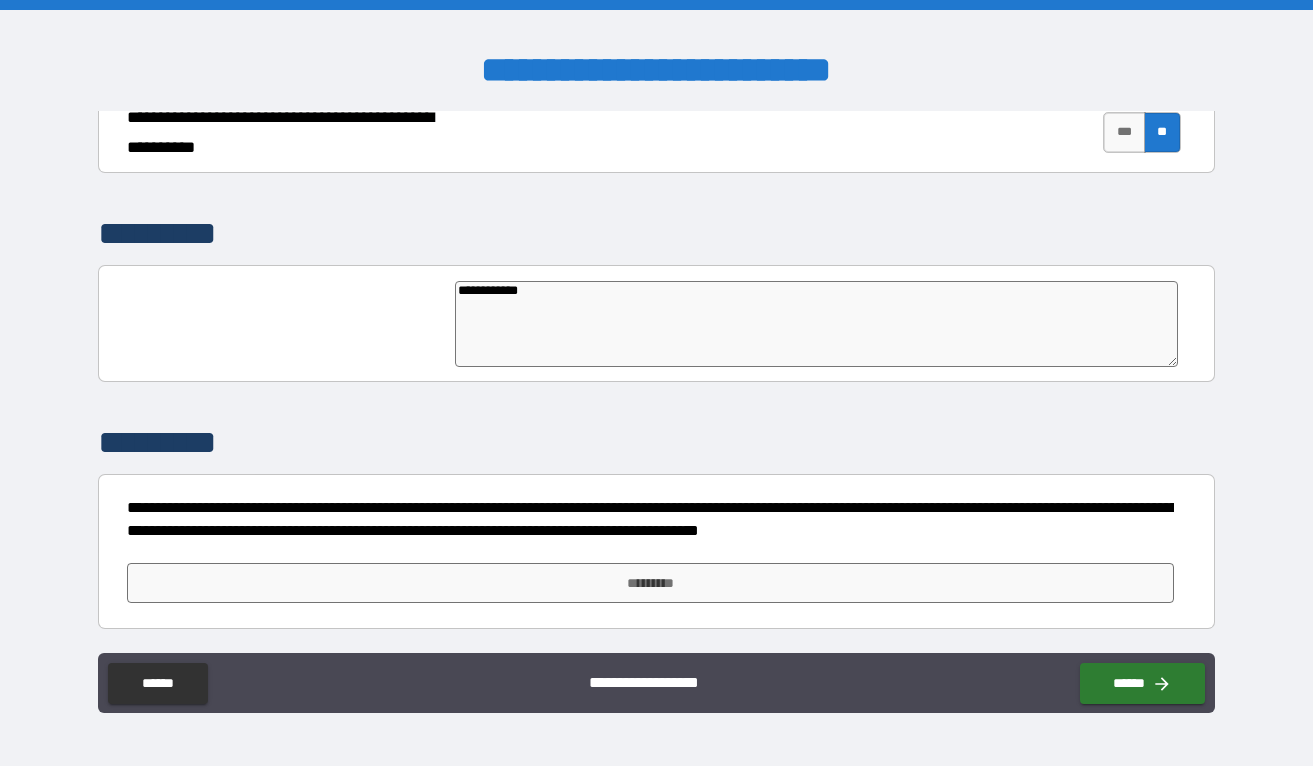 type on "*" 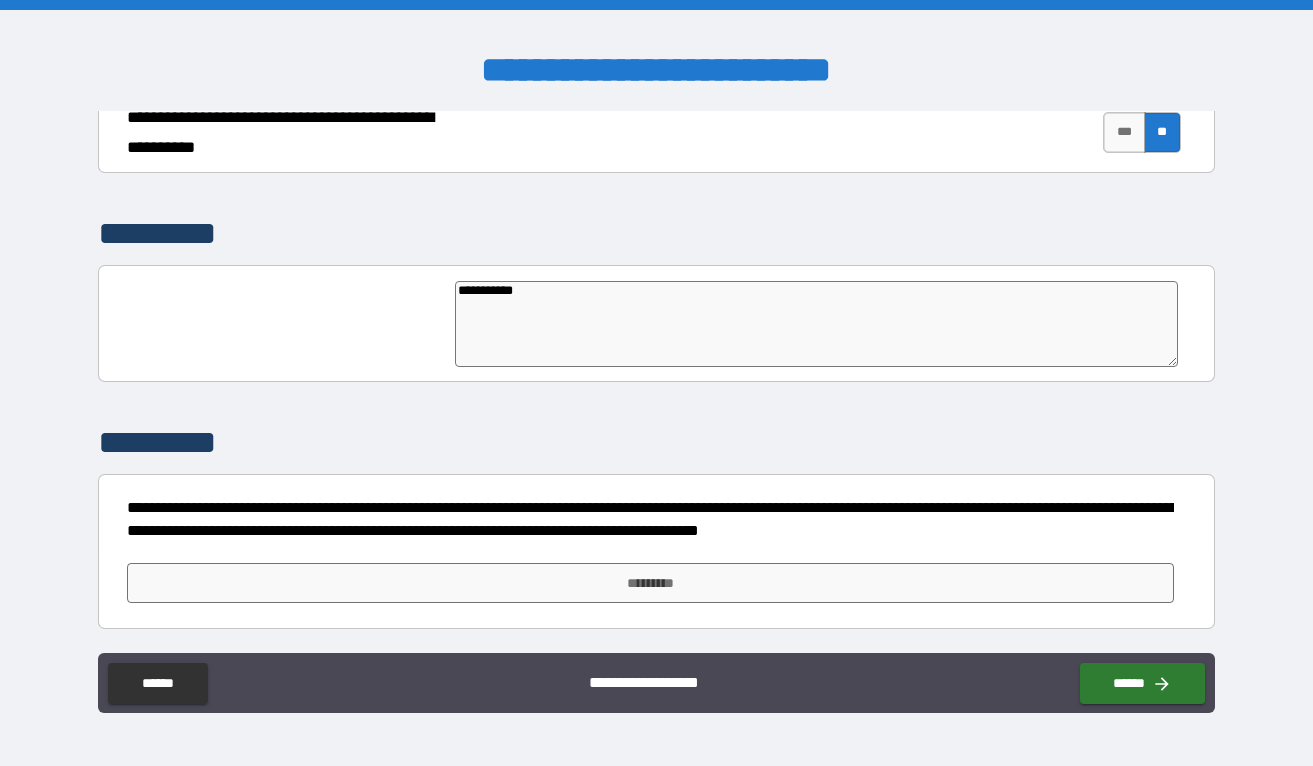 type on "*" 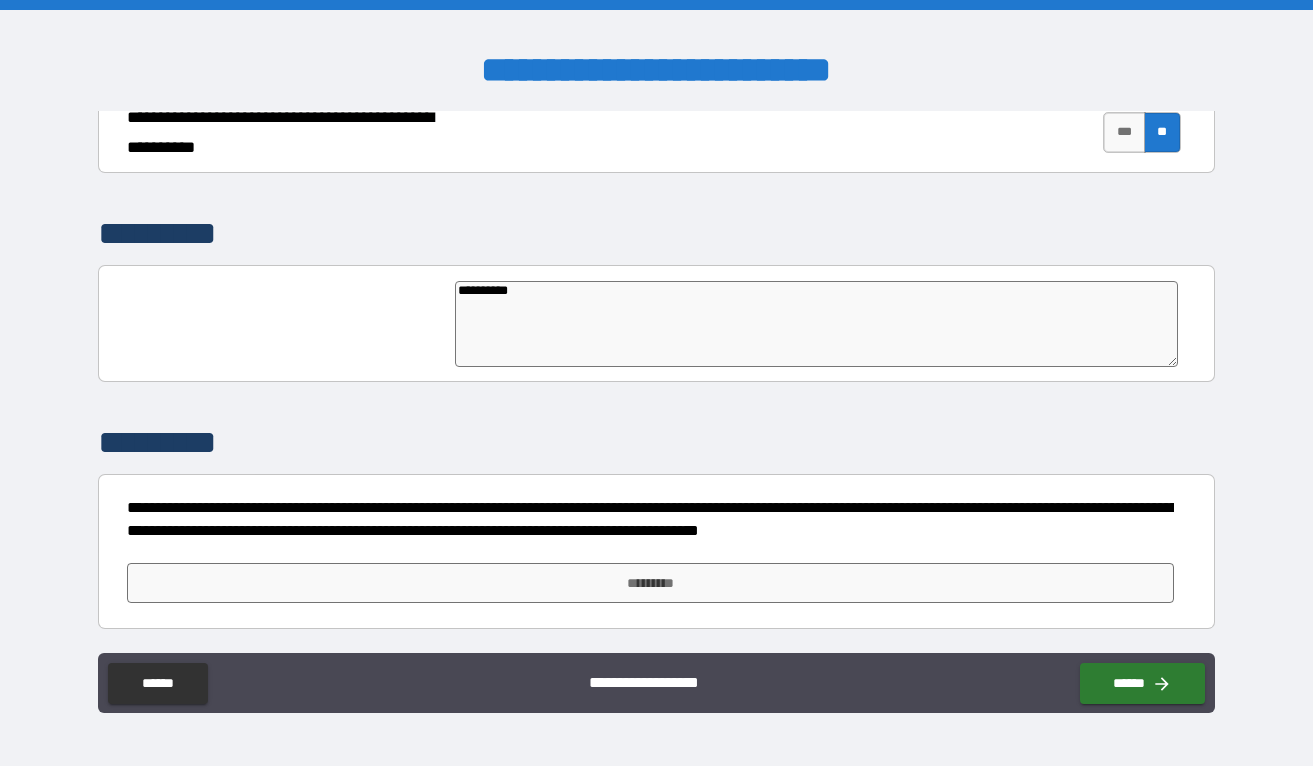 type on "*" 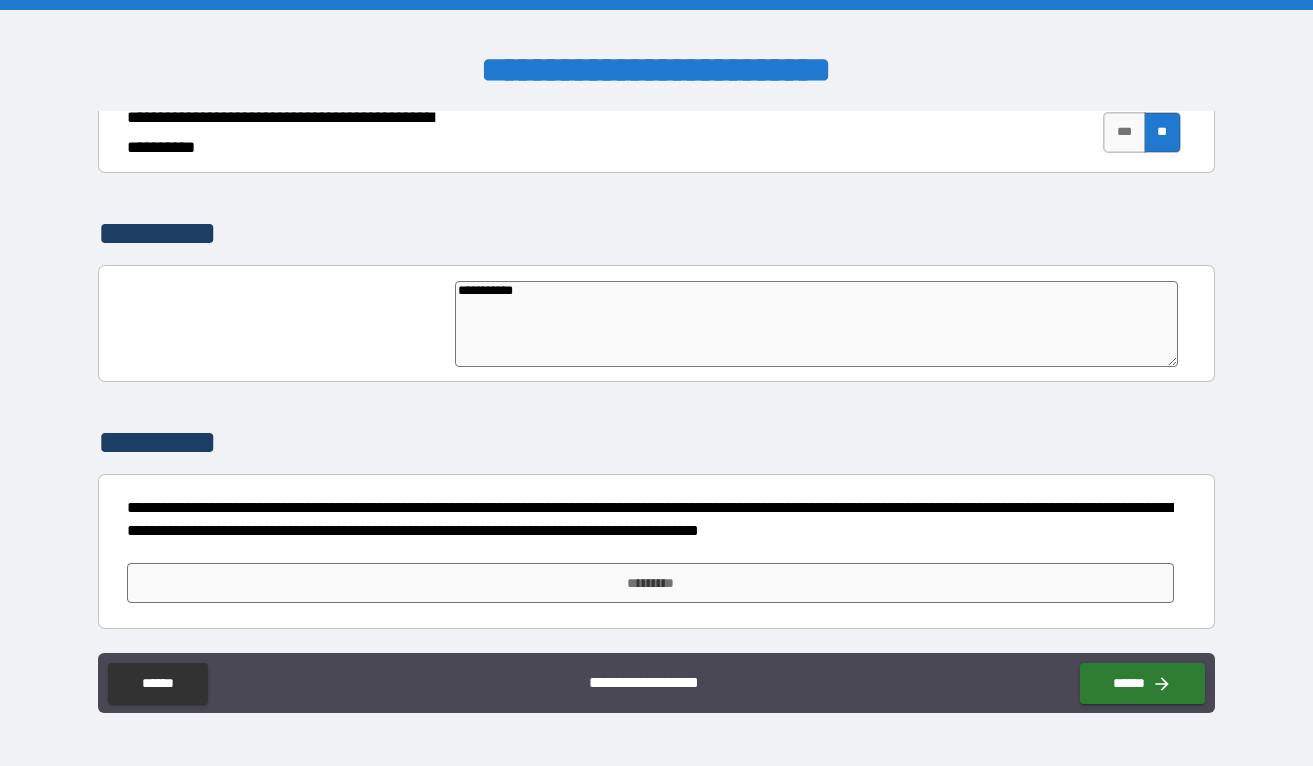 type on "*" 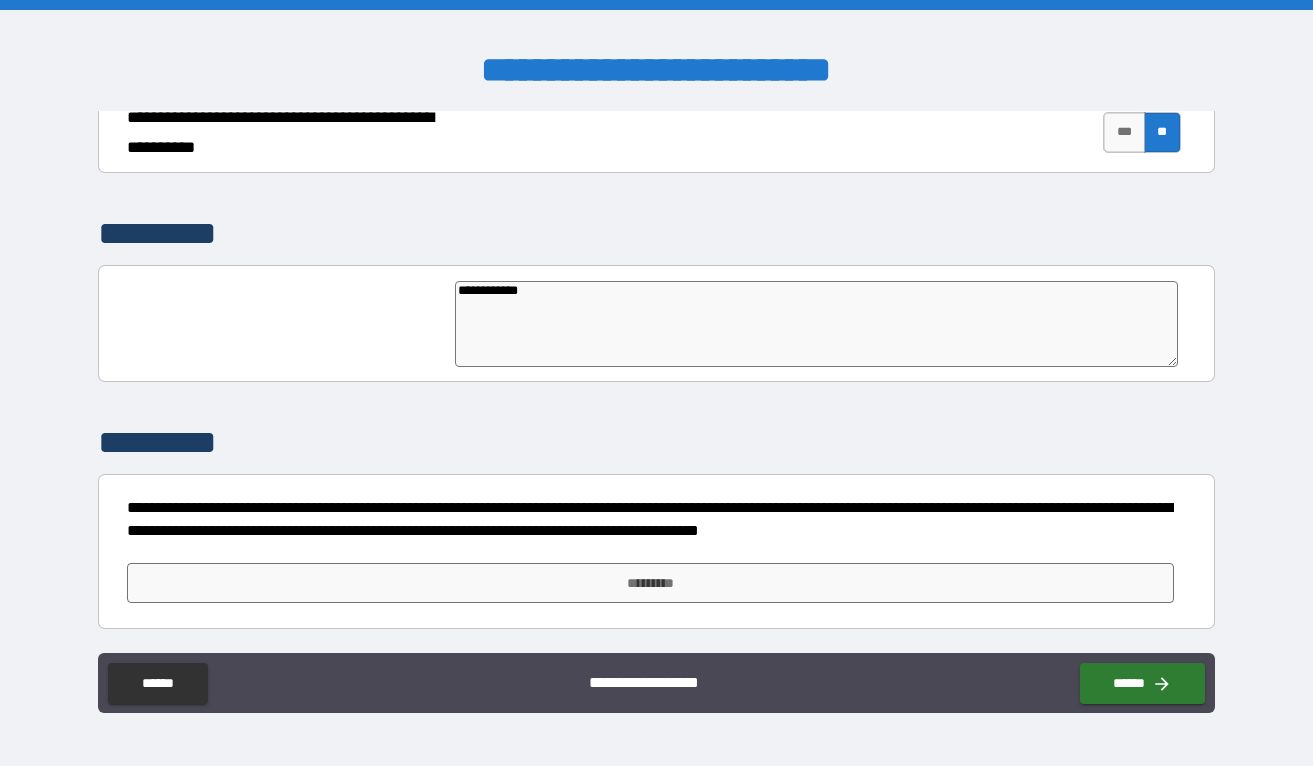 type on "**********" 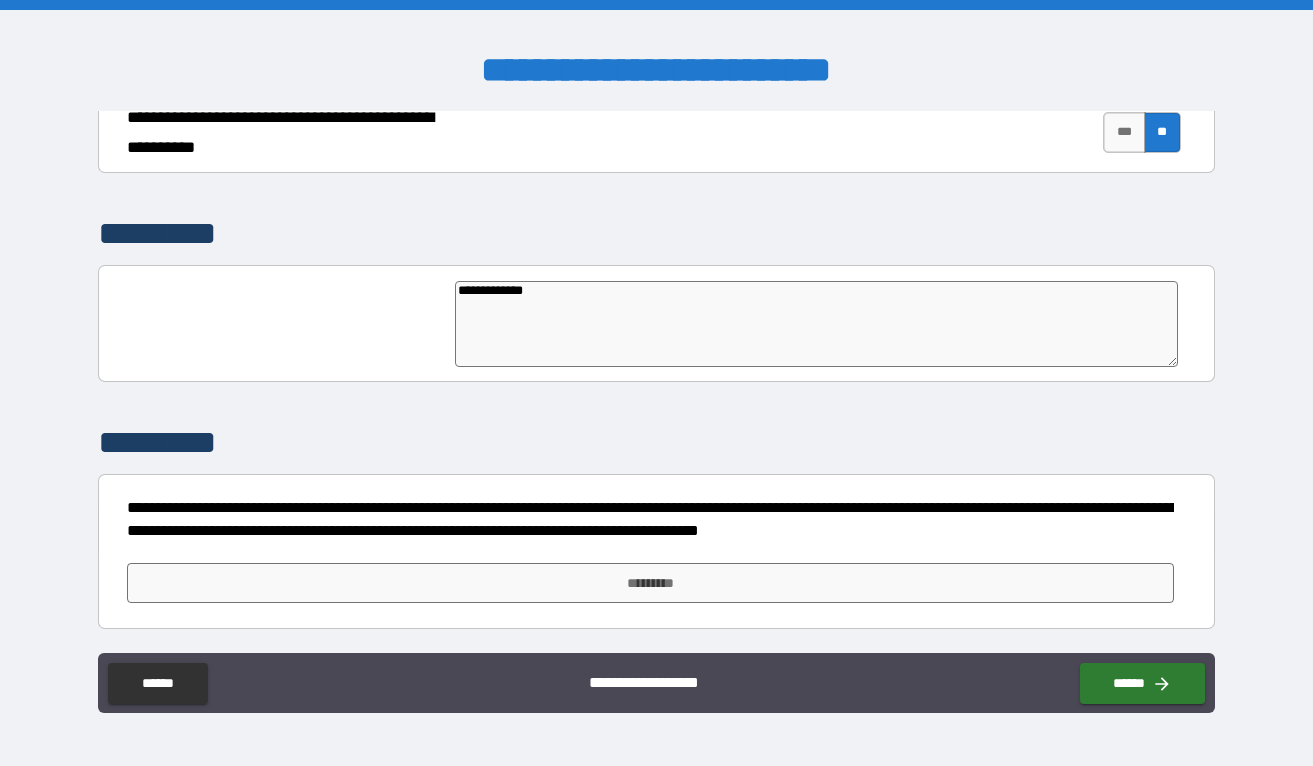 type on "*" 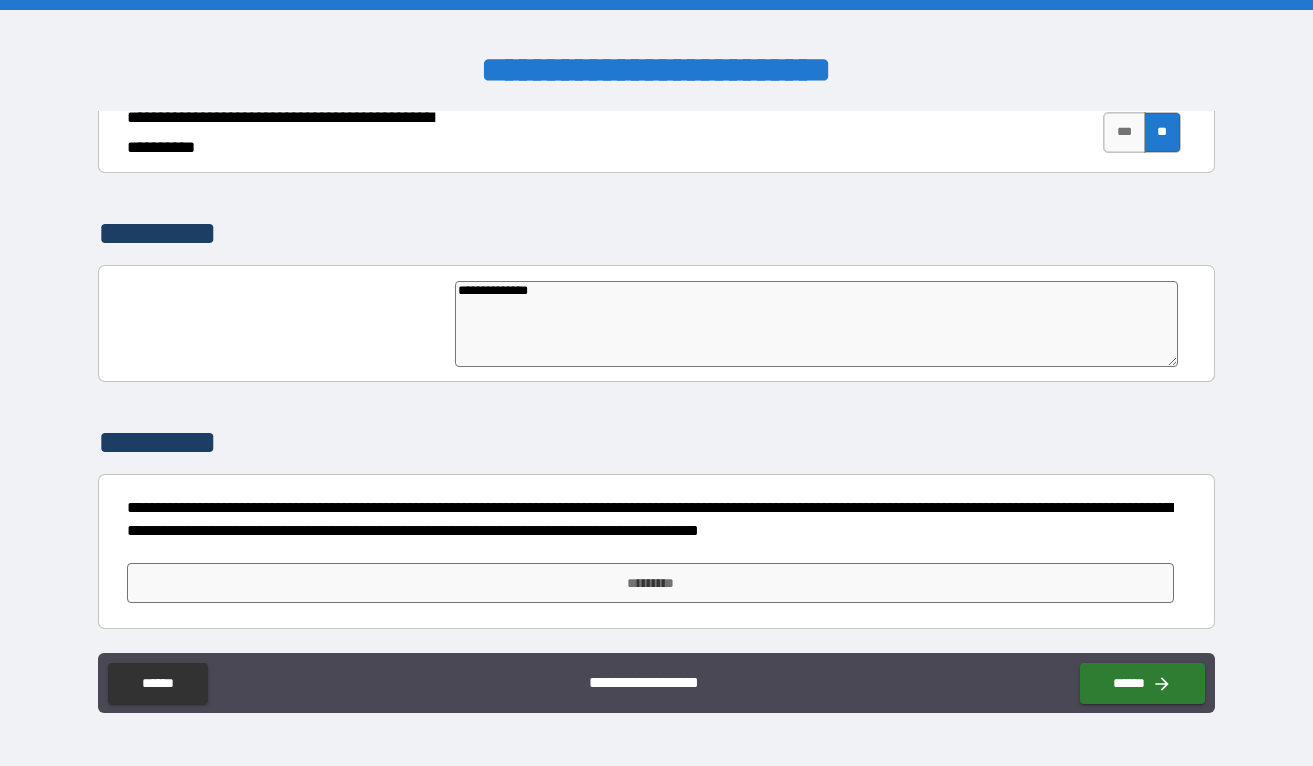 type on "*" 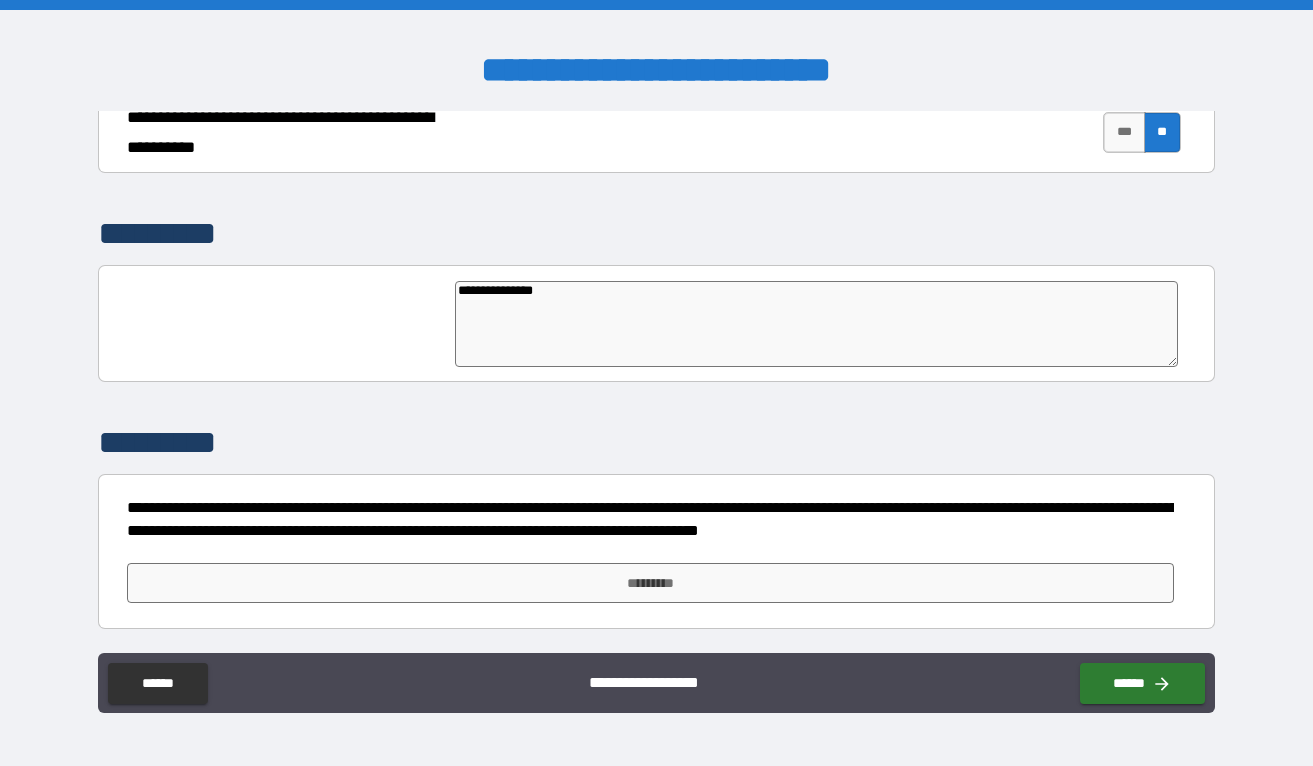 type on "*" 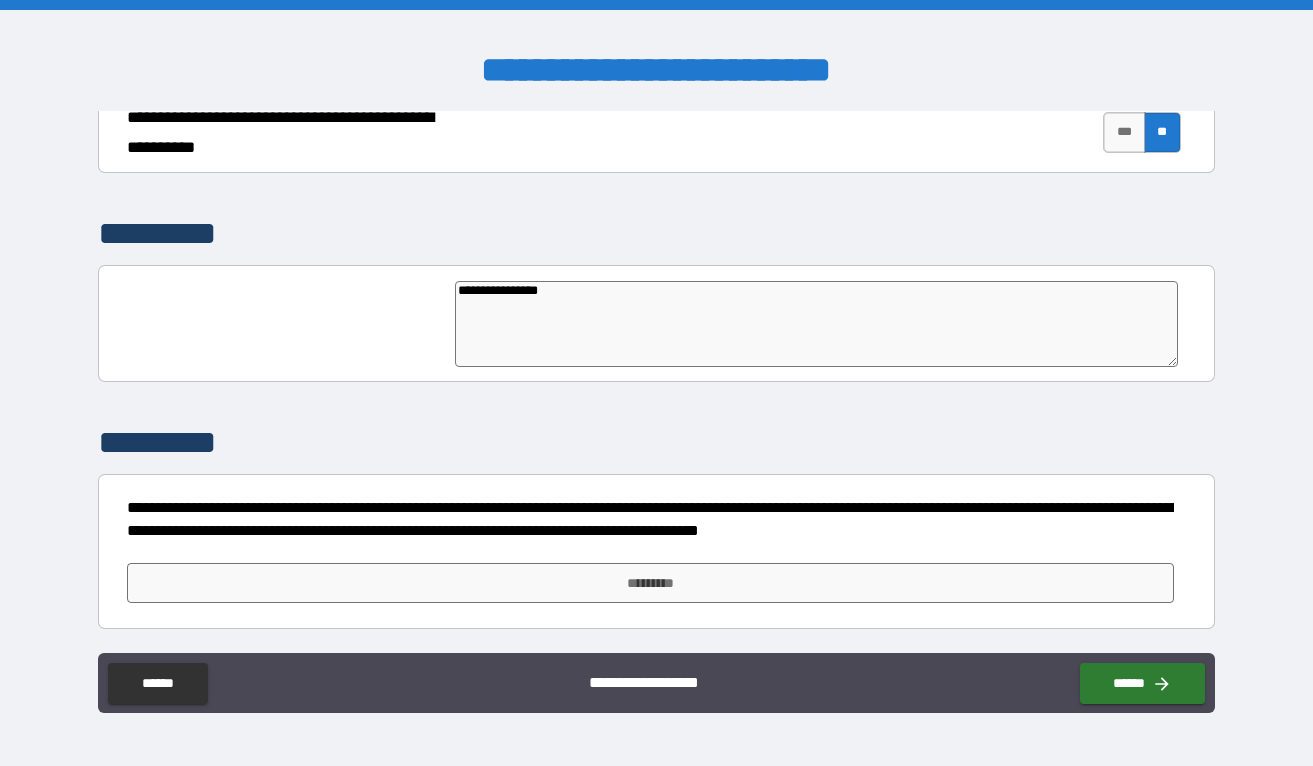 type on "**********" 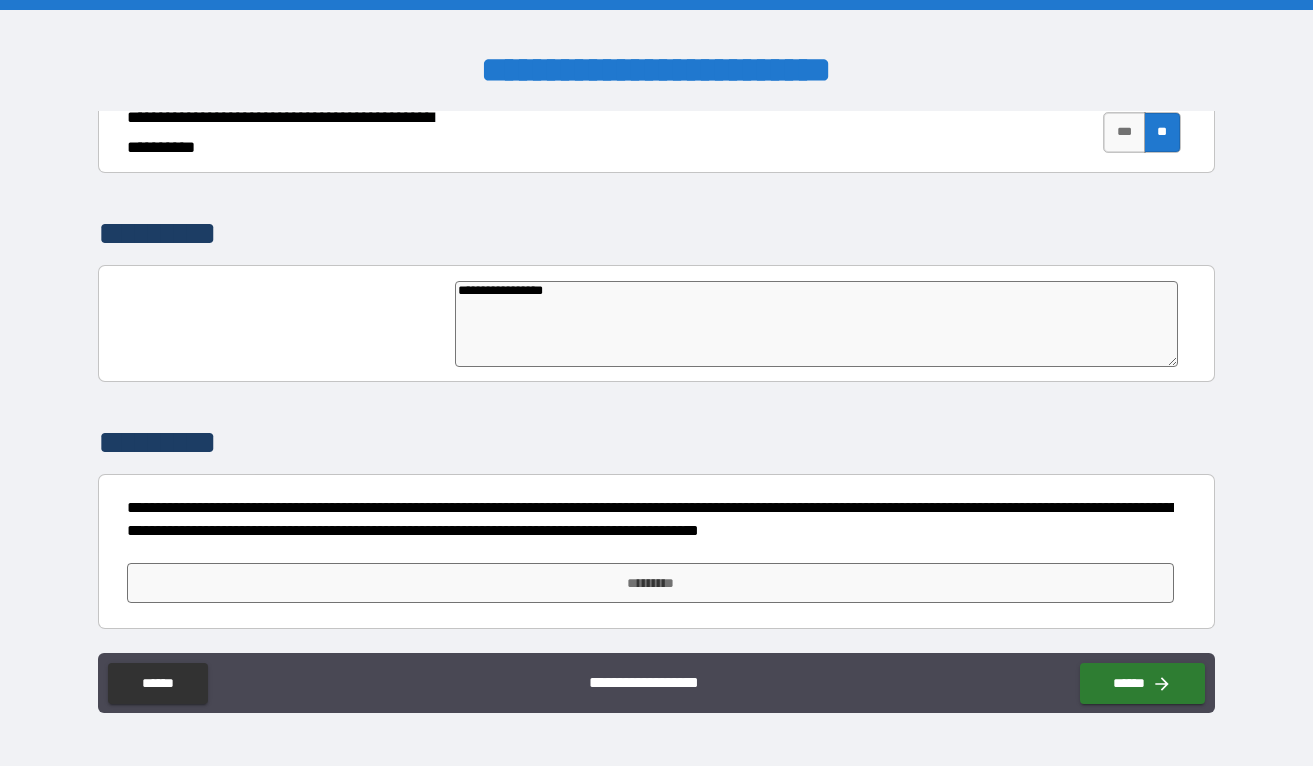 type on "*" 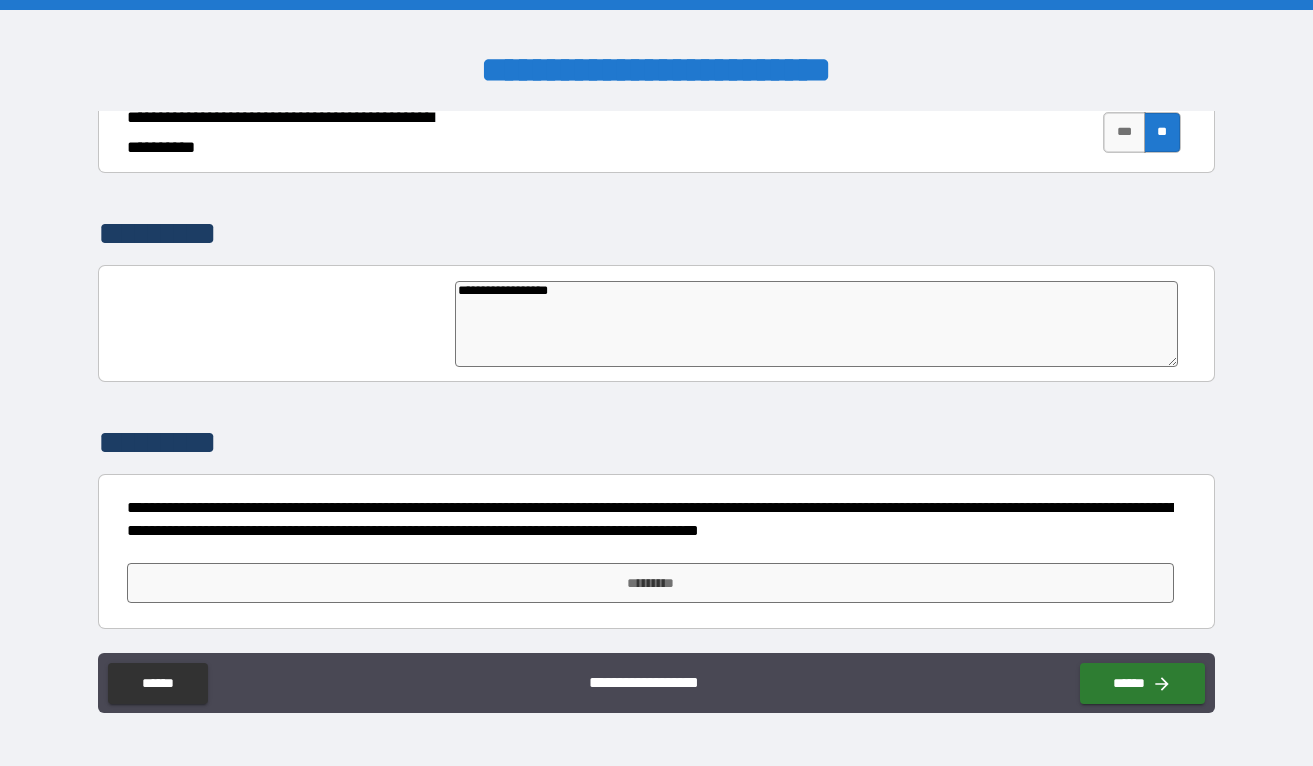 type on "*" 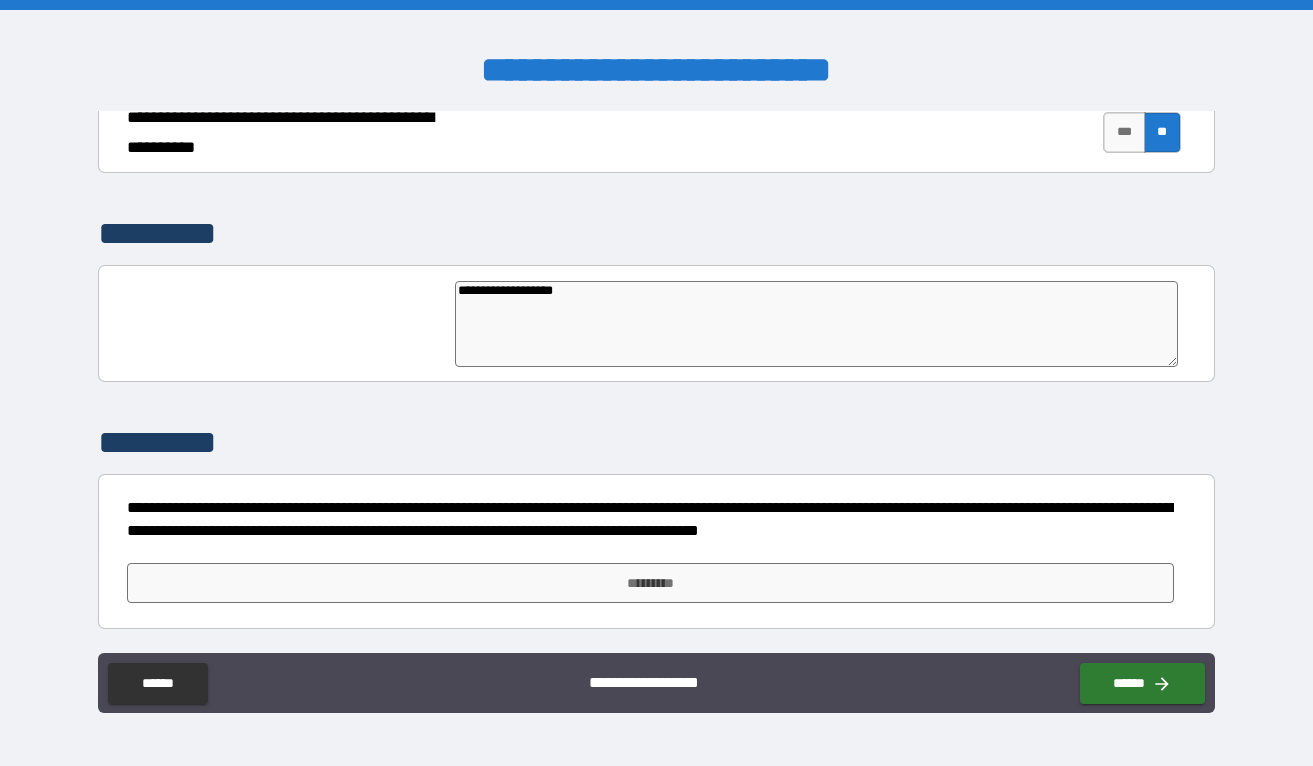 type on "**********" 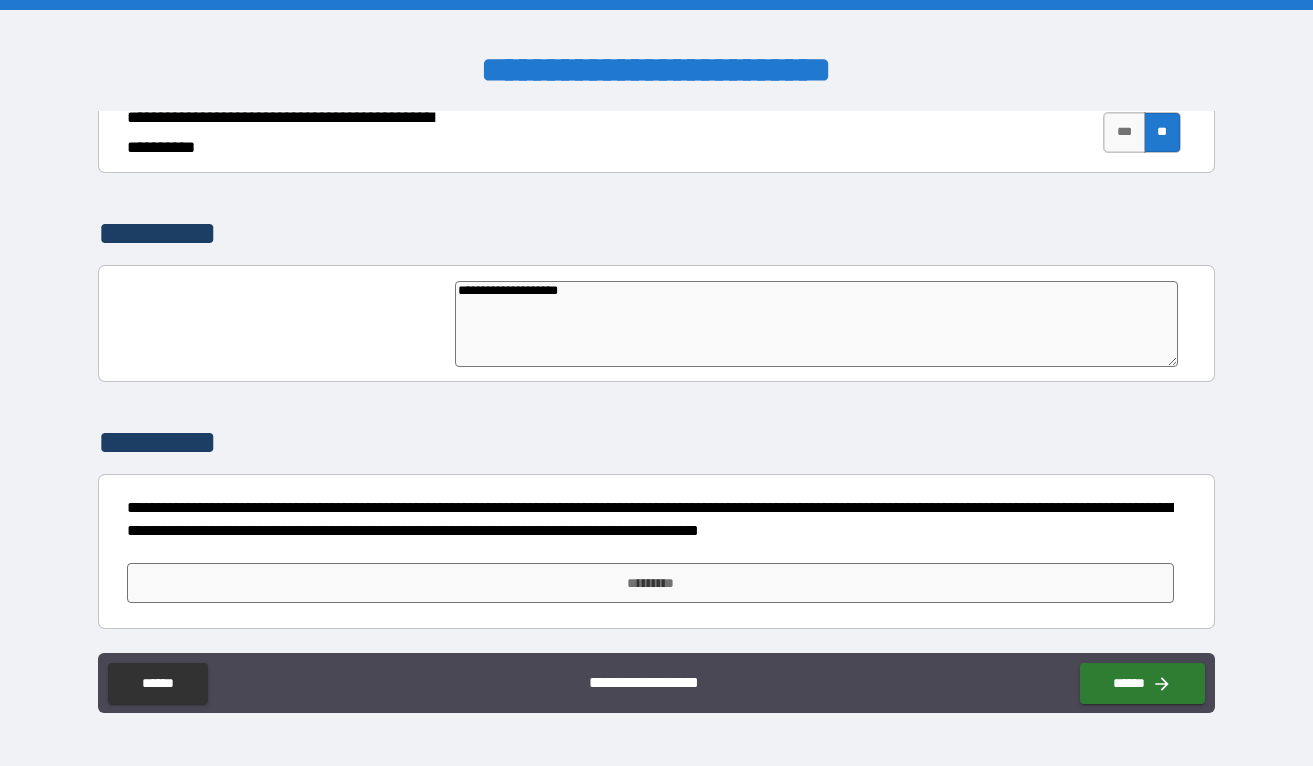 type on "*" 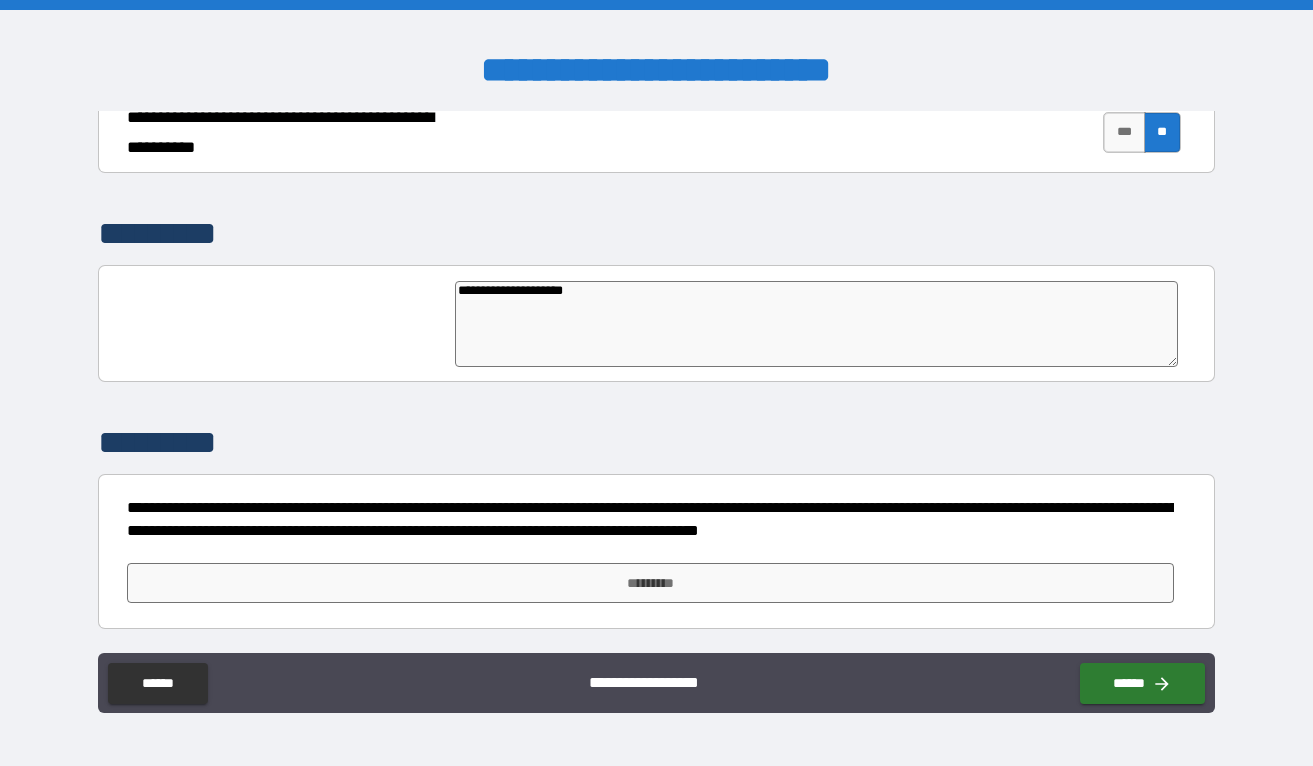 type on "*" 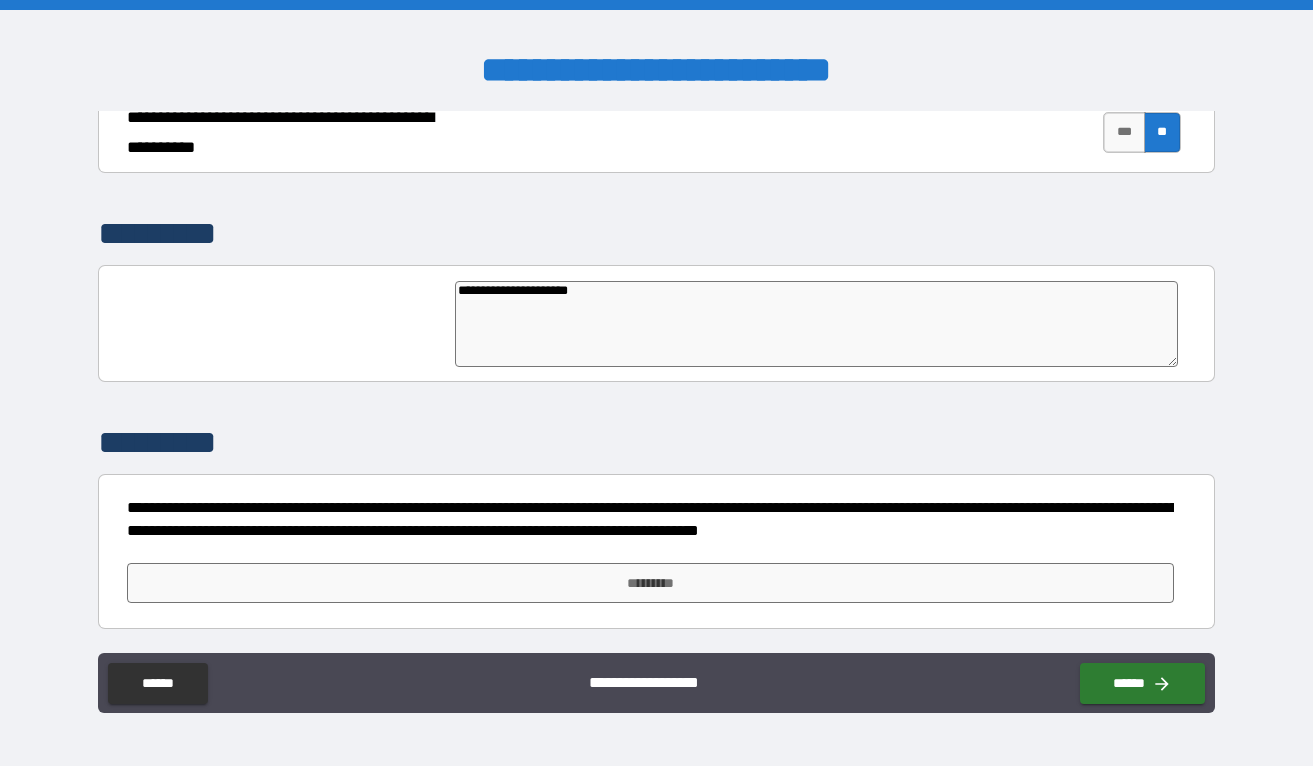 type on "**********" 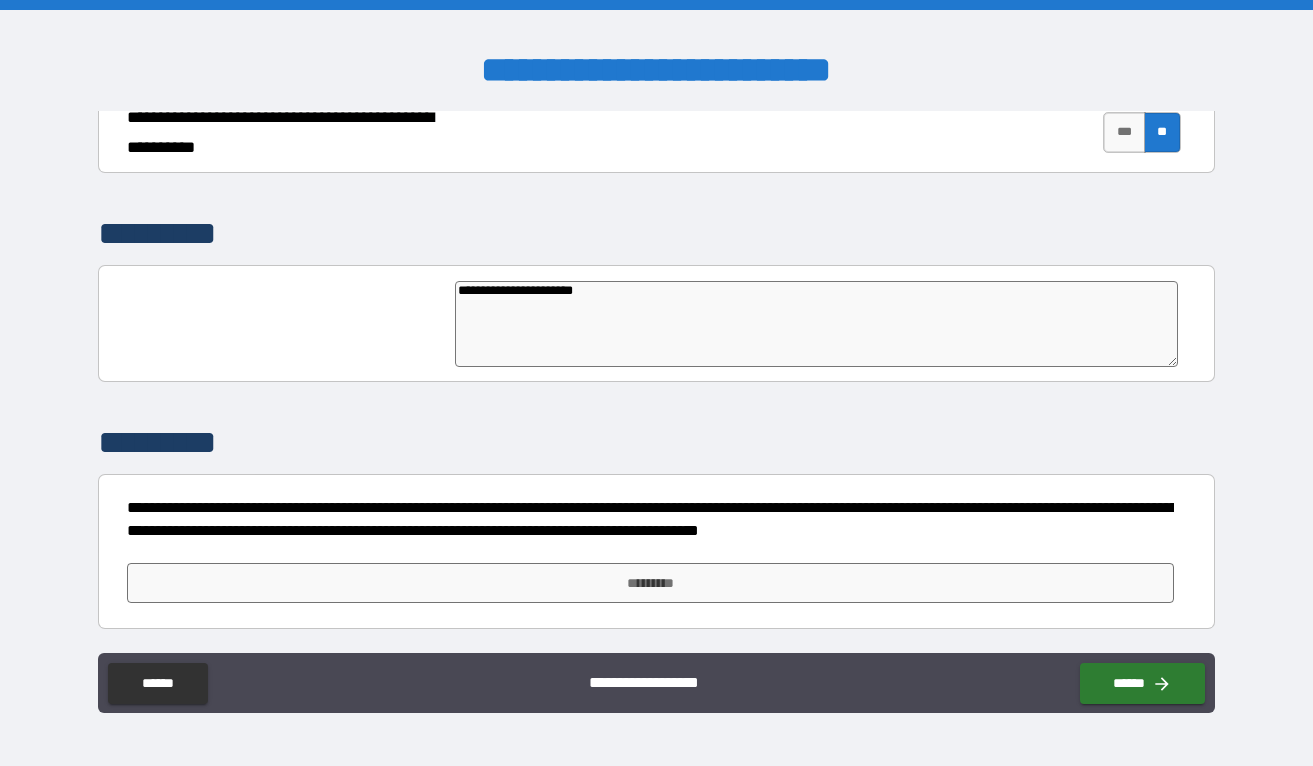type on "*" 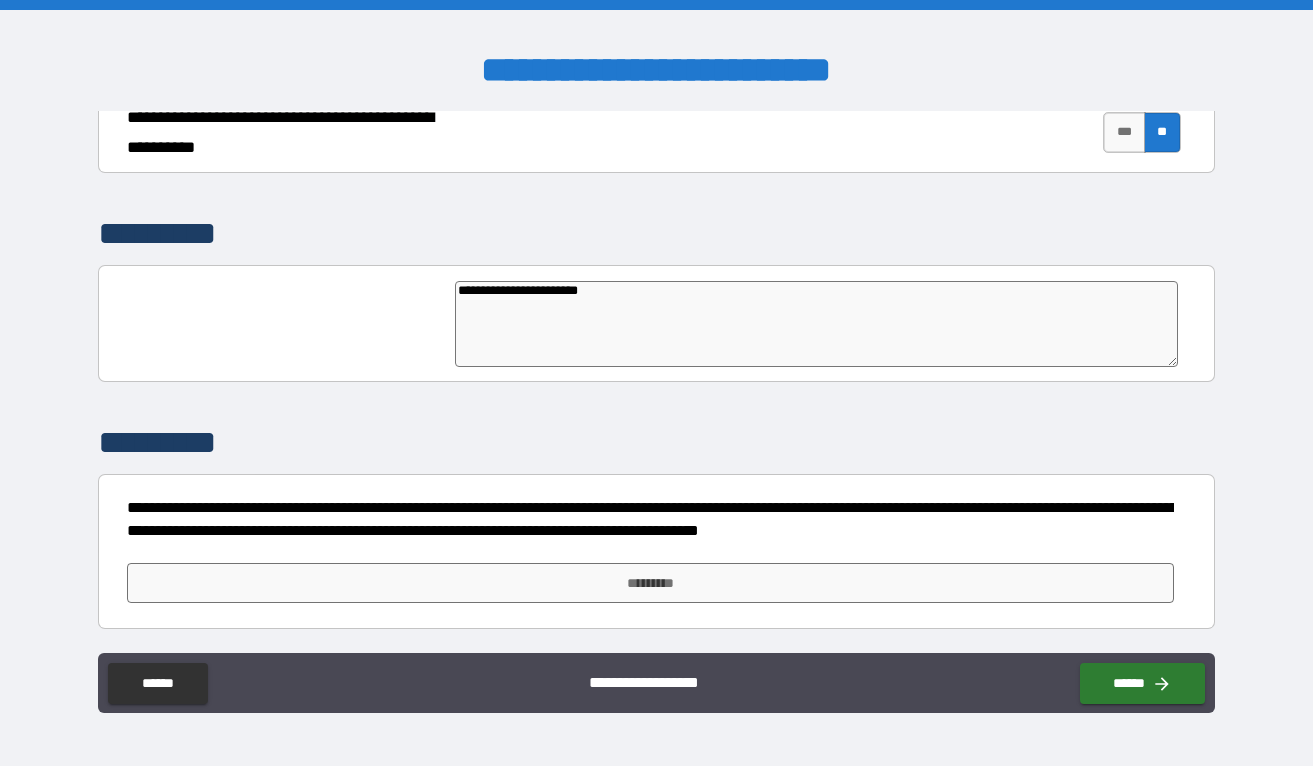 type on "**********" 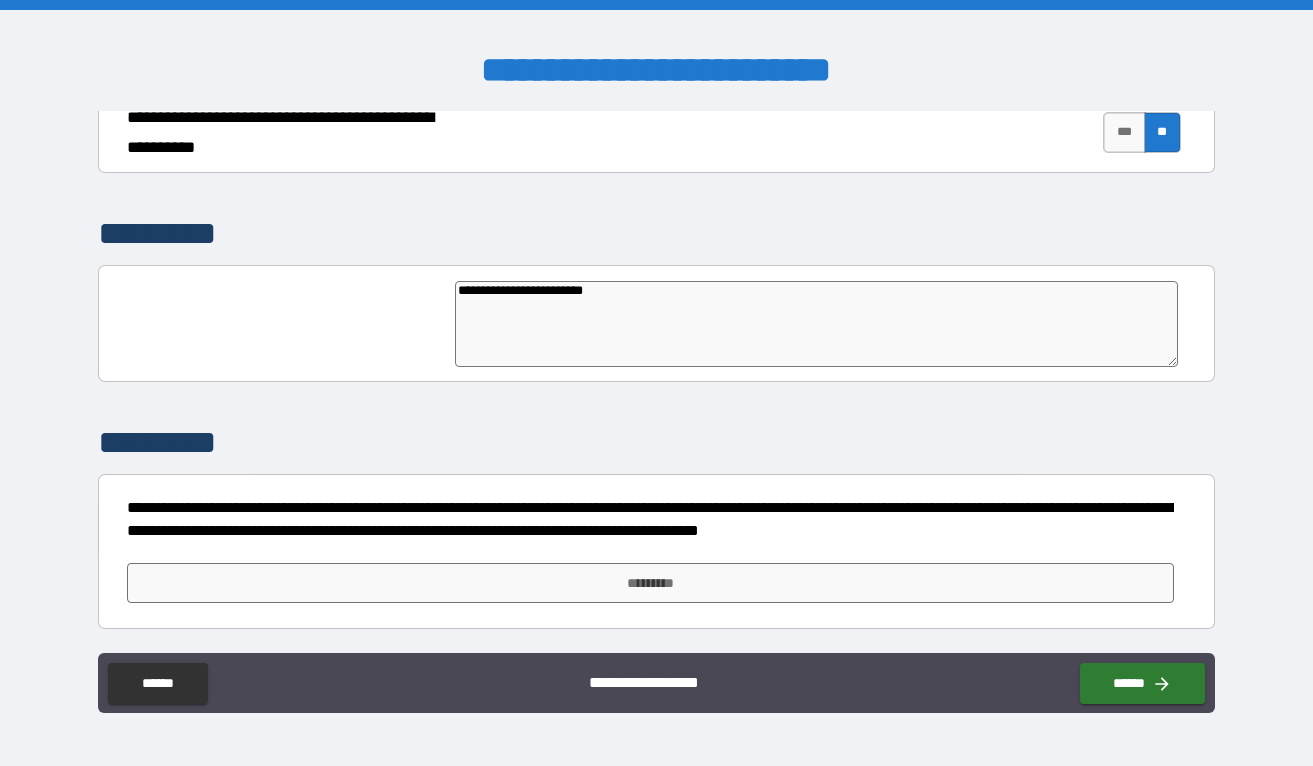 type on "**********" 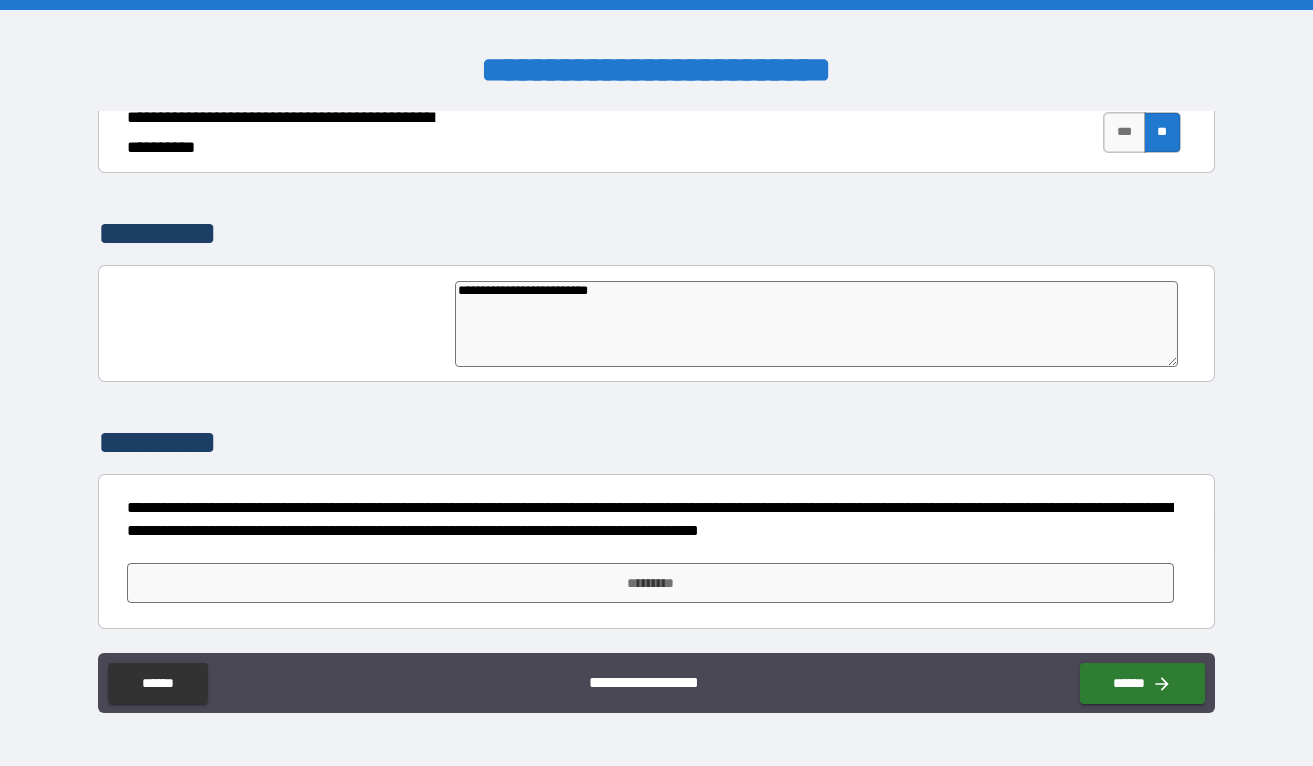 type on "*" 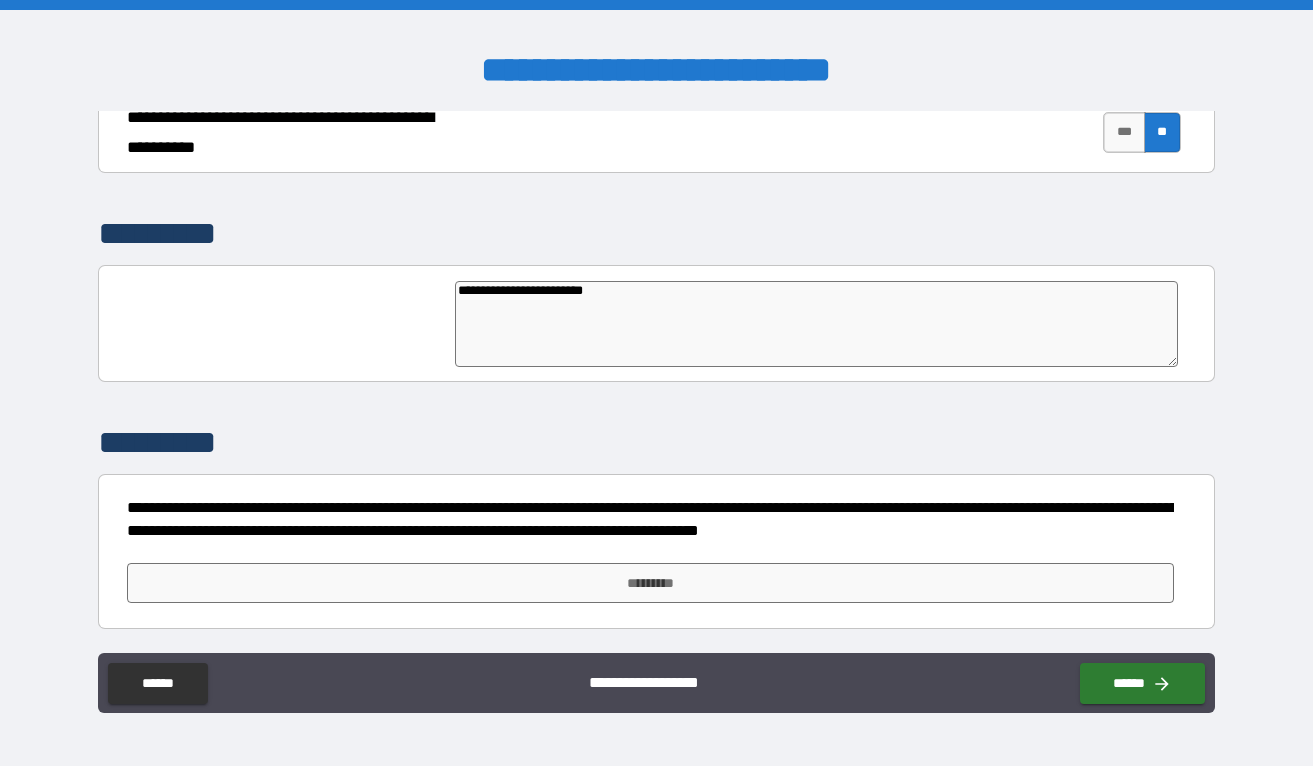 type on "*" 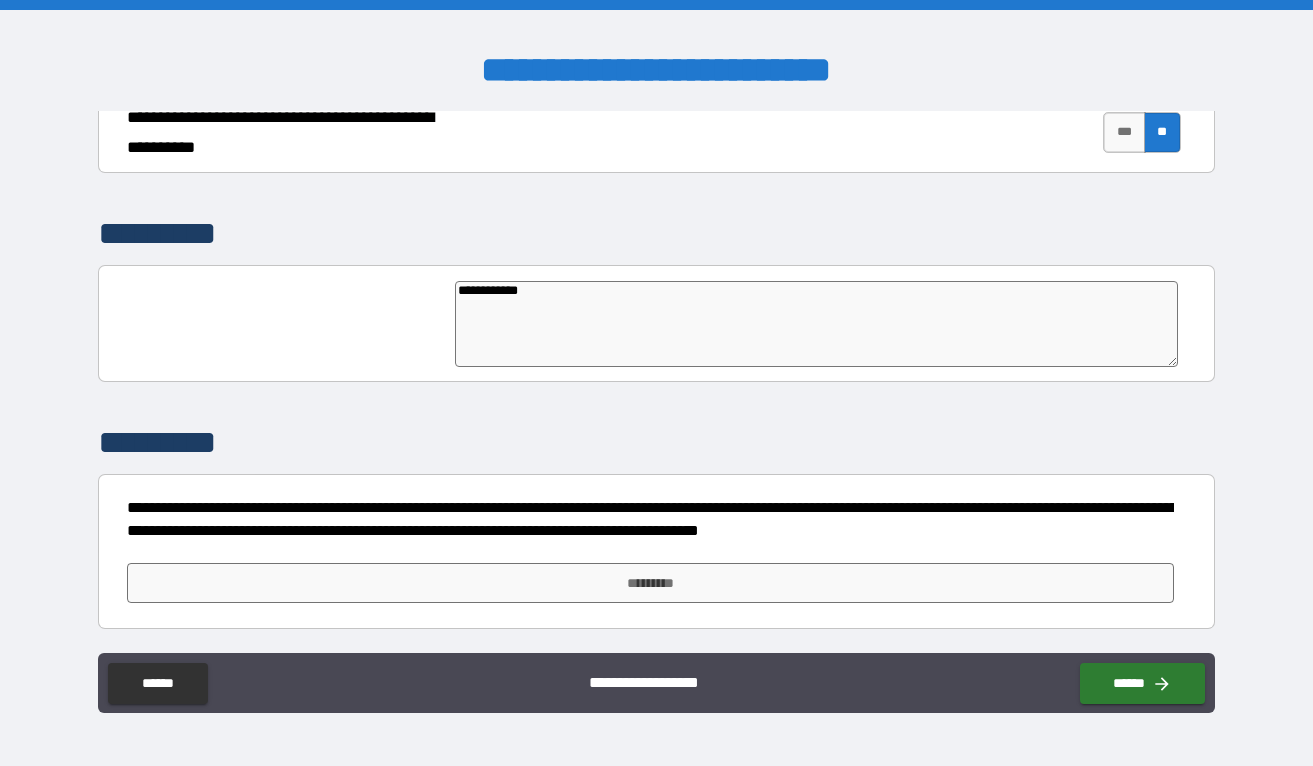 type on "**********" 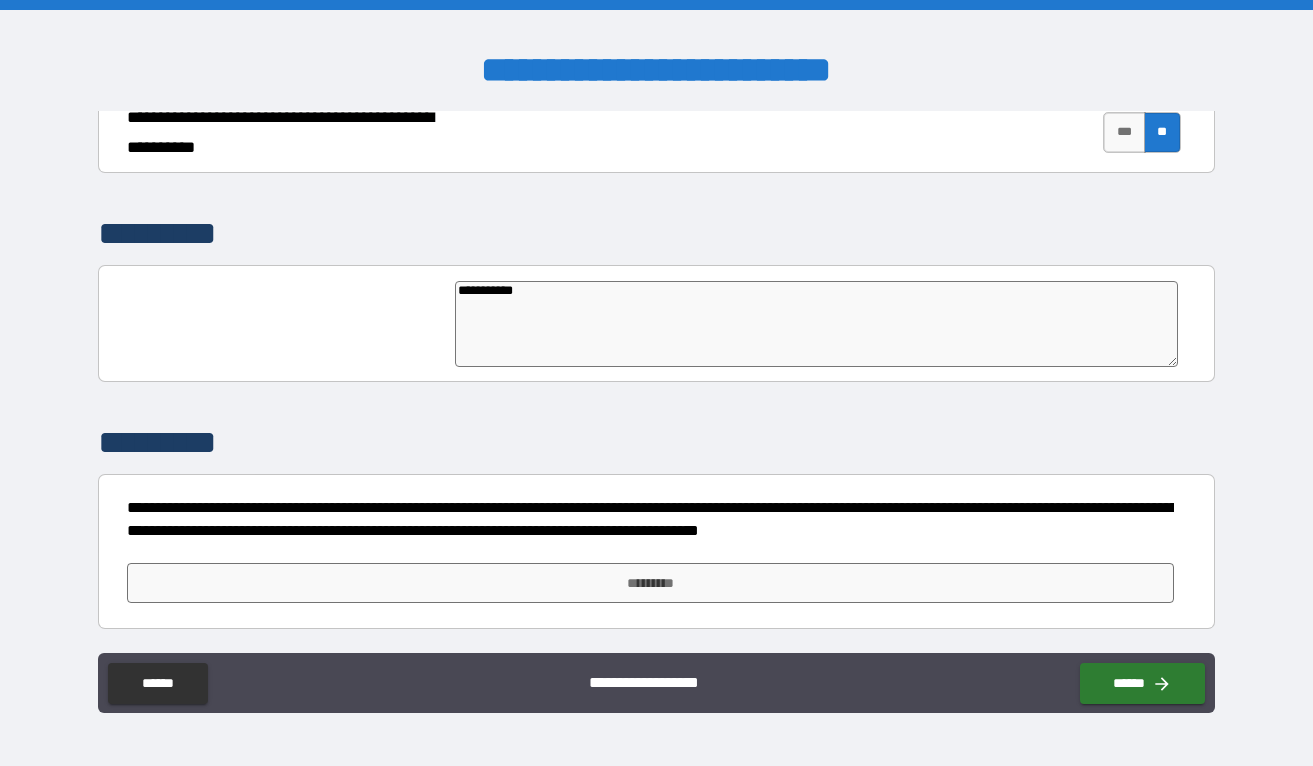 type on "*" 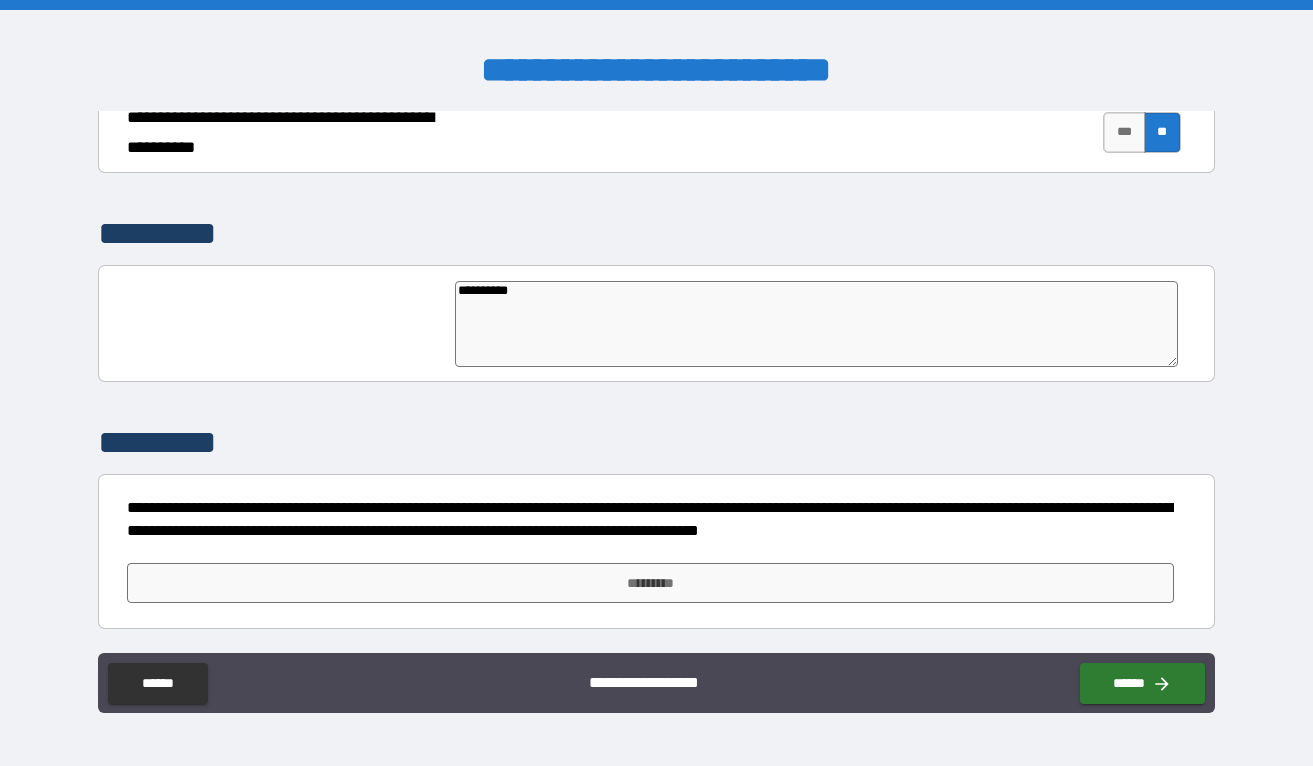 type on "*********" 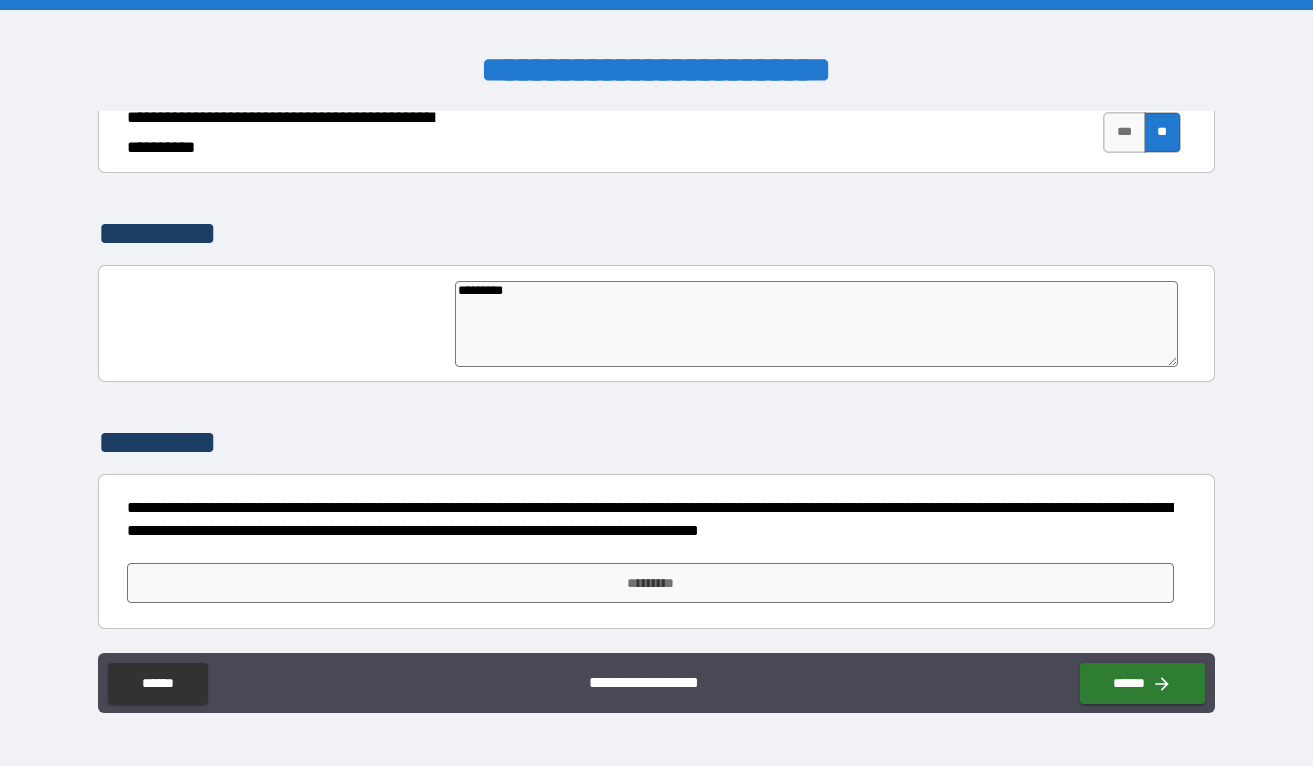 type on "*" 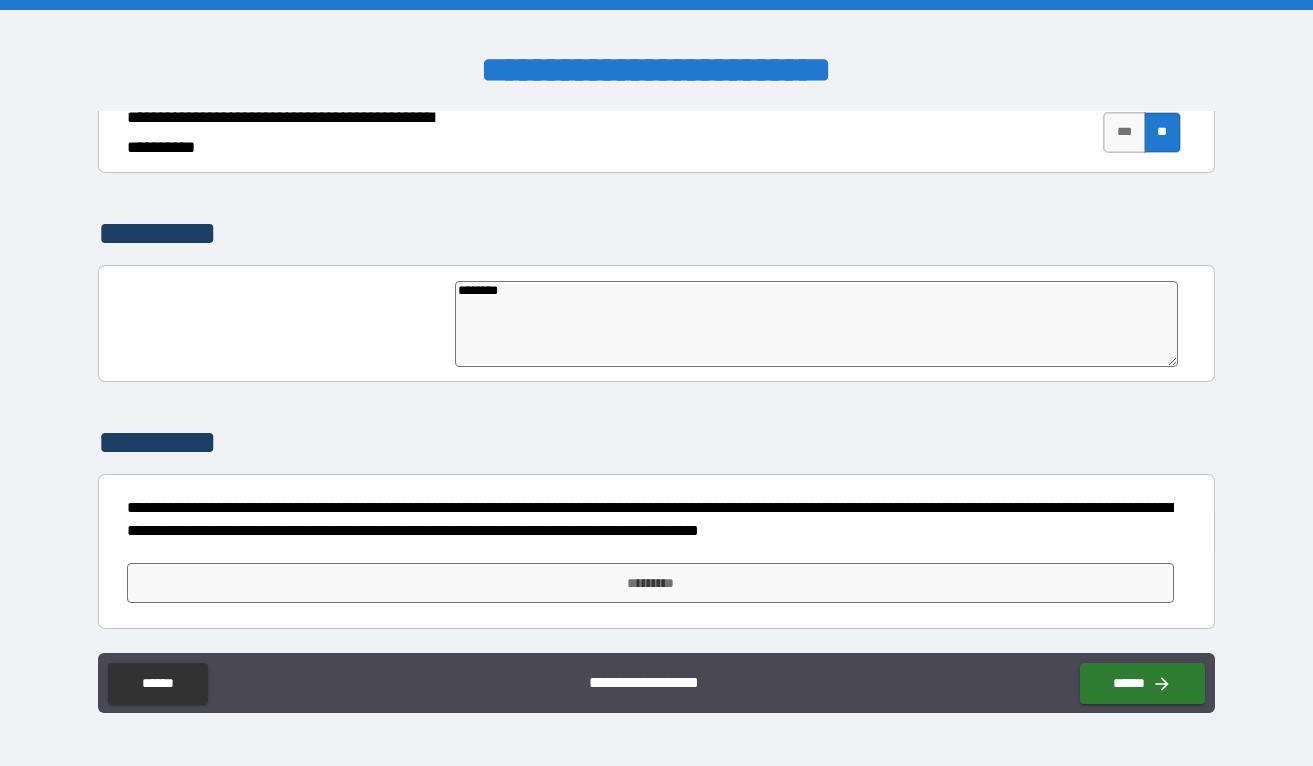 type on "*" 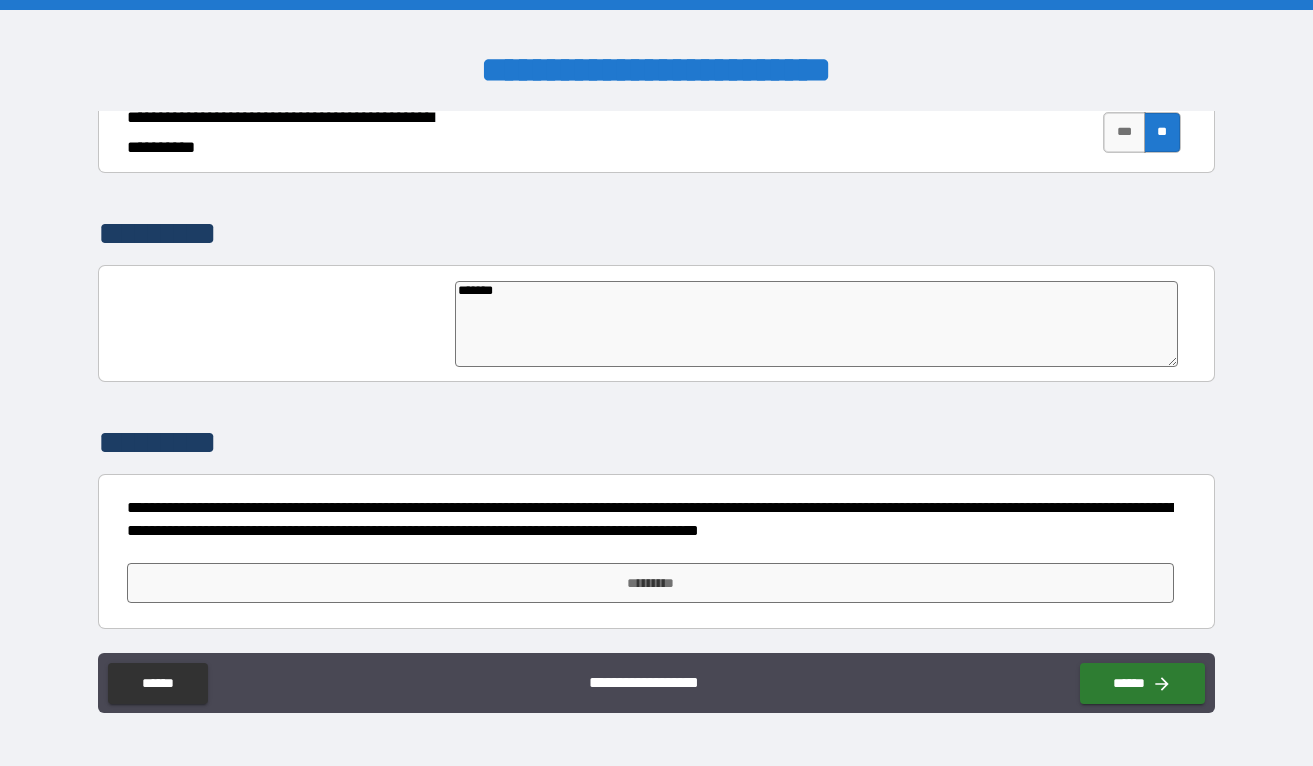 type on "******" 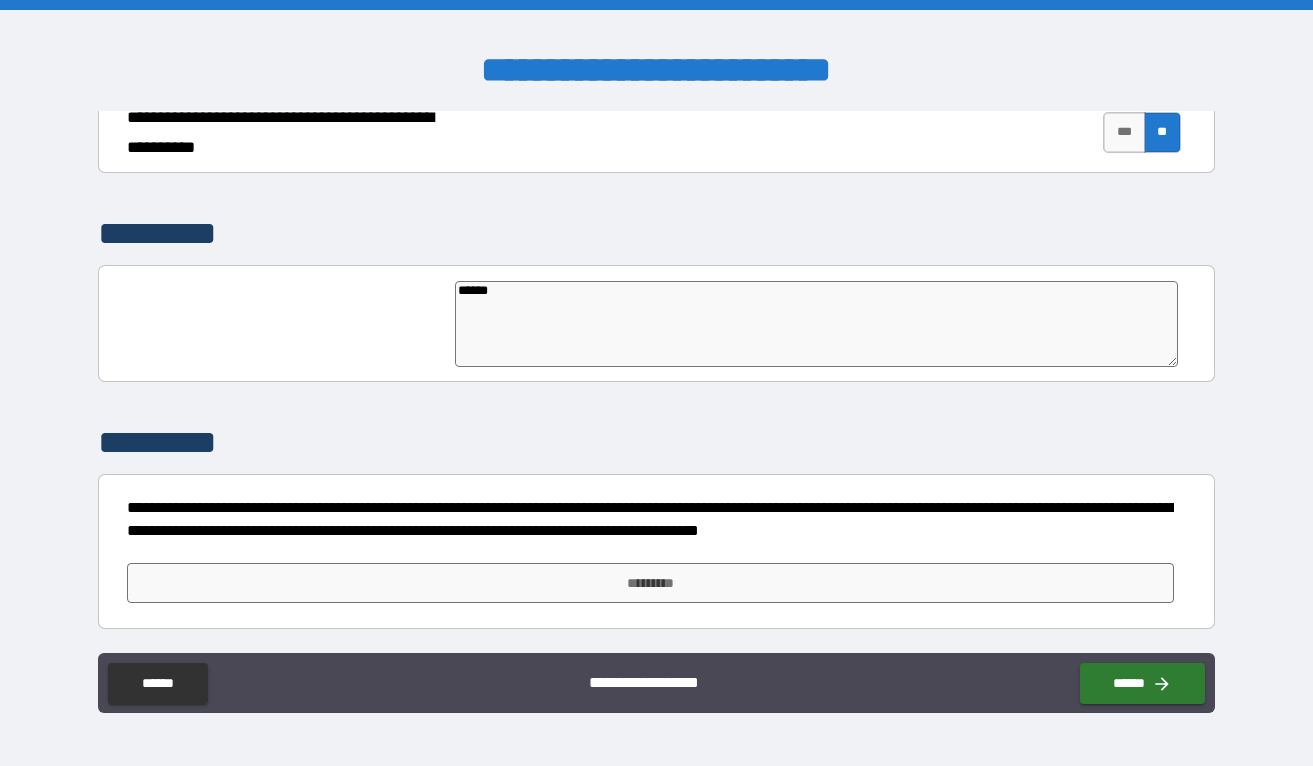 type on "*" 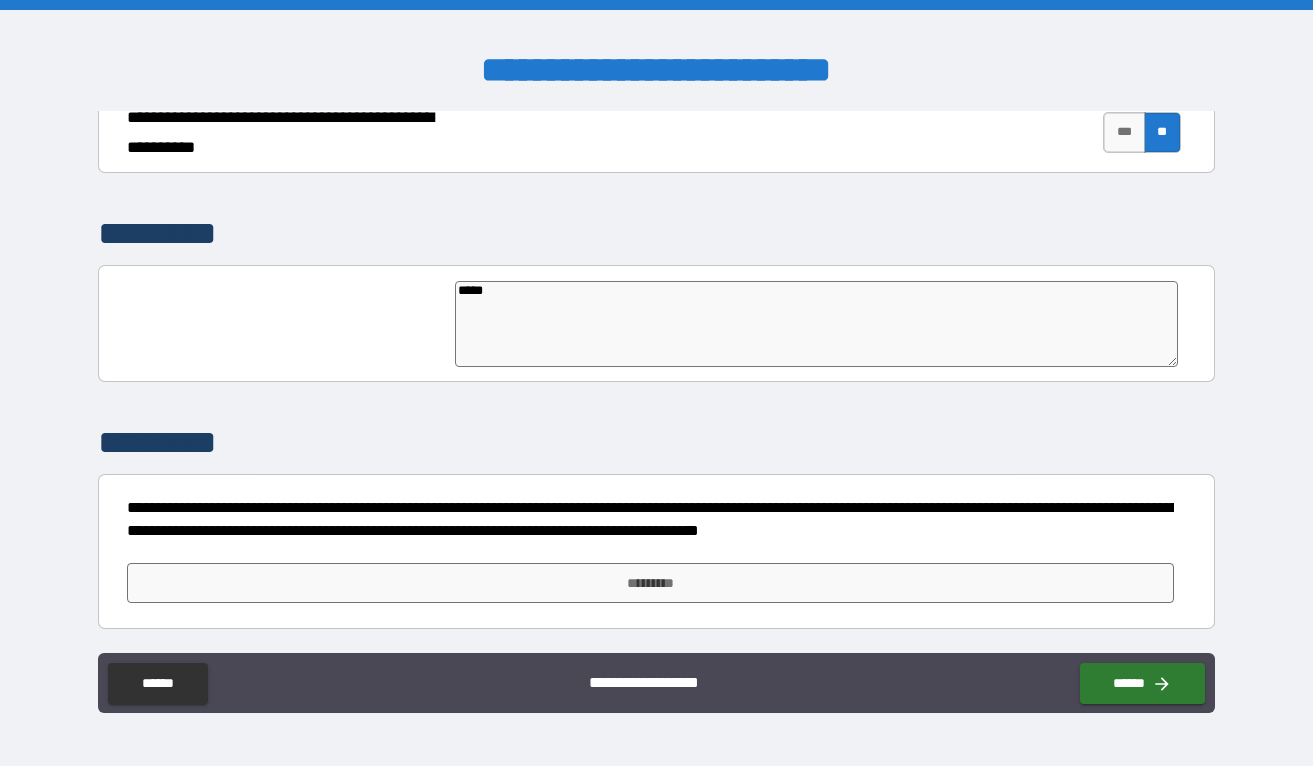 type on "*" 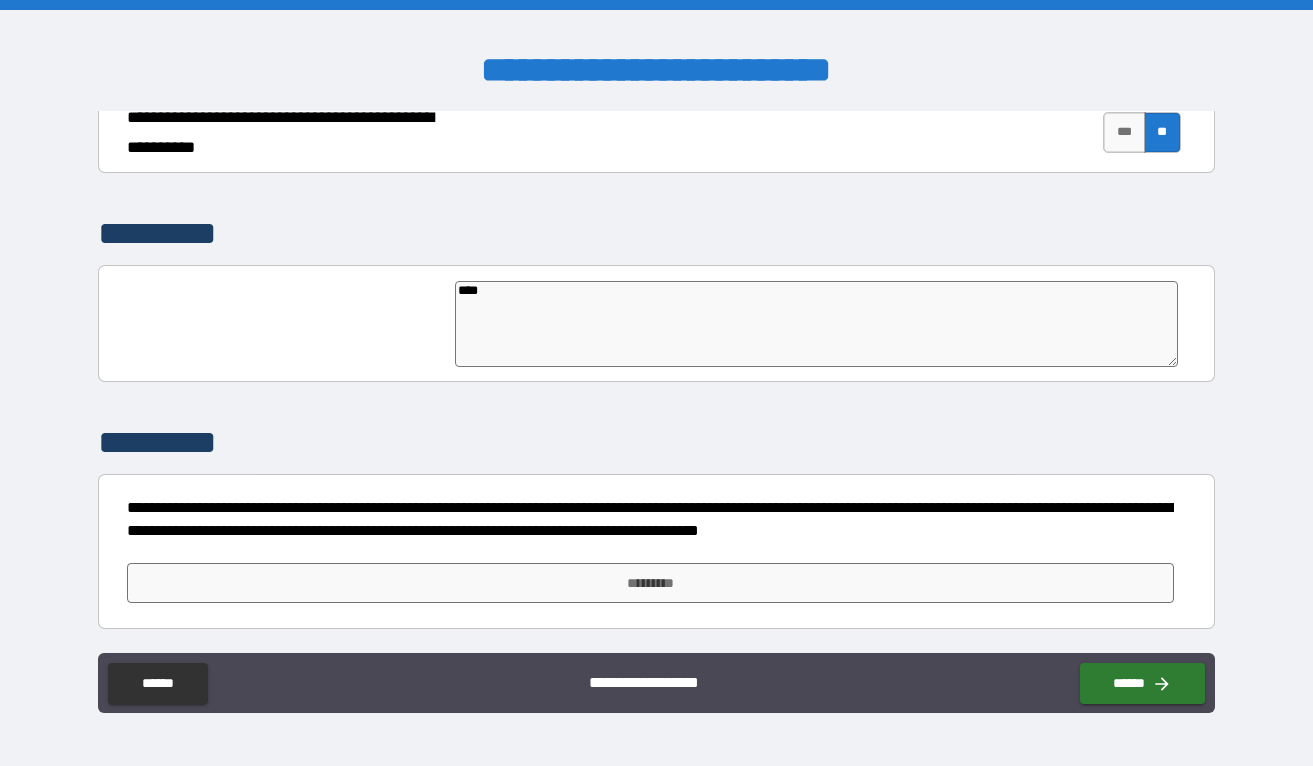 type on "*" 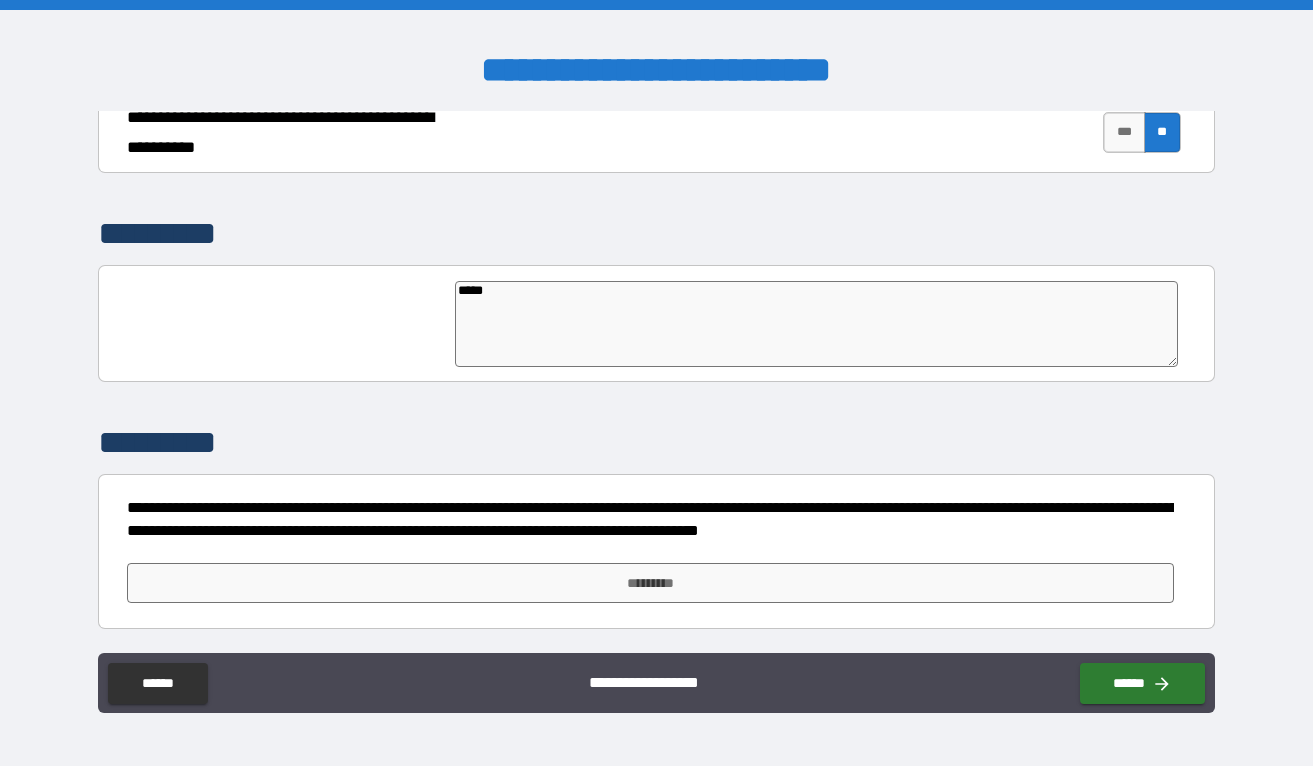 type on "*" 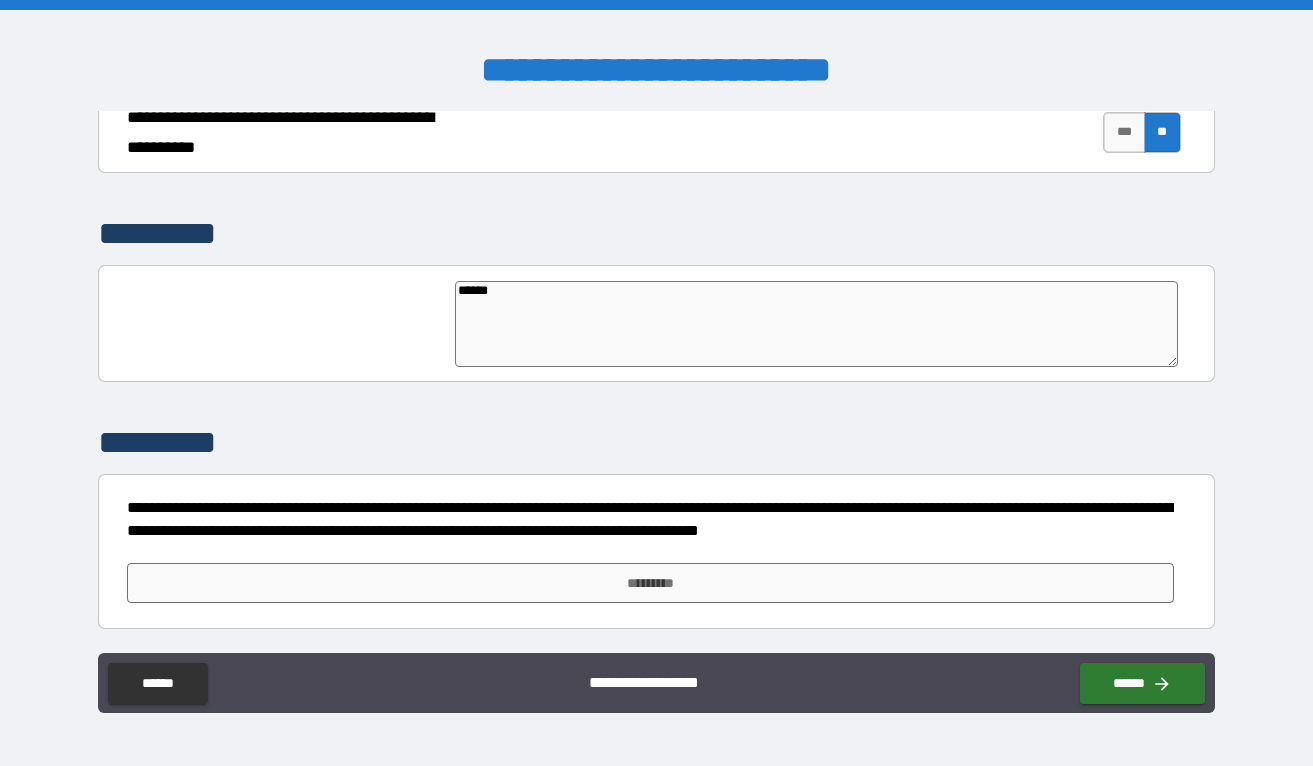 type on "*" 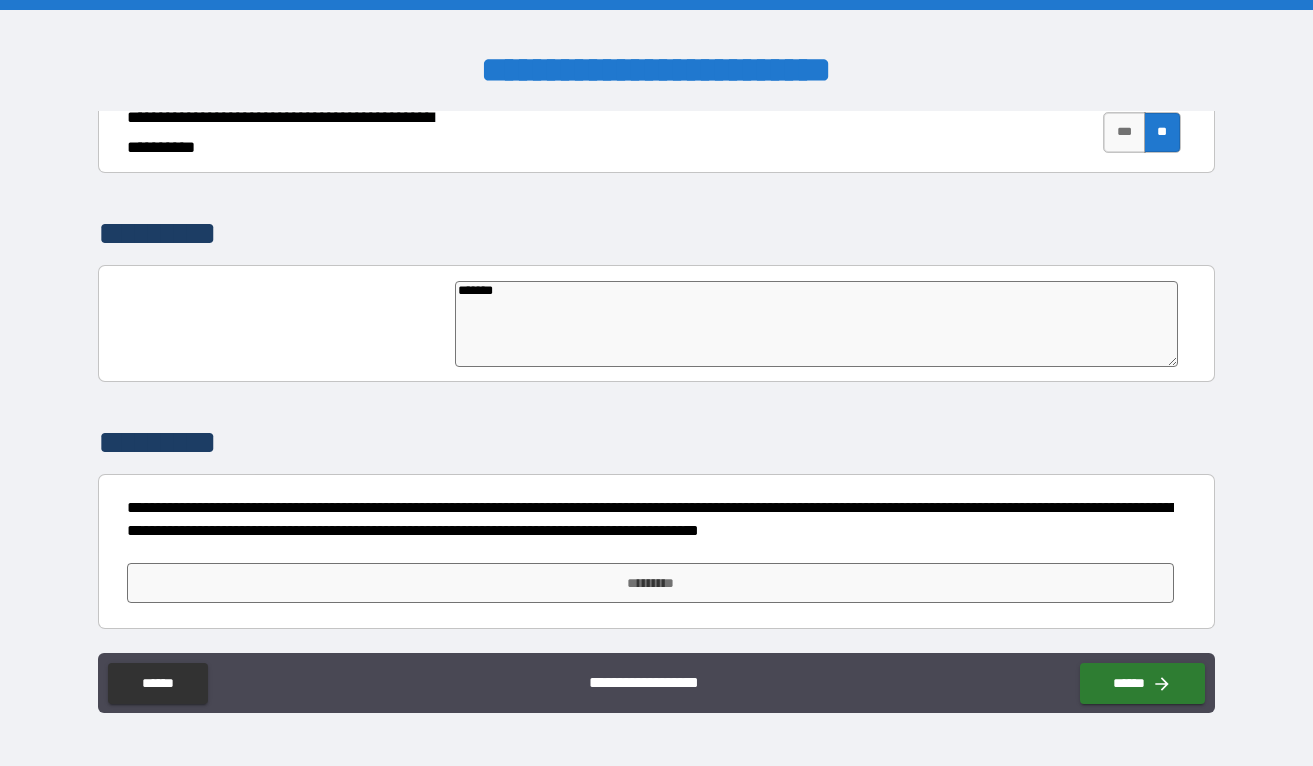 type on "*" 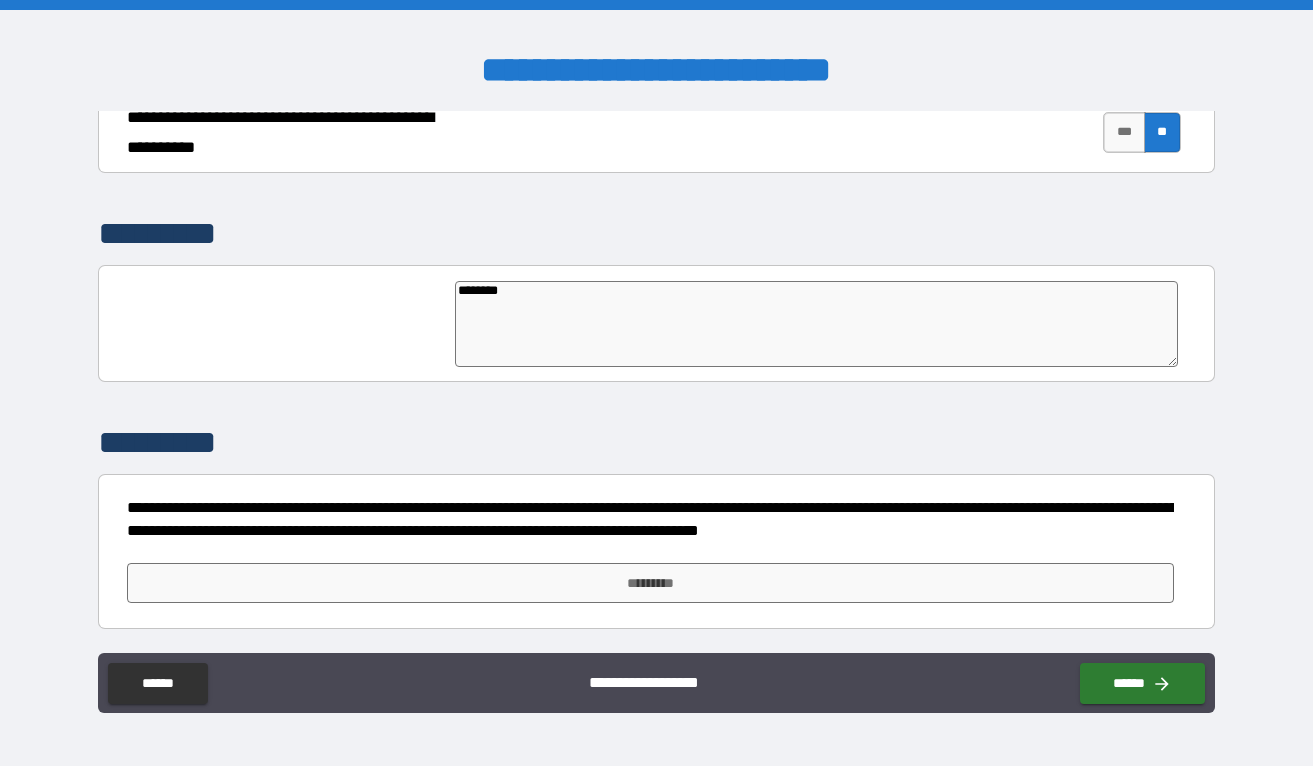 type on "*" 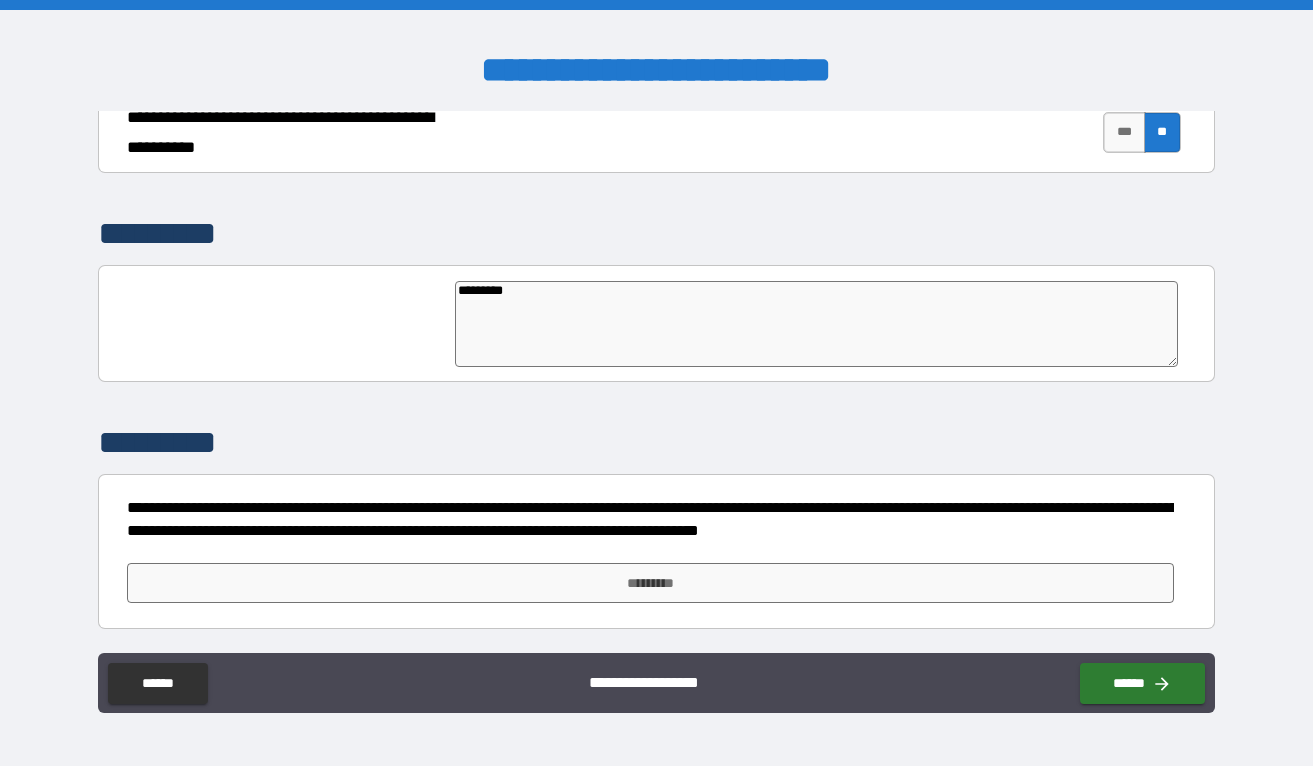type on "*" 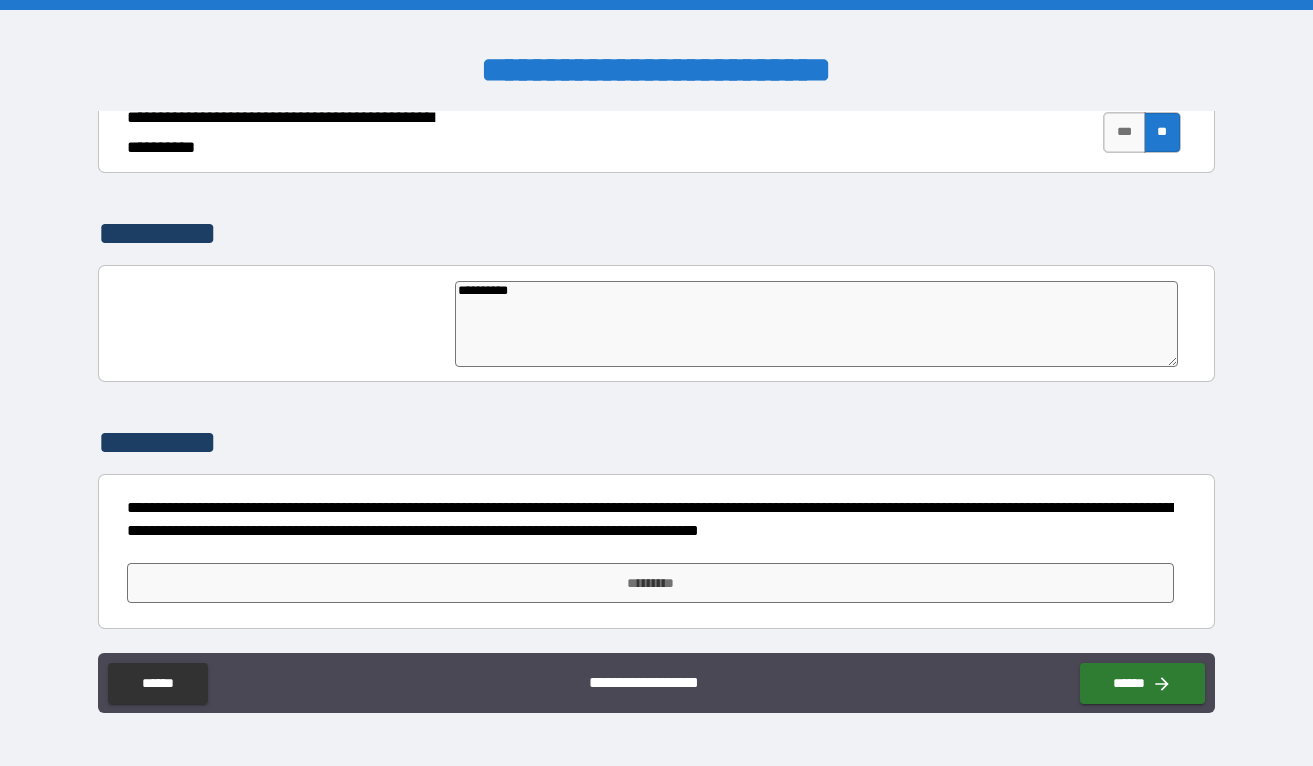 type on "*" 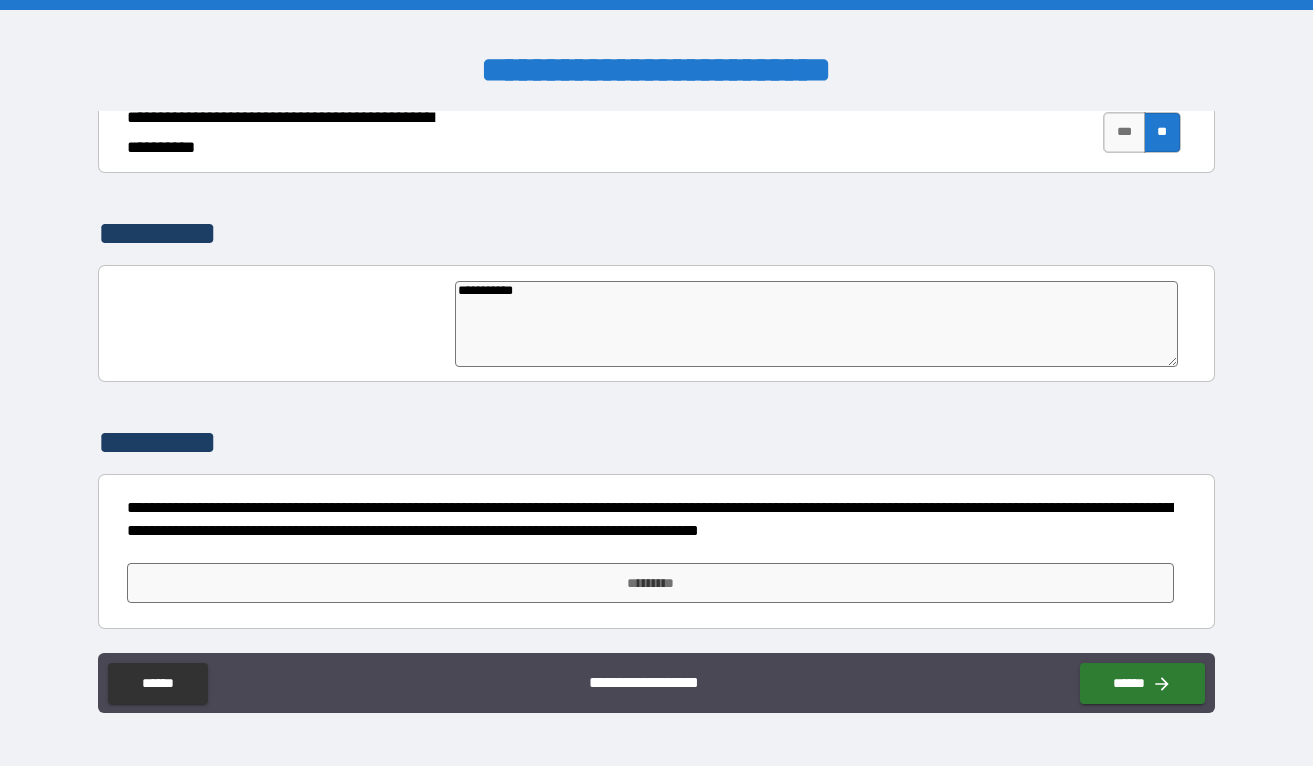 type on "*" 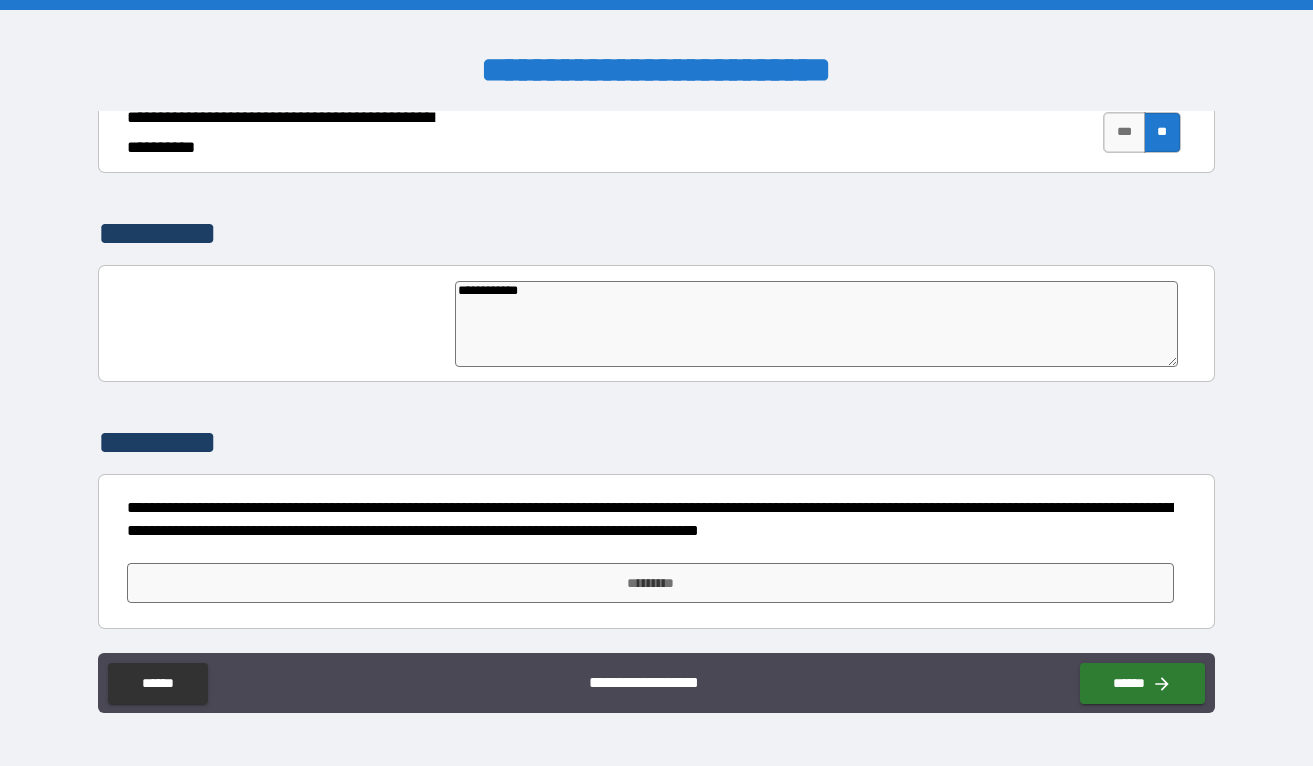 type on "*" 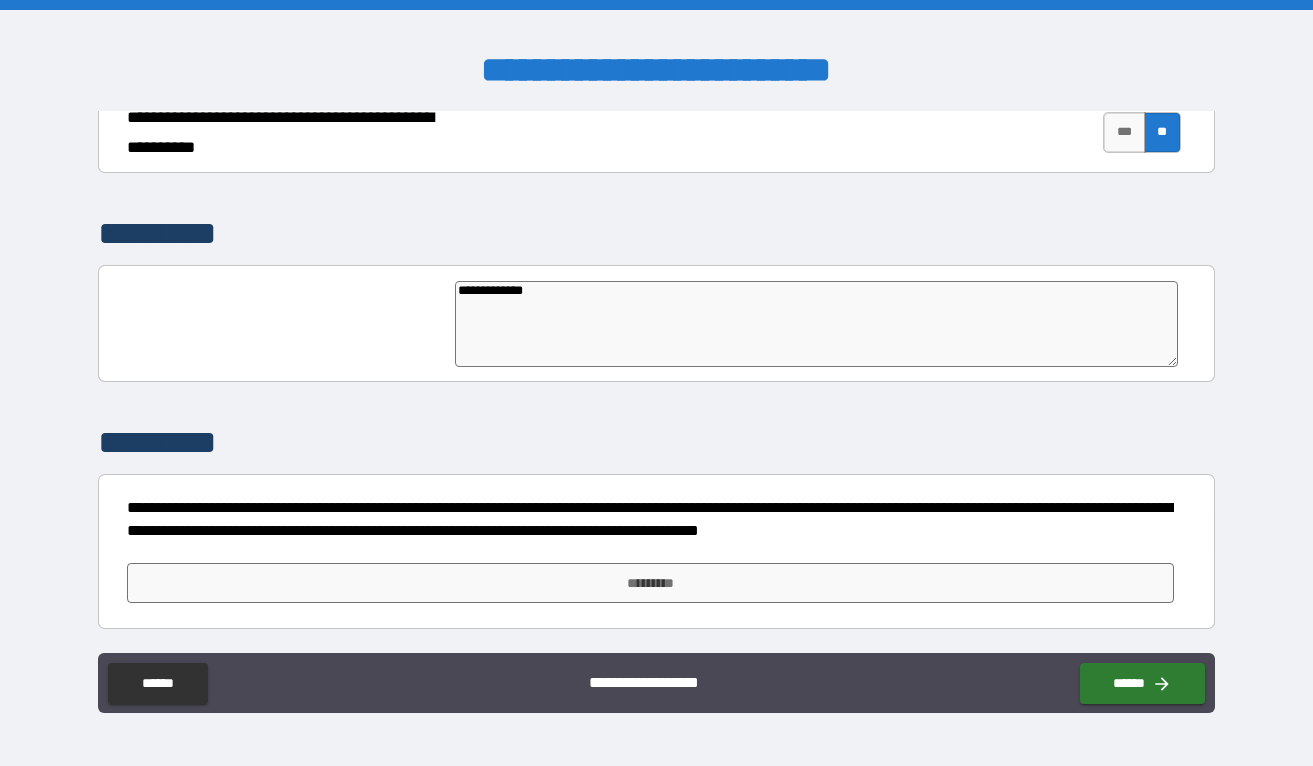 type on "**********" 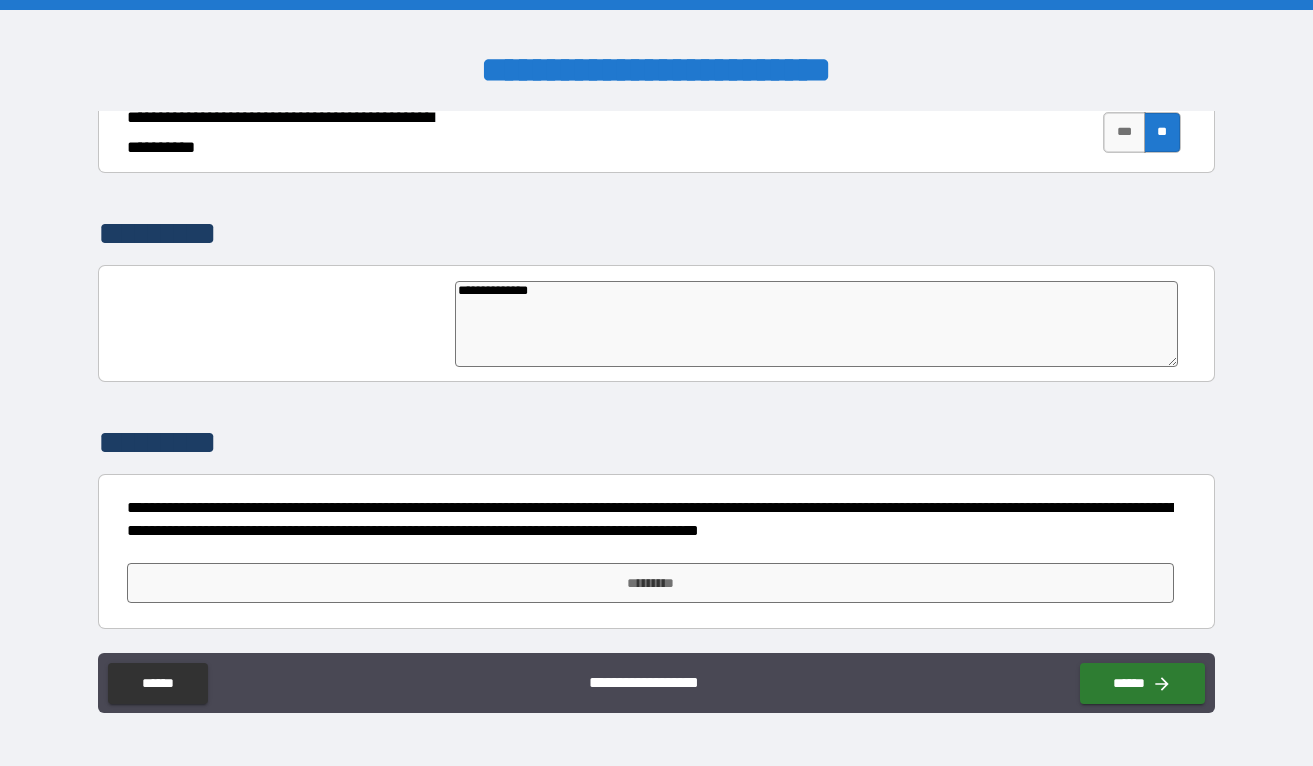 type on "**********" 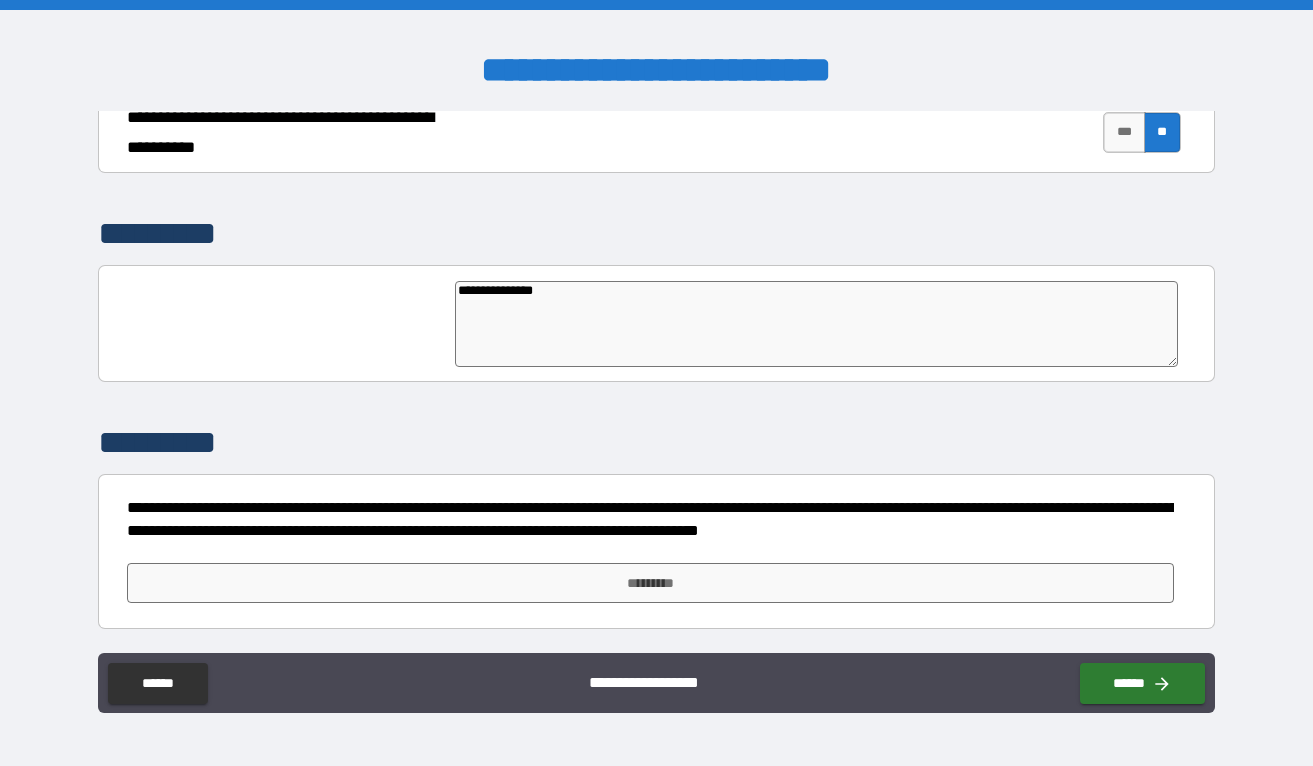 type on "**********" 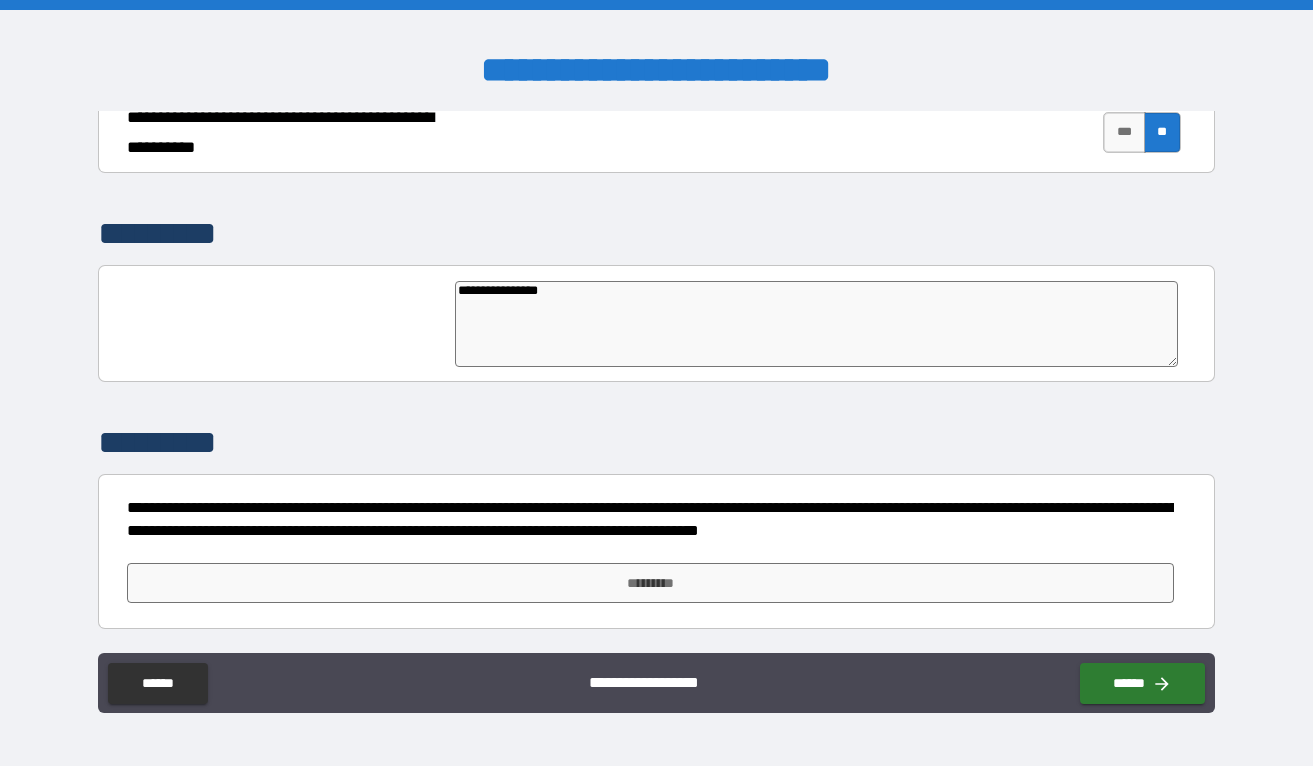 type on "**********" 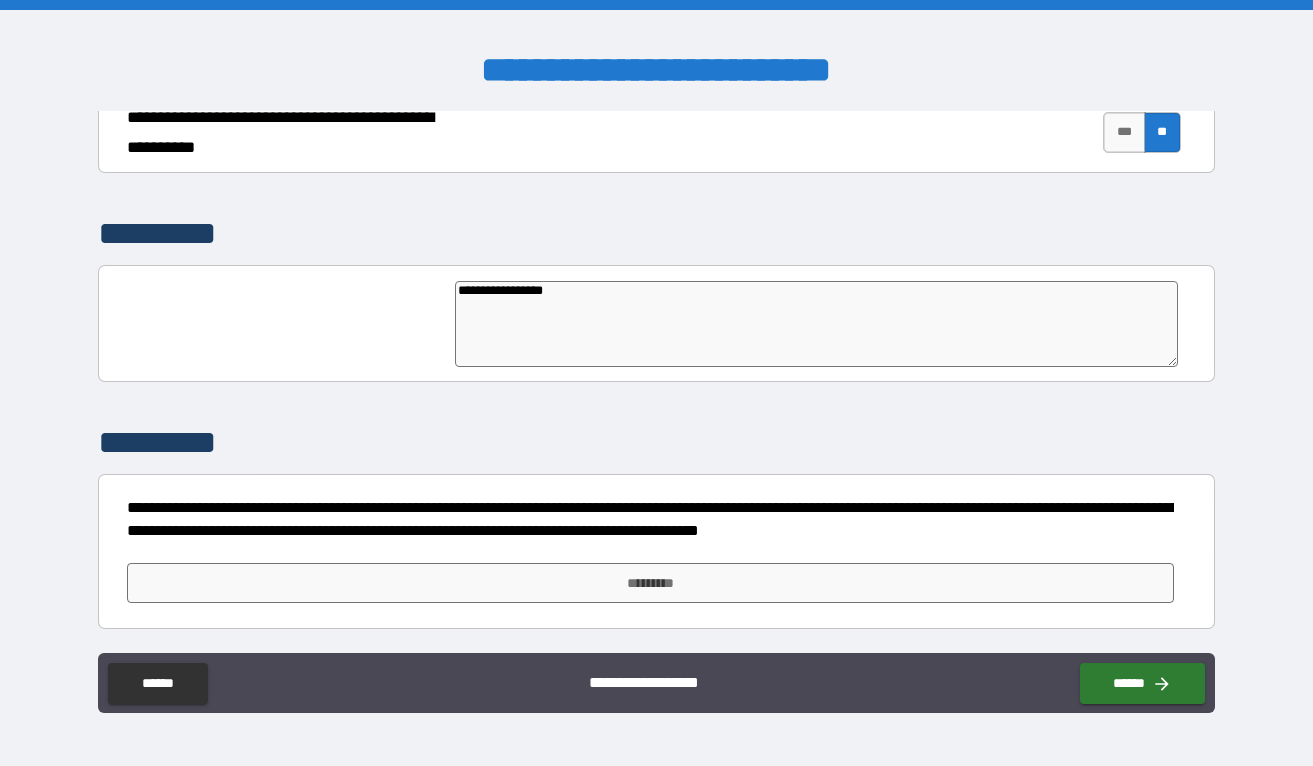 type on "*" 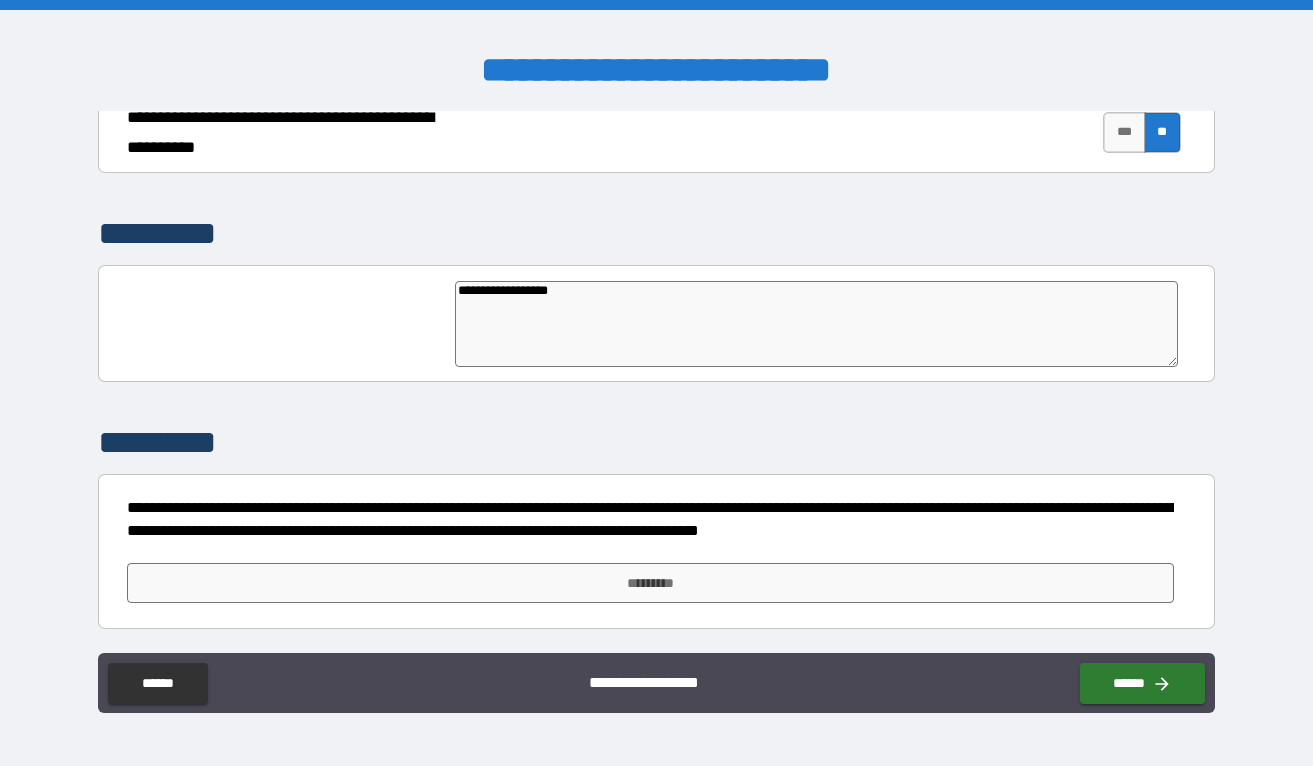 type on "*" 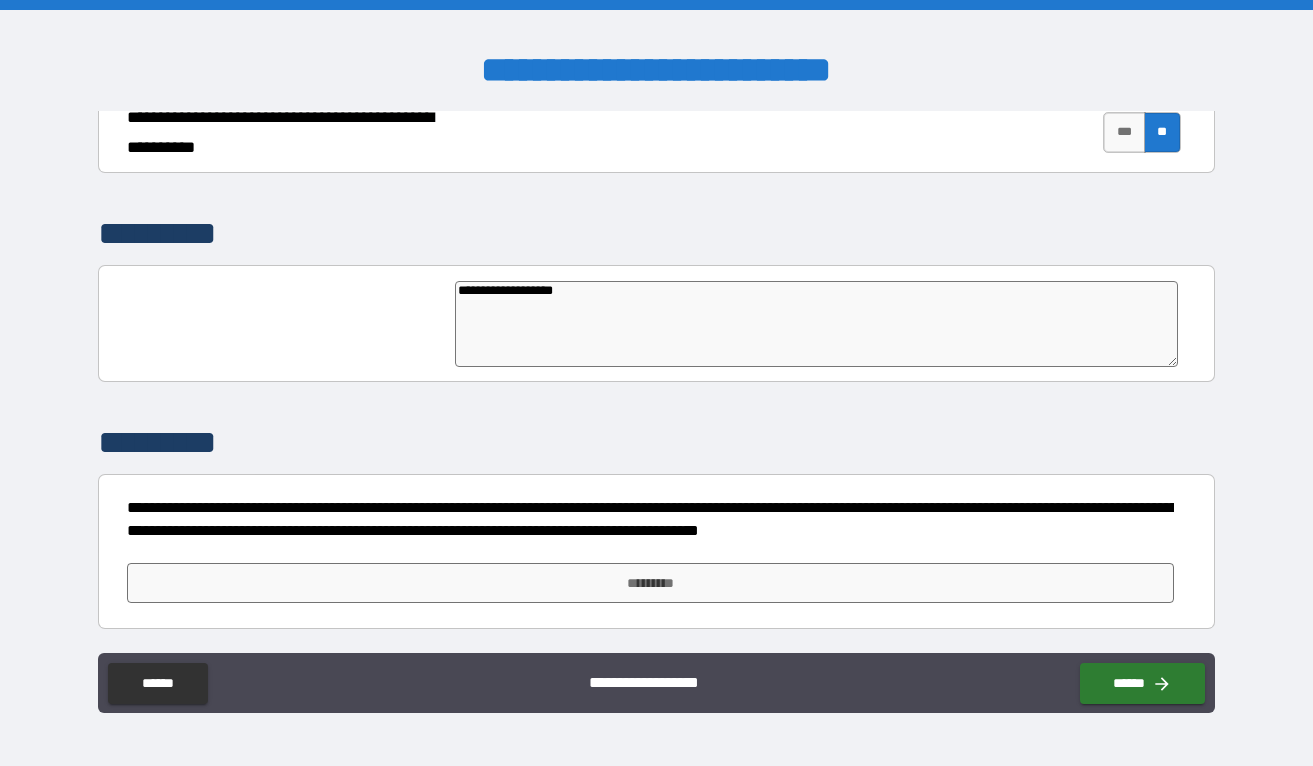 type on "**********" 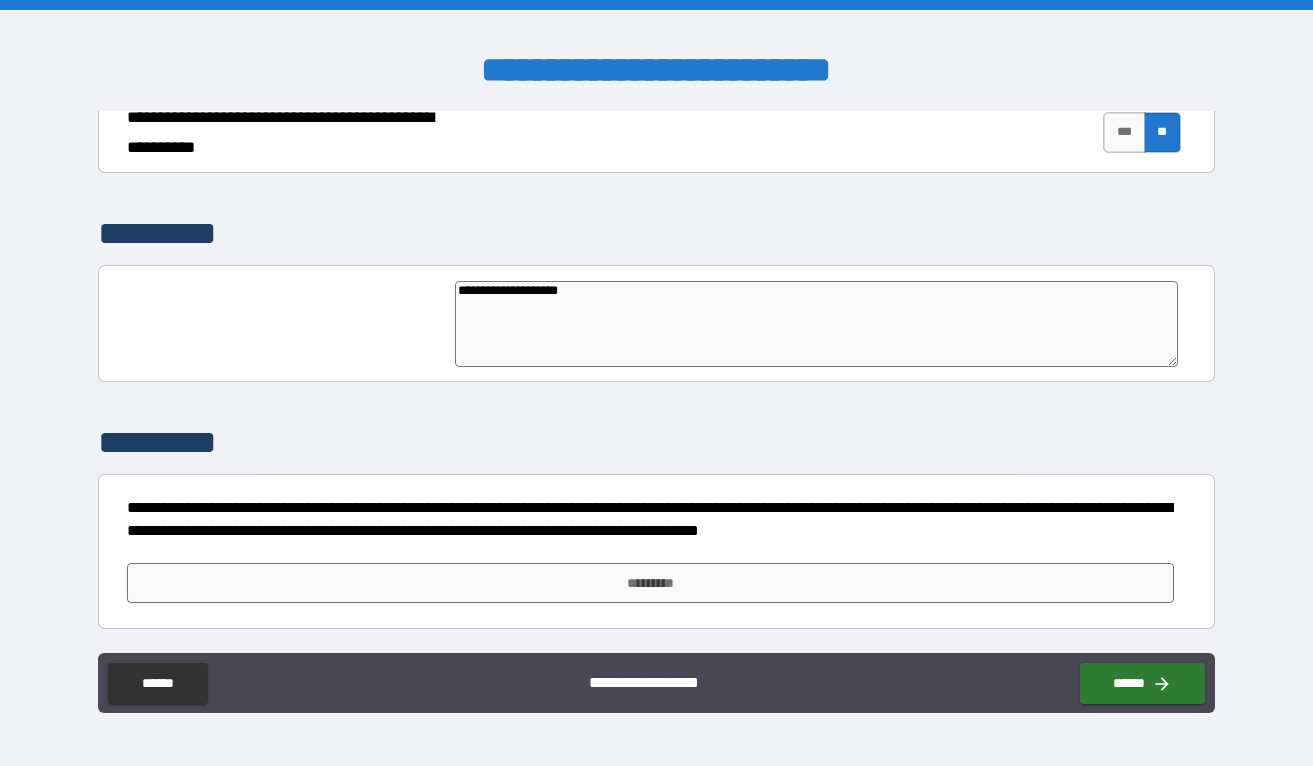type on "*" 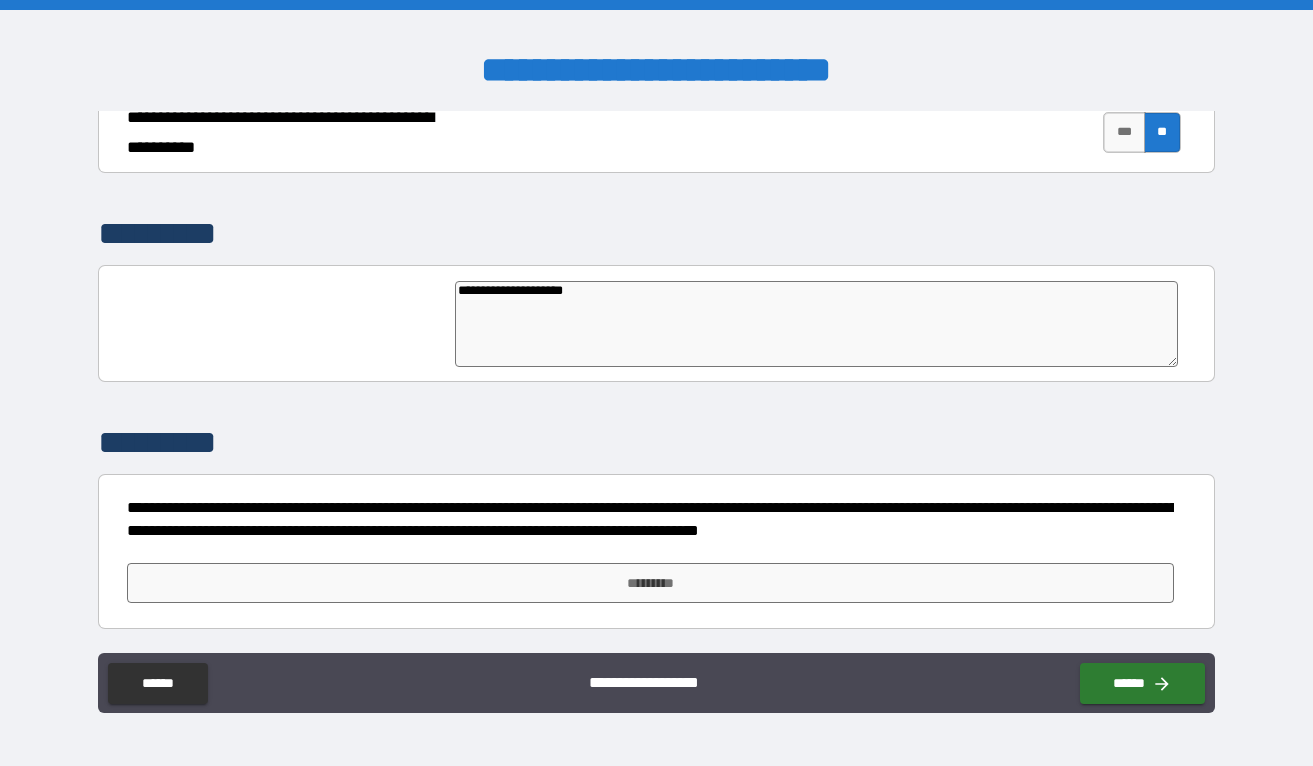 type on "**********" 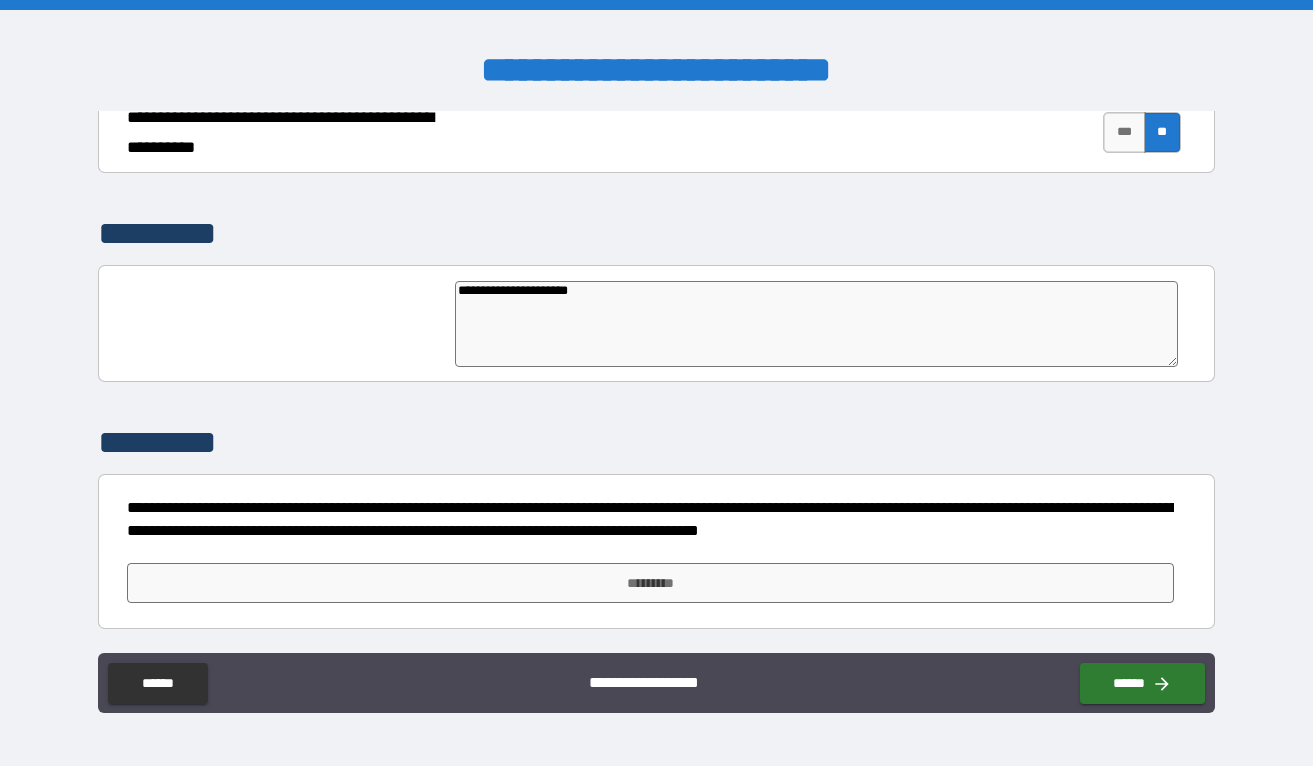 type on "*" 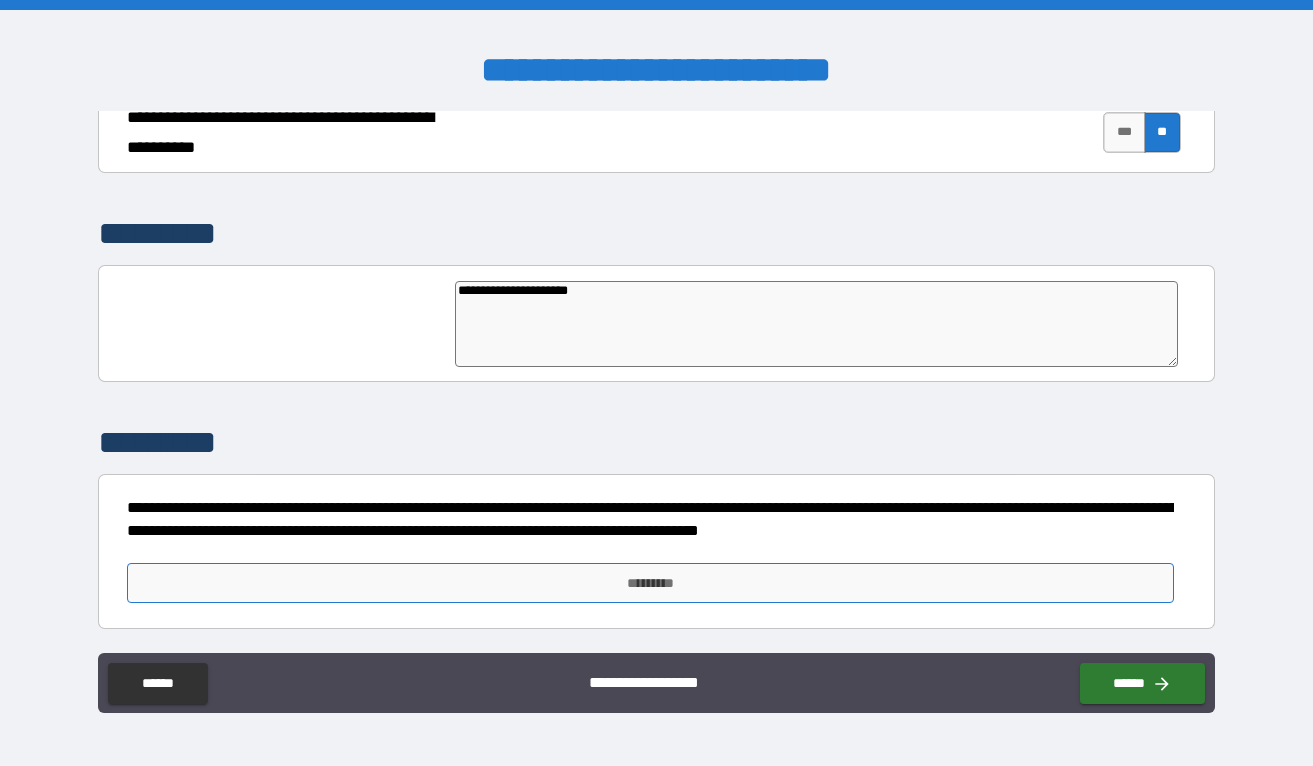type on "**********" 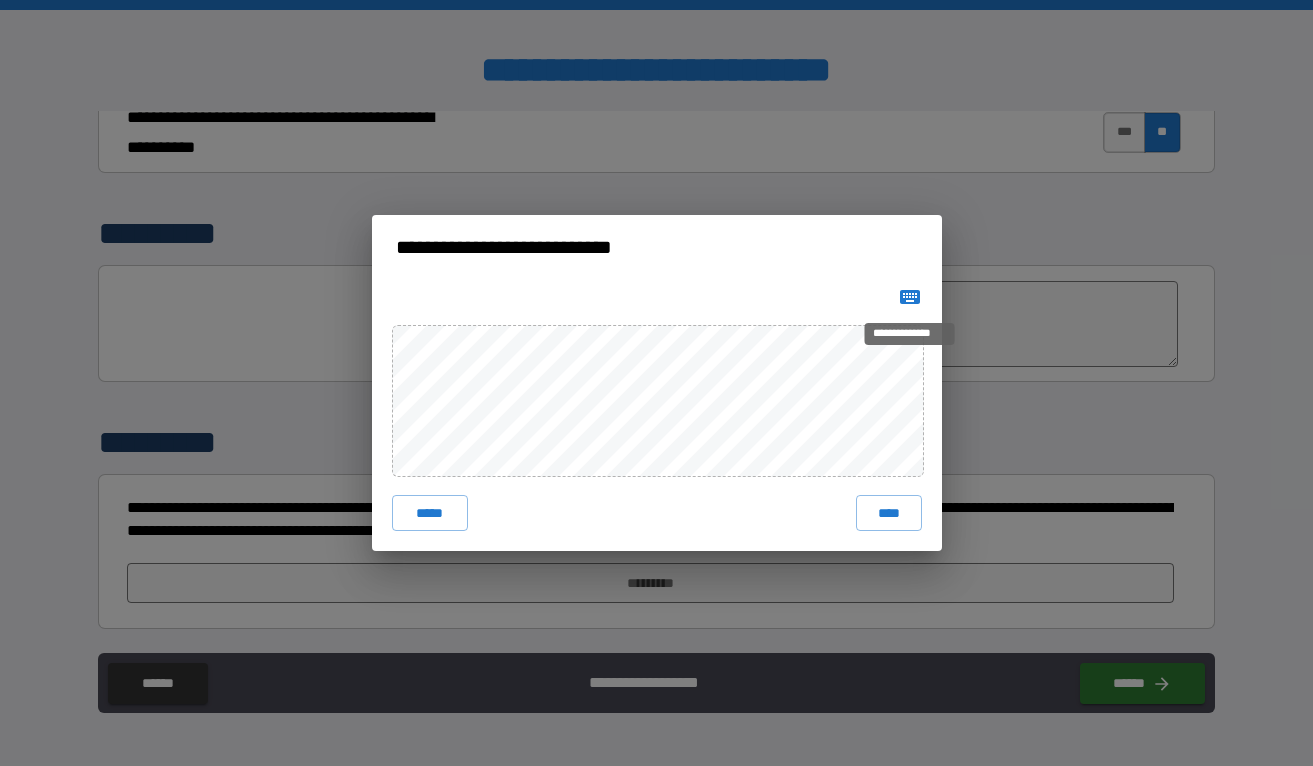 click 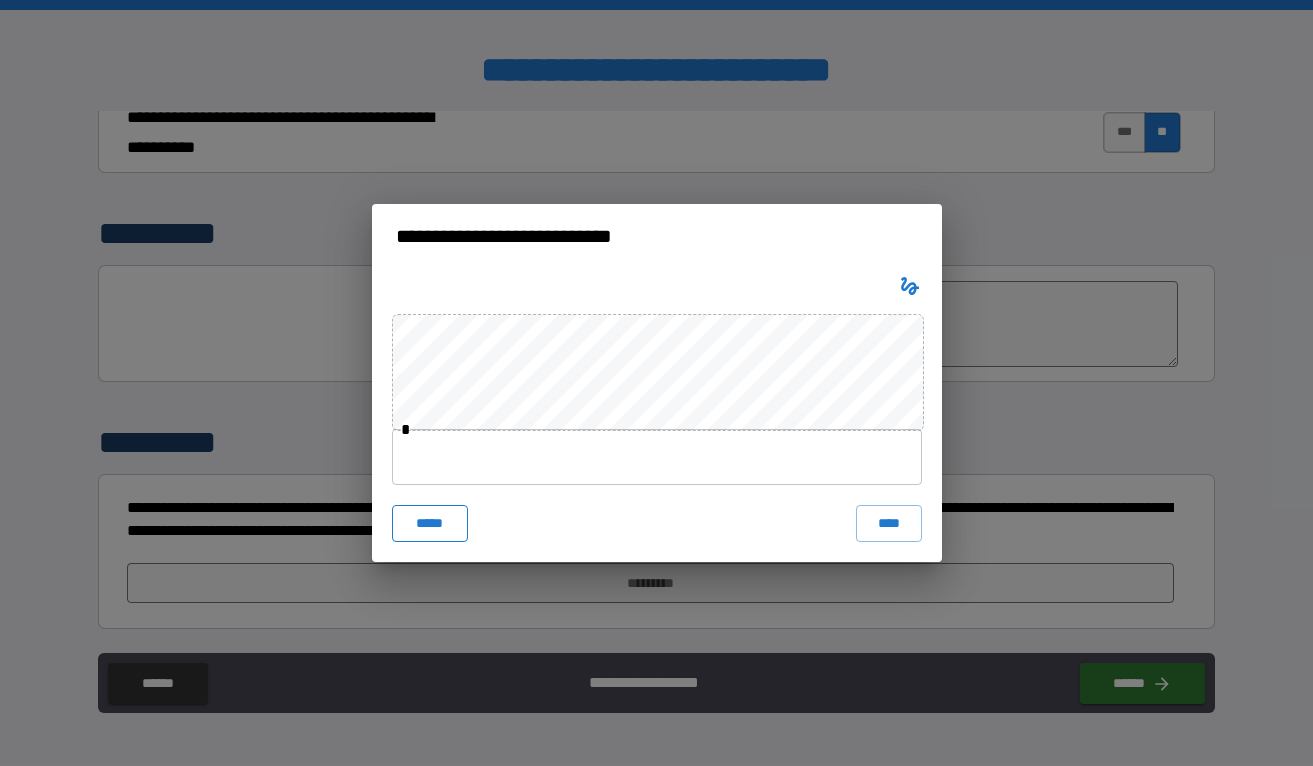 click on "*****" at bounding box center [430, 523] 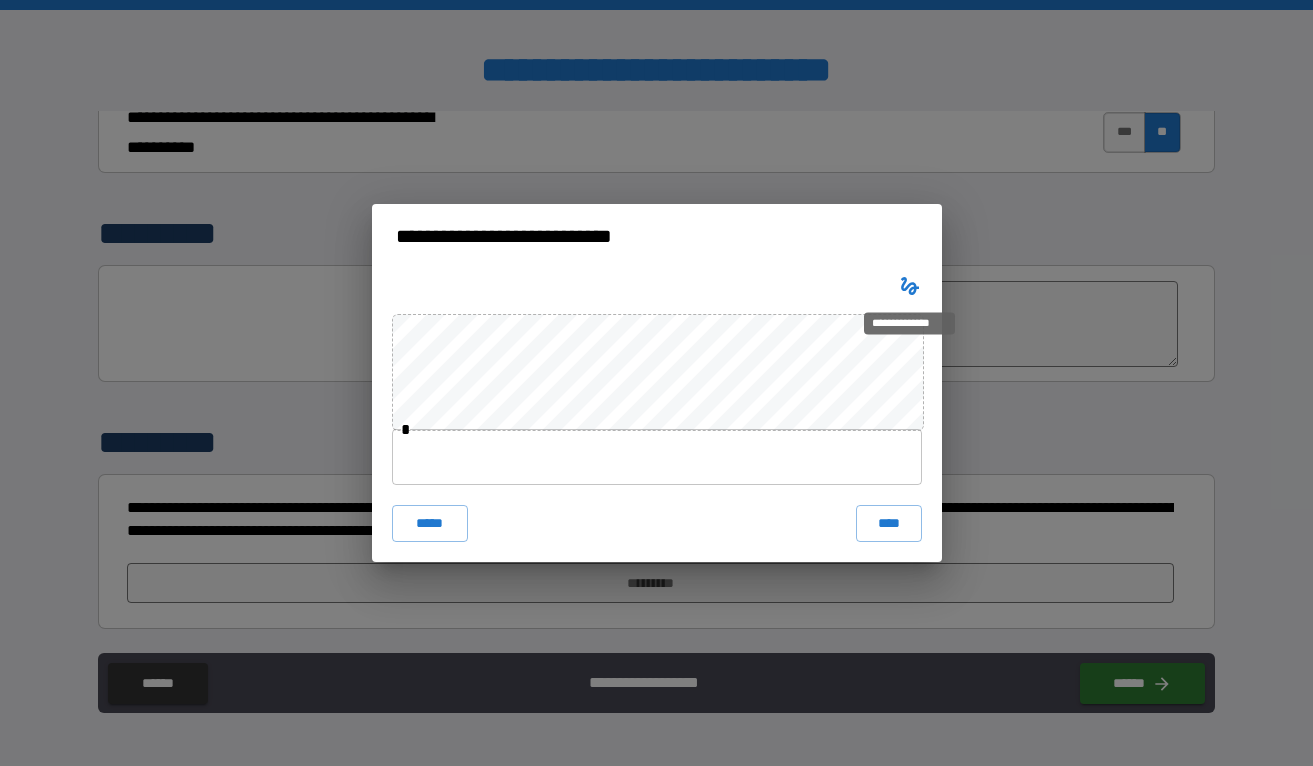 click 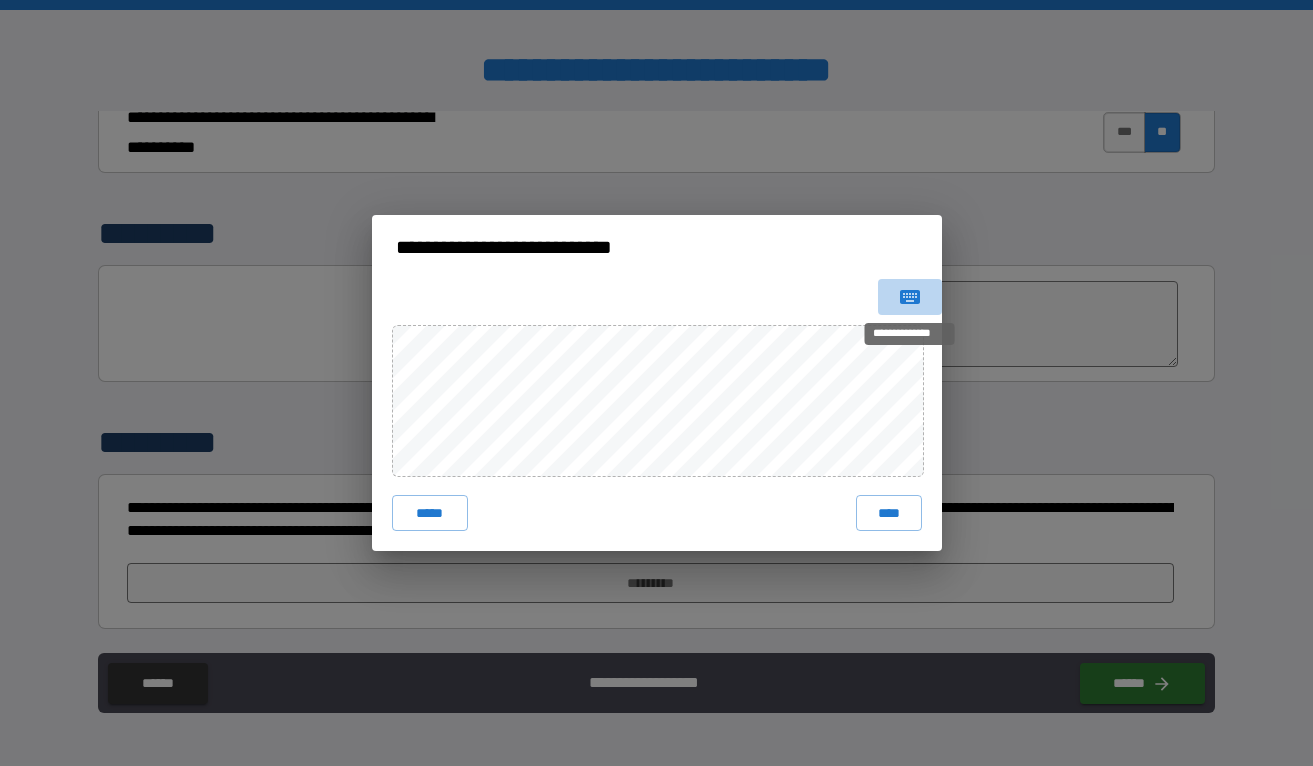 click 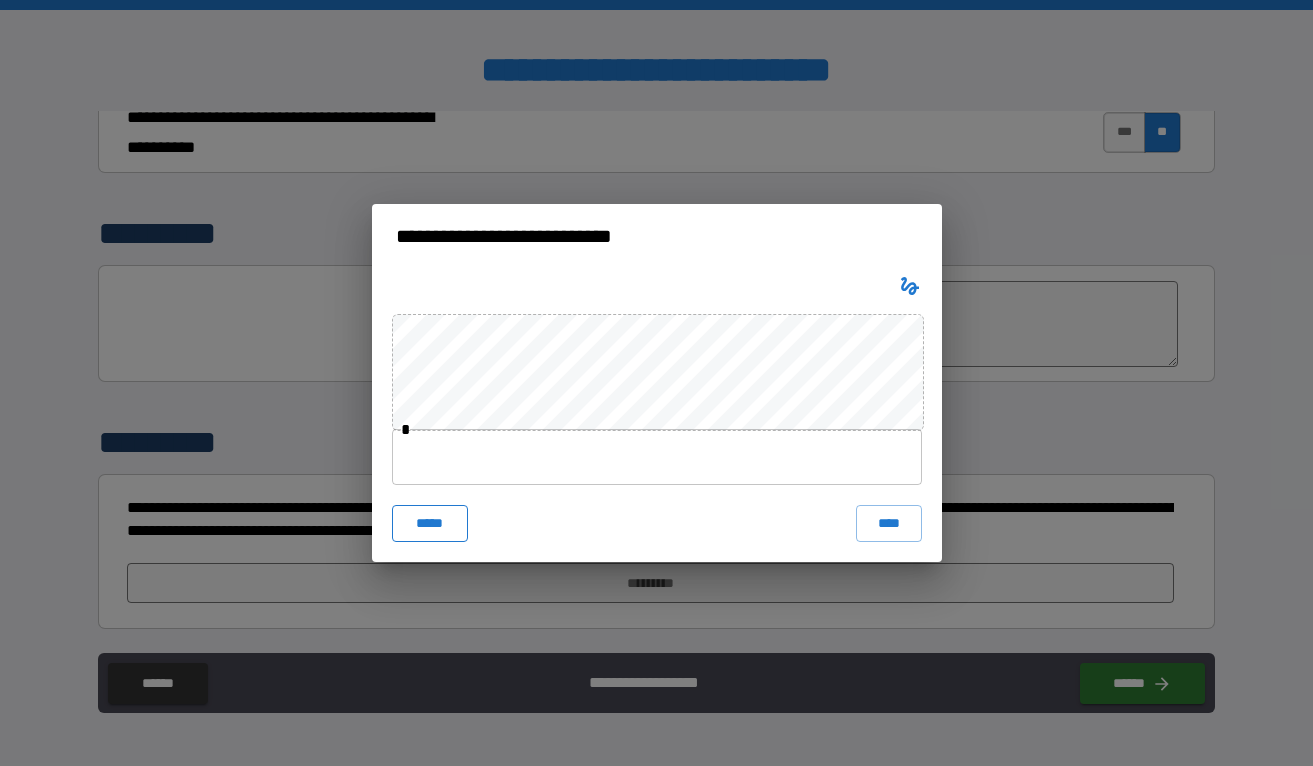 click on "*****" at bounding box center (430, 523) 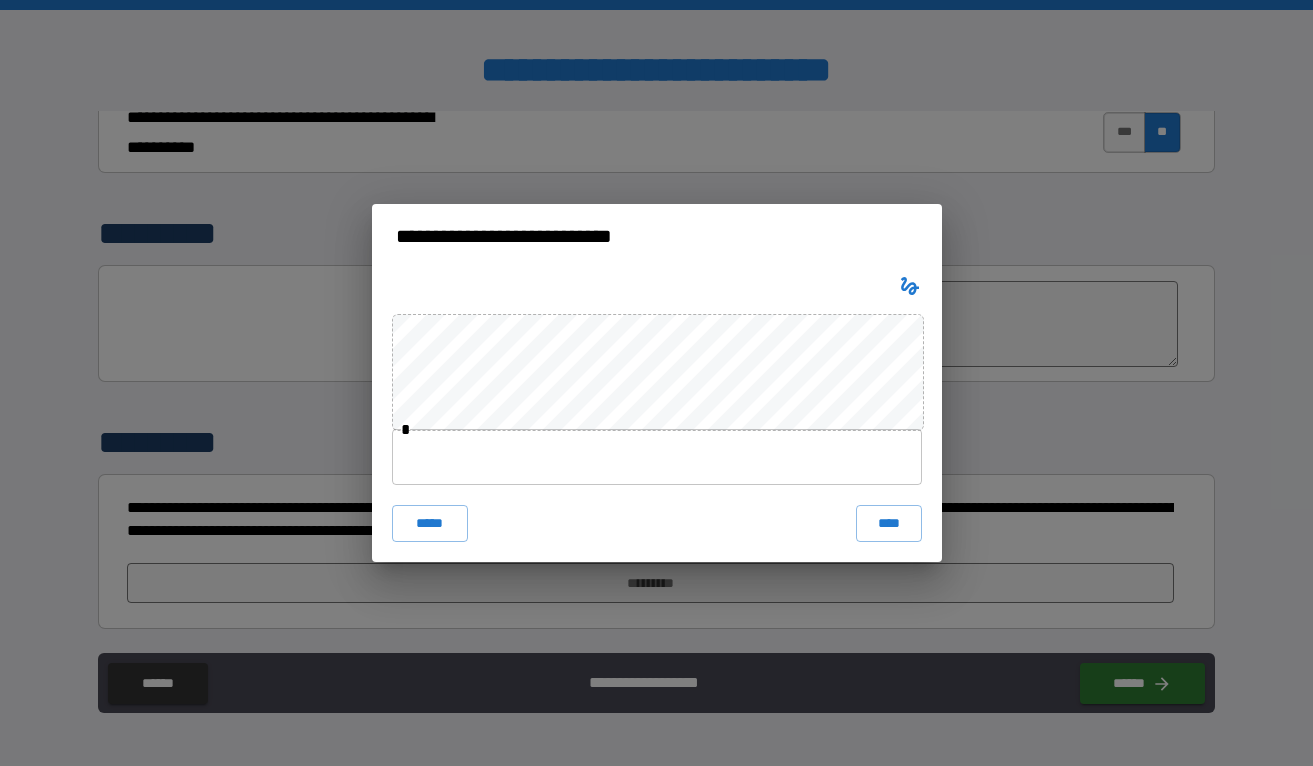 click at bounding box center [657, 457] 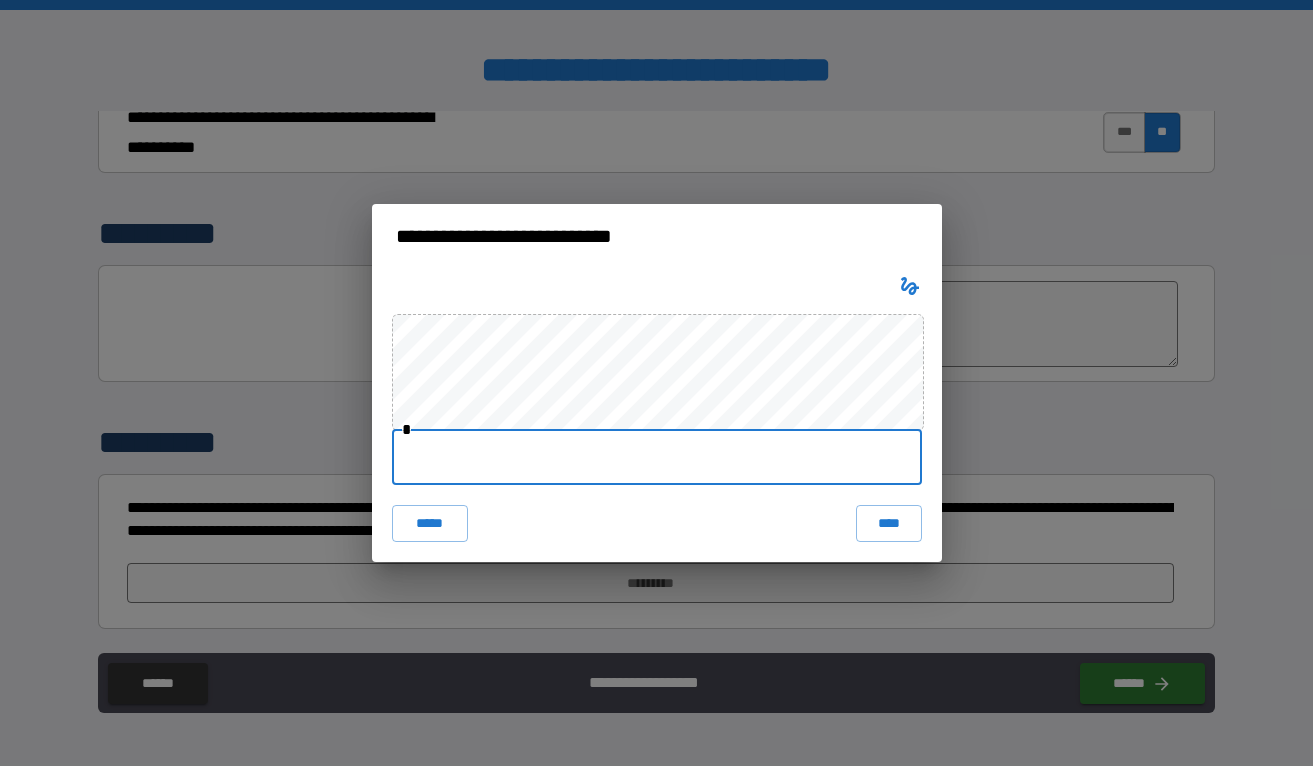 type on "**********" 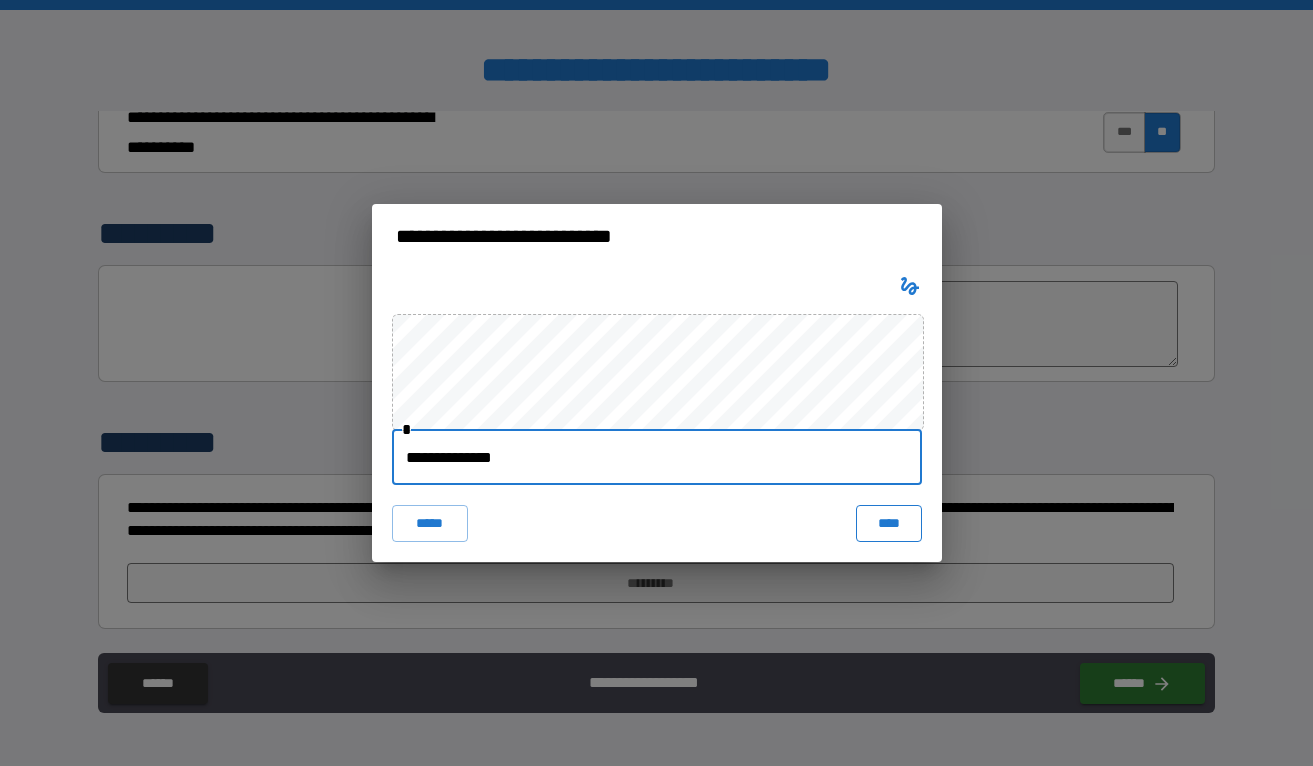 click on "****" at bounding box center (889, 523) 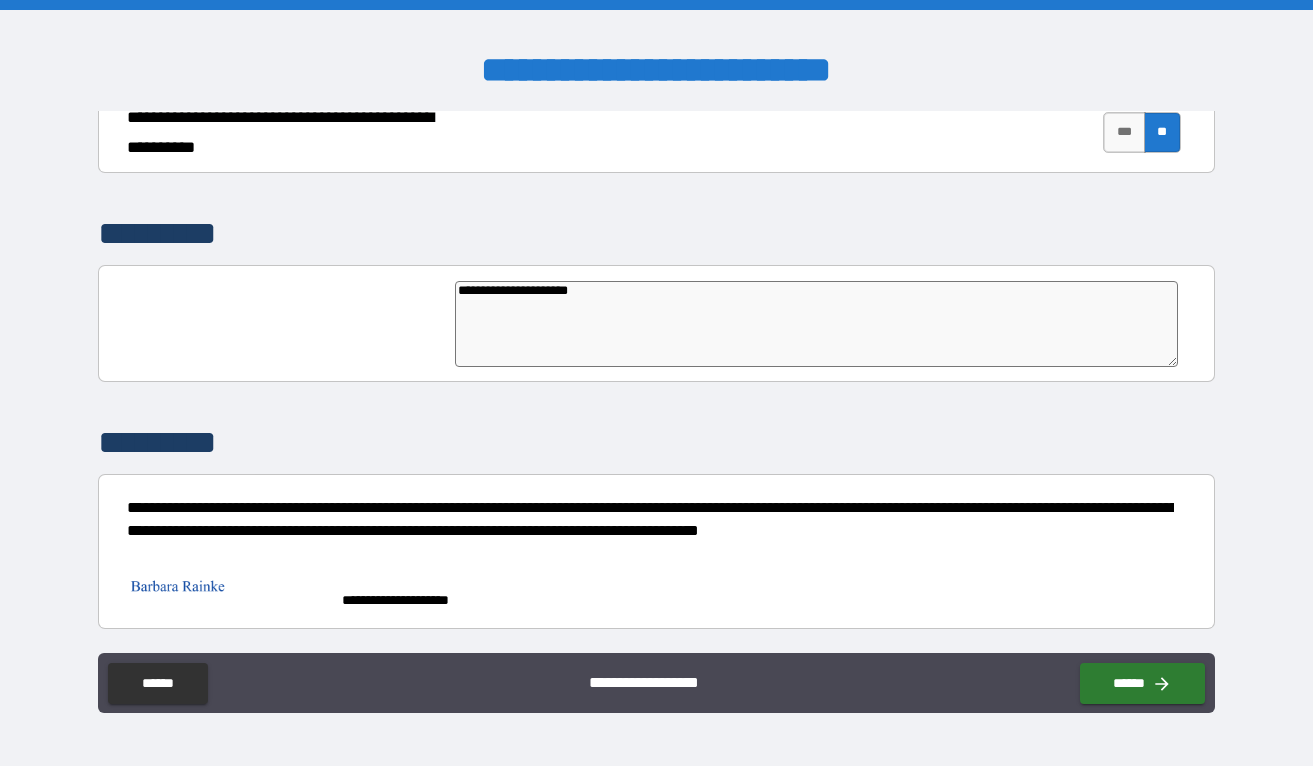 type on "*" 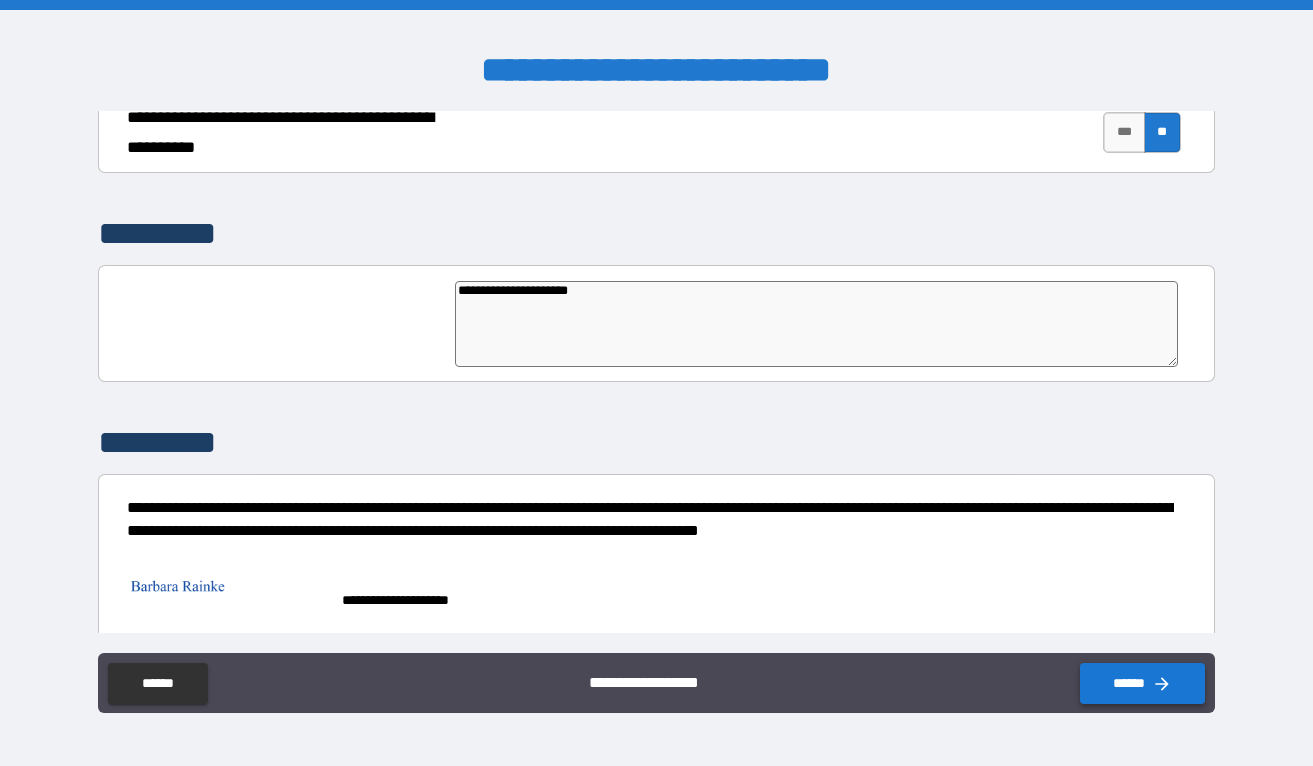 click on "******" at bounding box center [1142, 683] 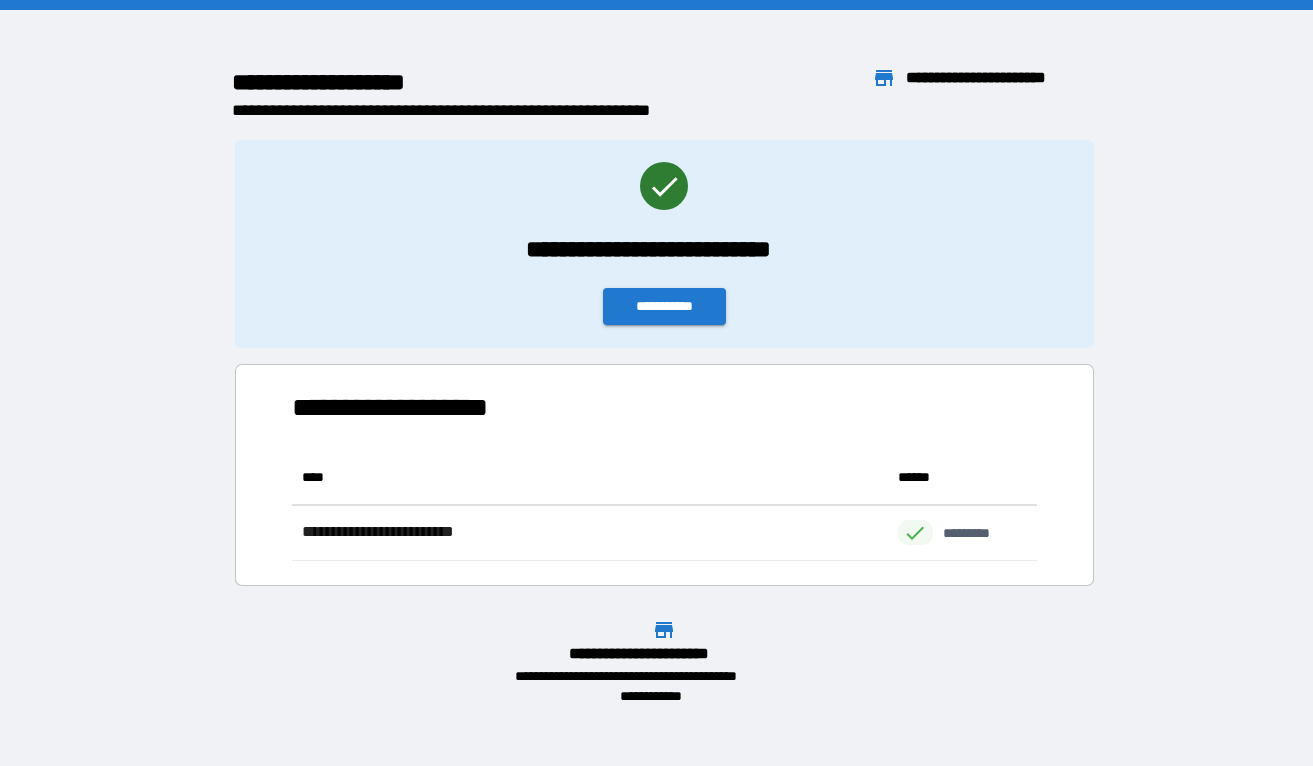 scroll, scrollTop: 16, scrollLeft: 15, axis: both 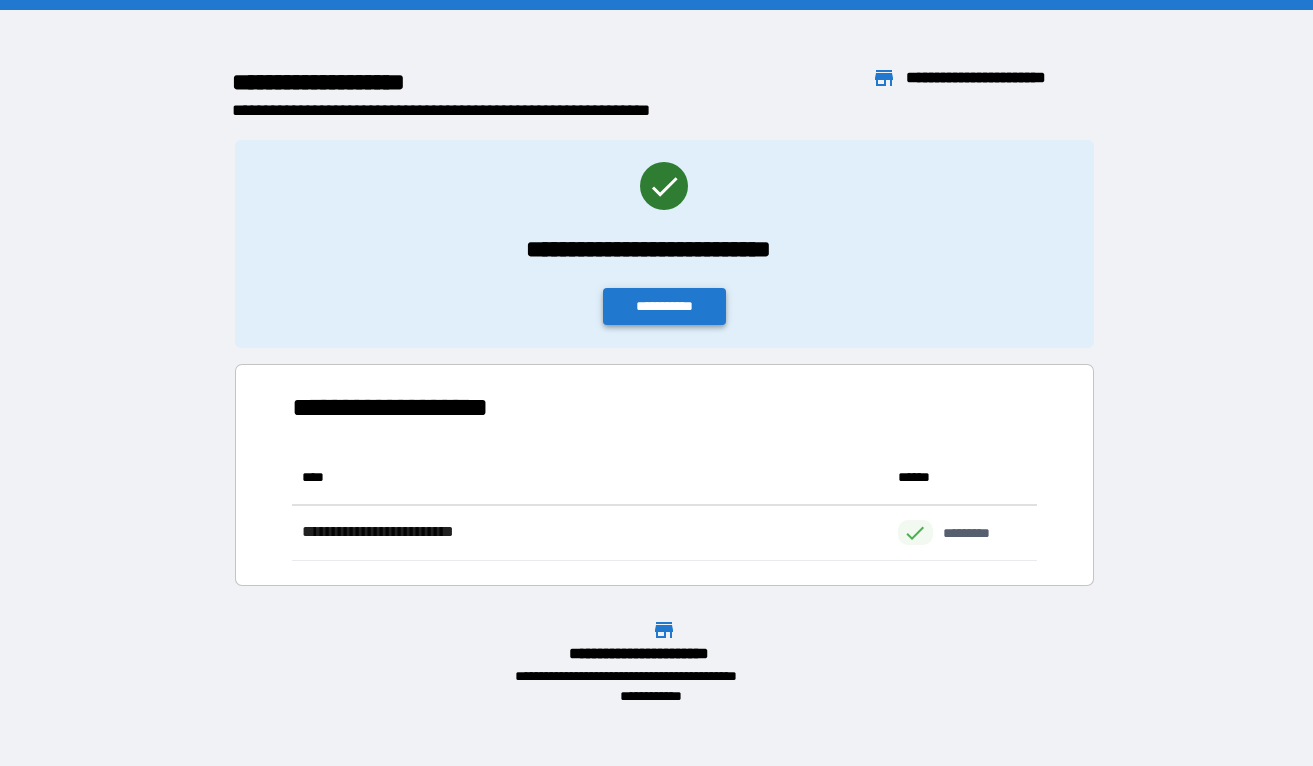 click on "**********" at bounding box center (665, 306) 